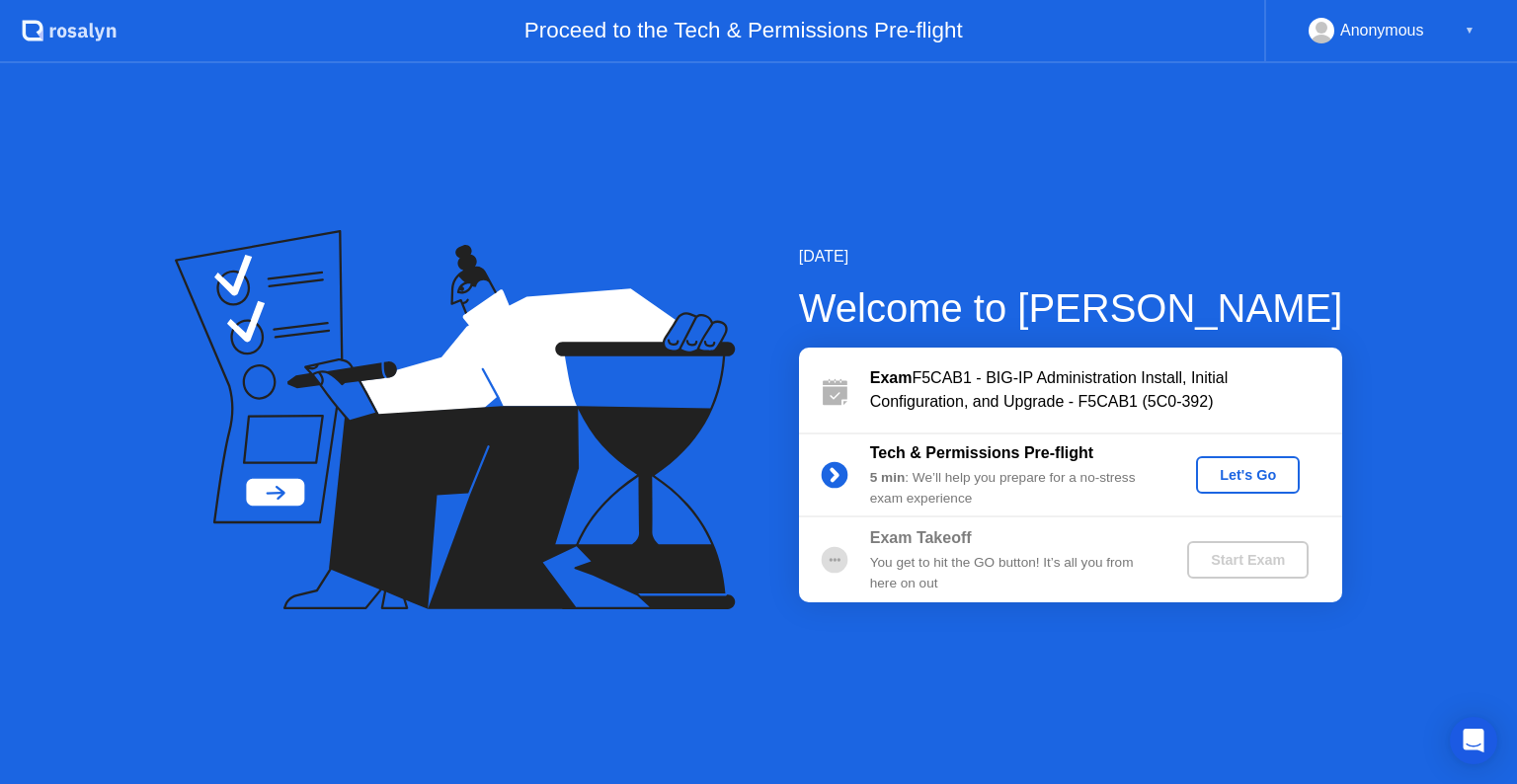 scroll, scrollTop: 0, scrollLeft: 0, axis: both 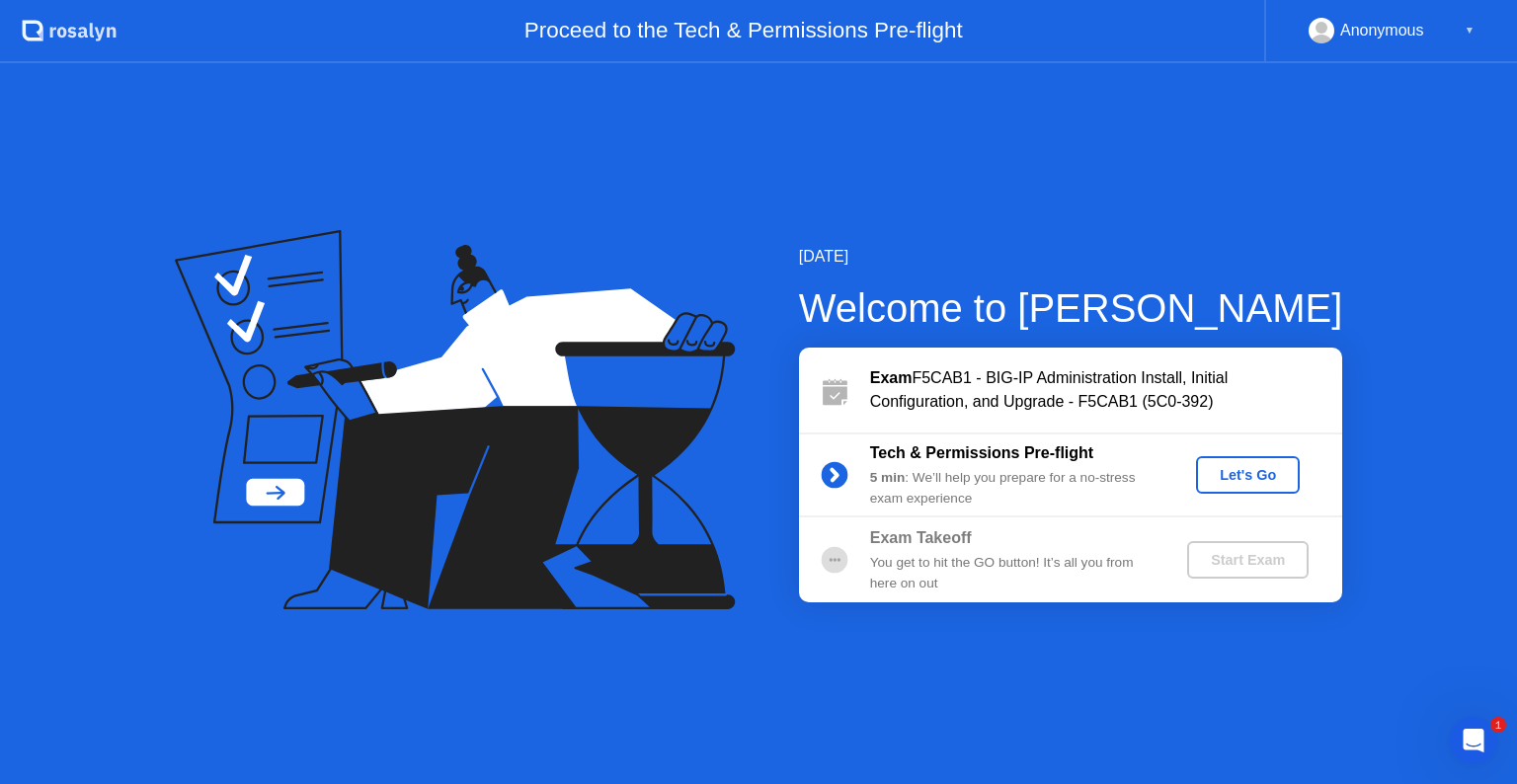 click on "Let's Go" 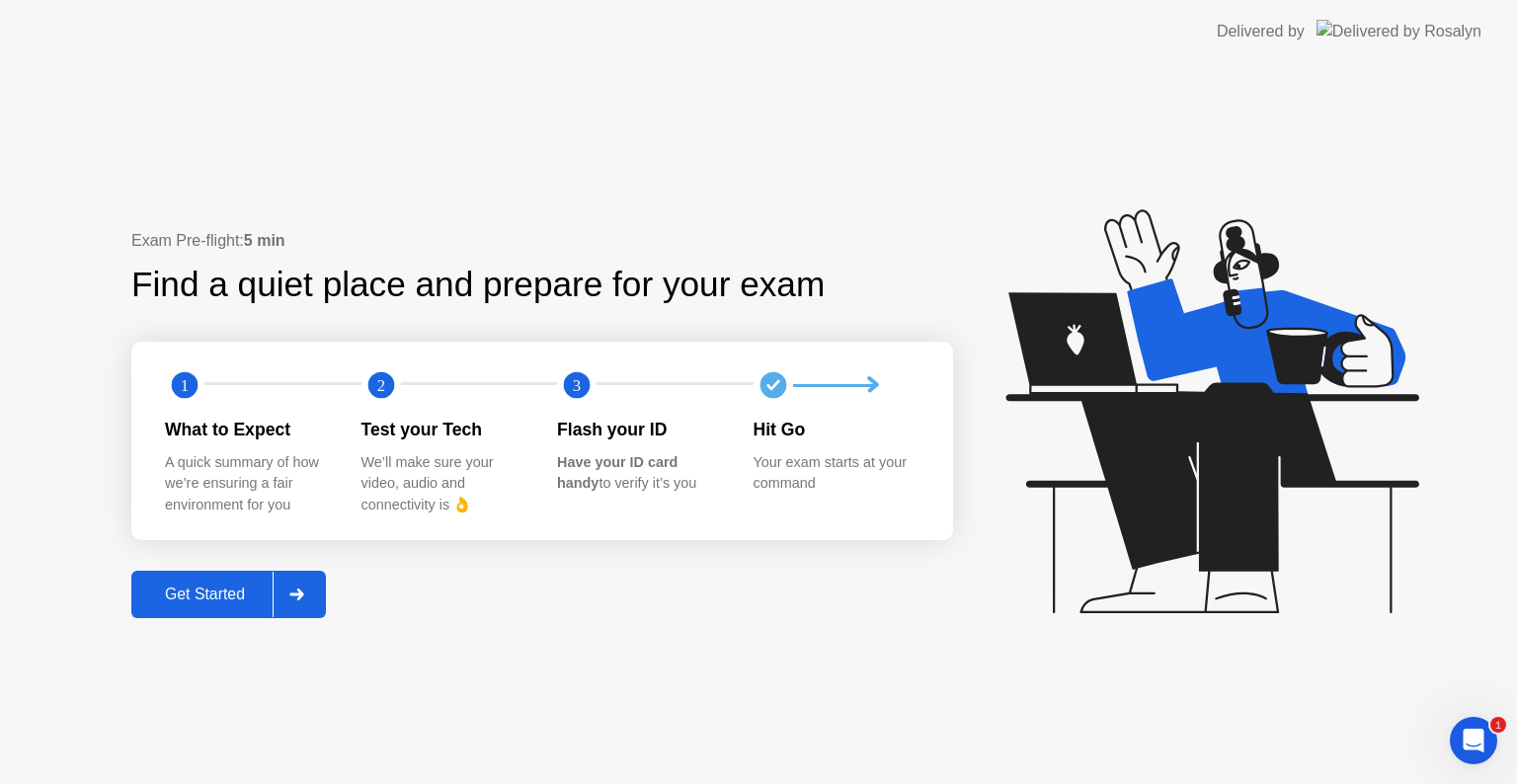click 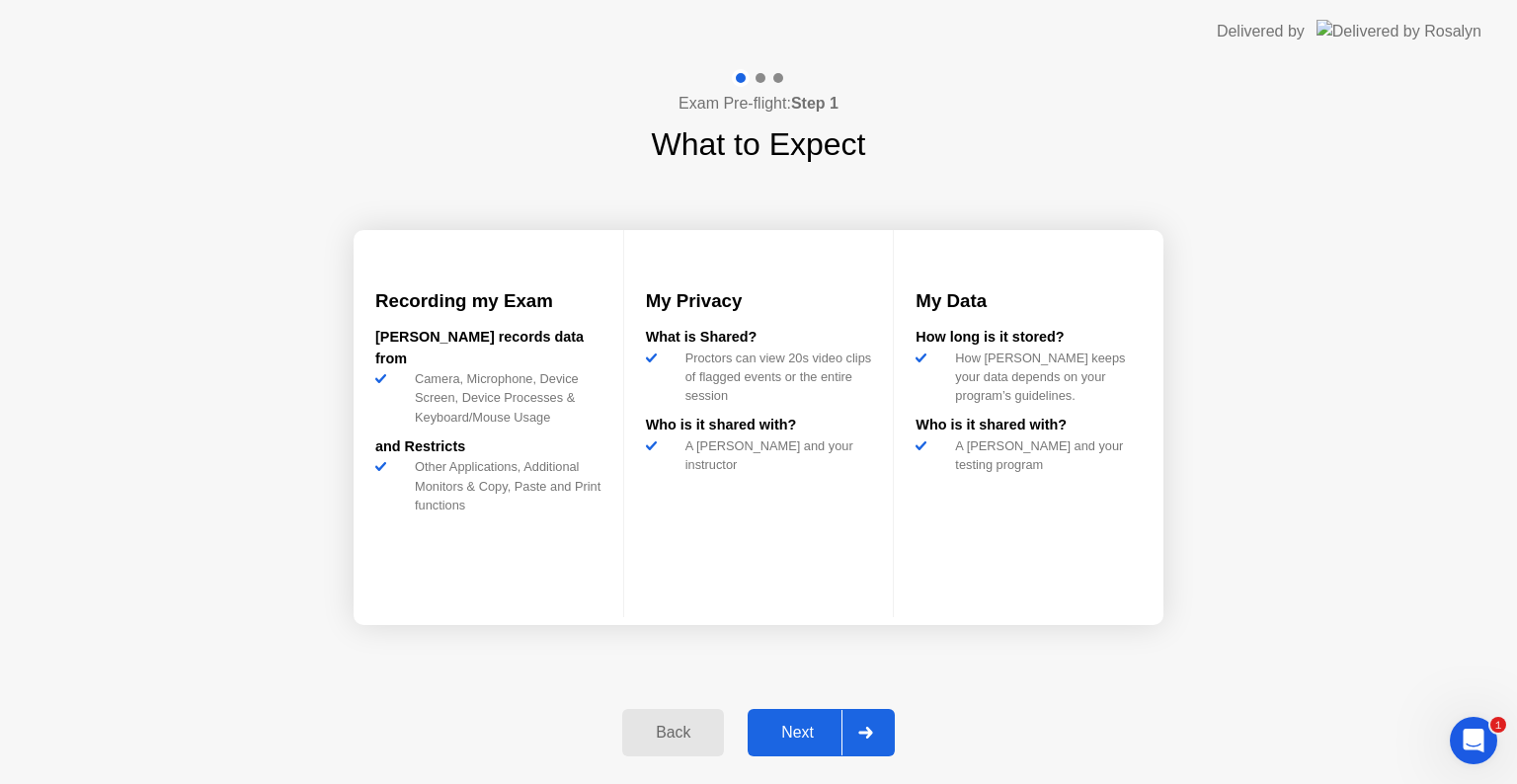 click on "Next" 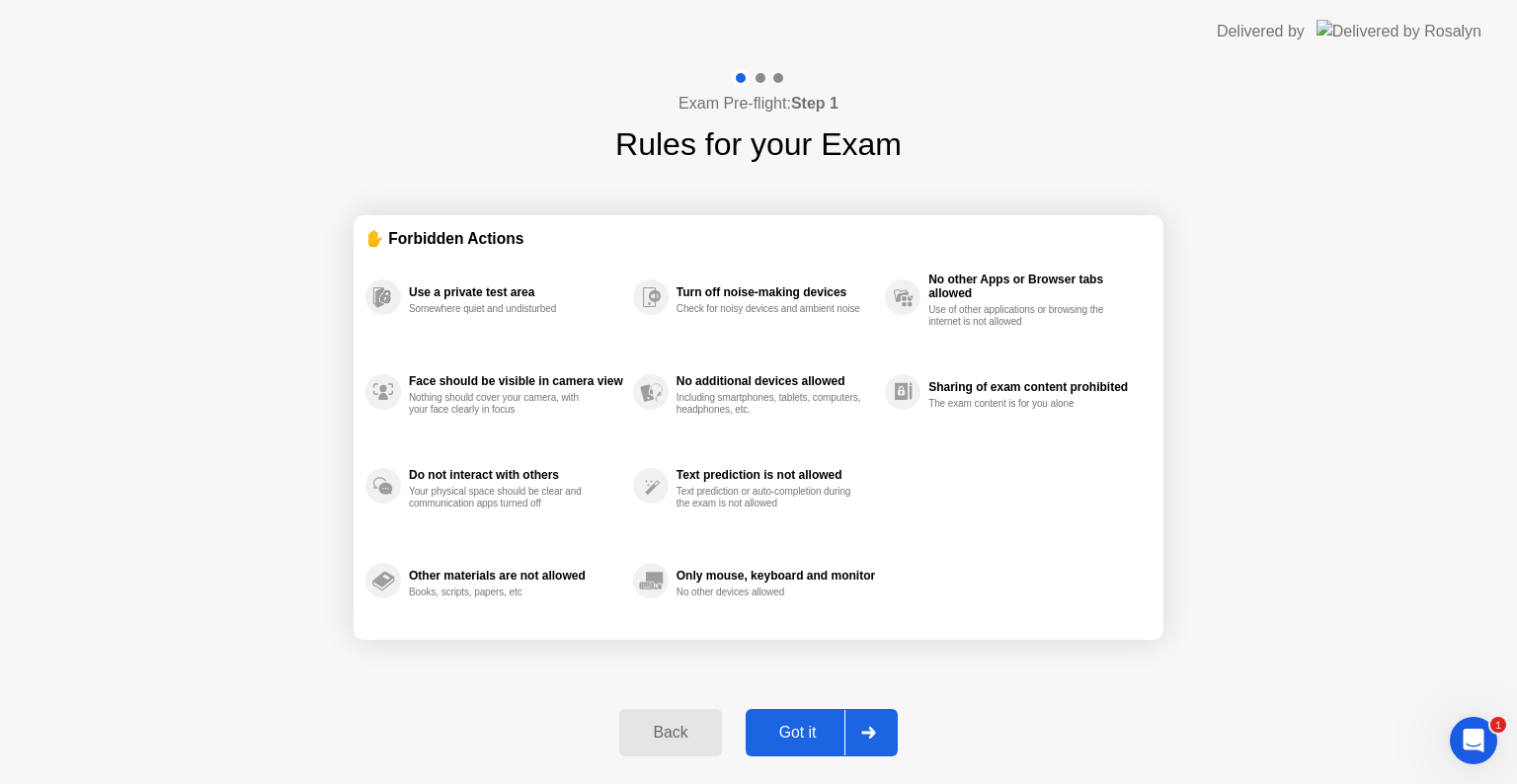 click on "Got it" 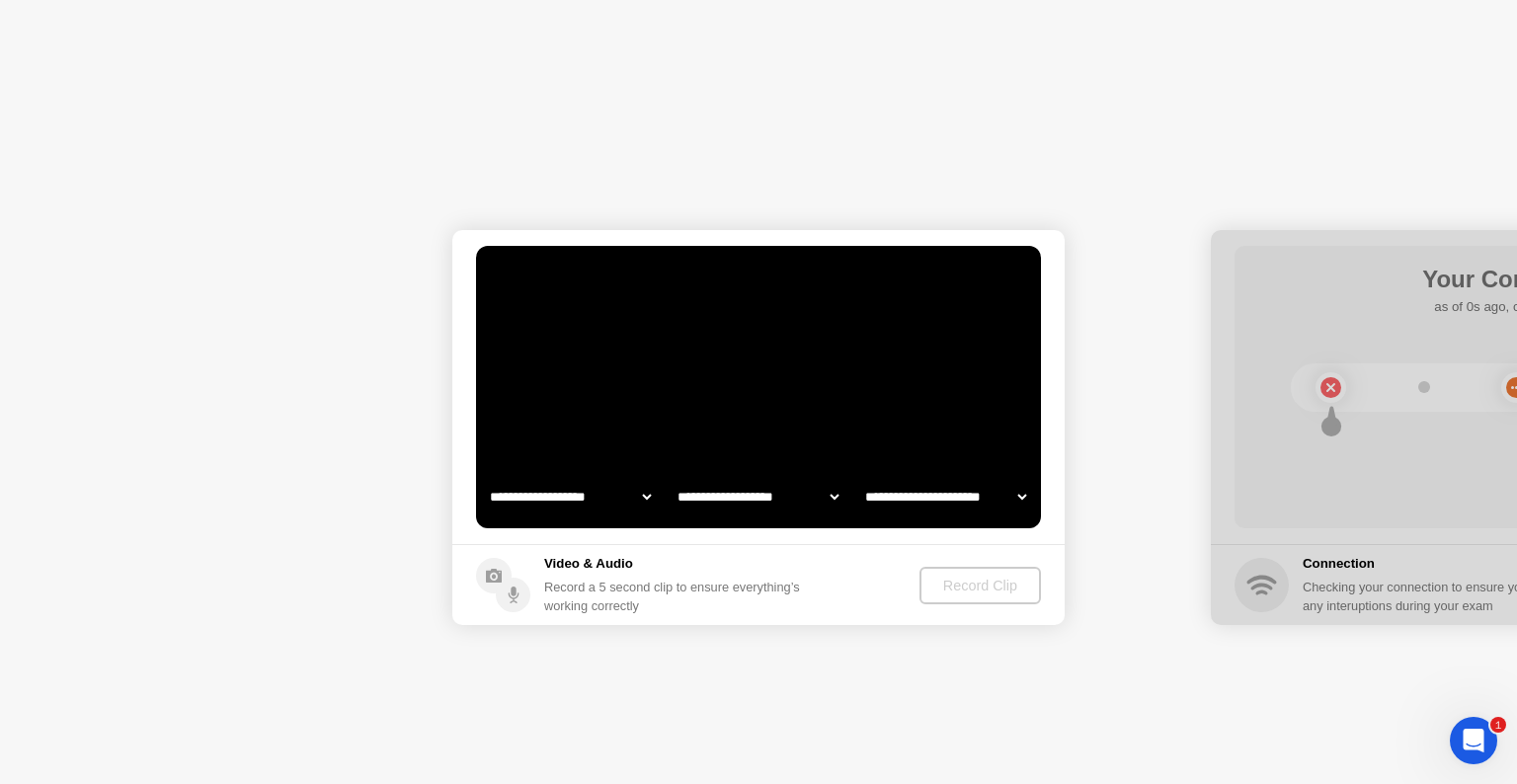 select on "**********" 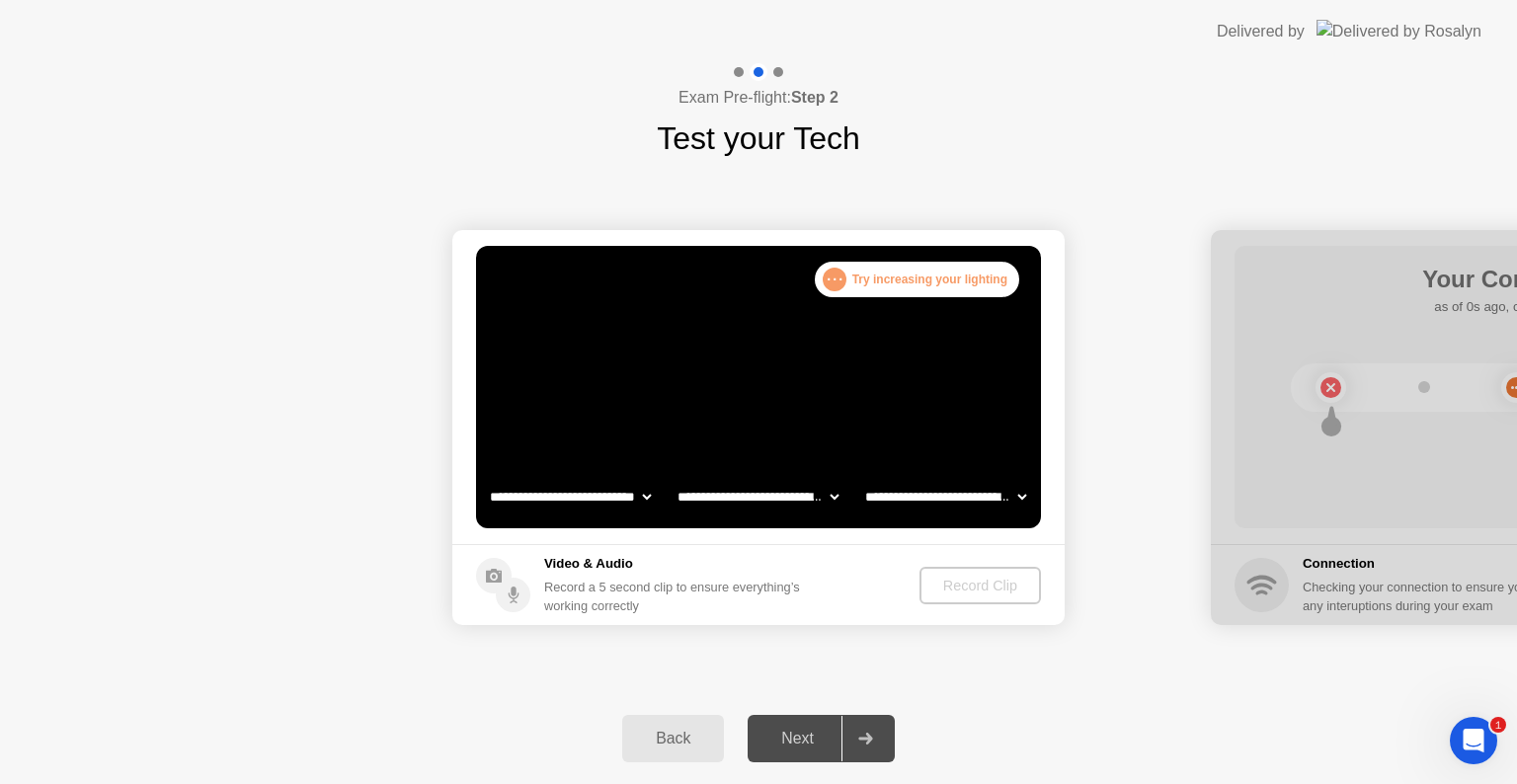 click 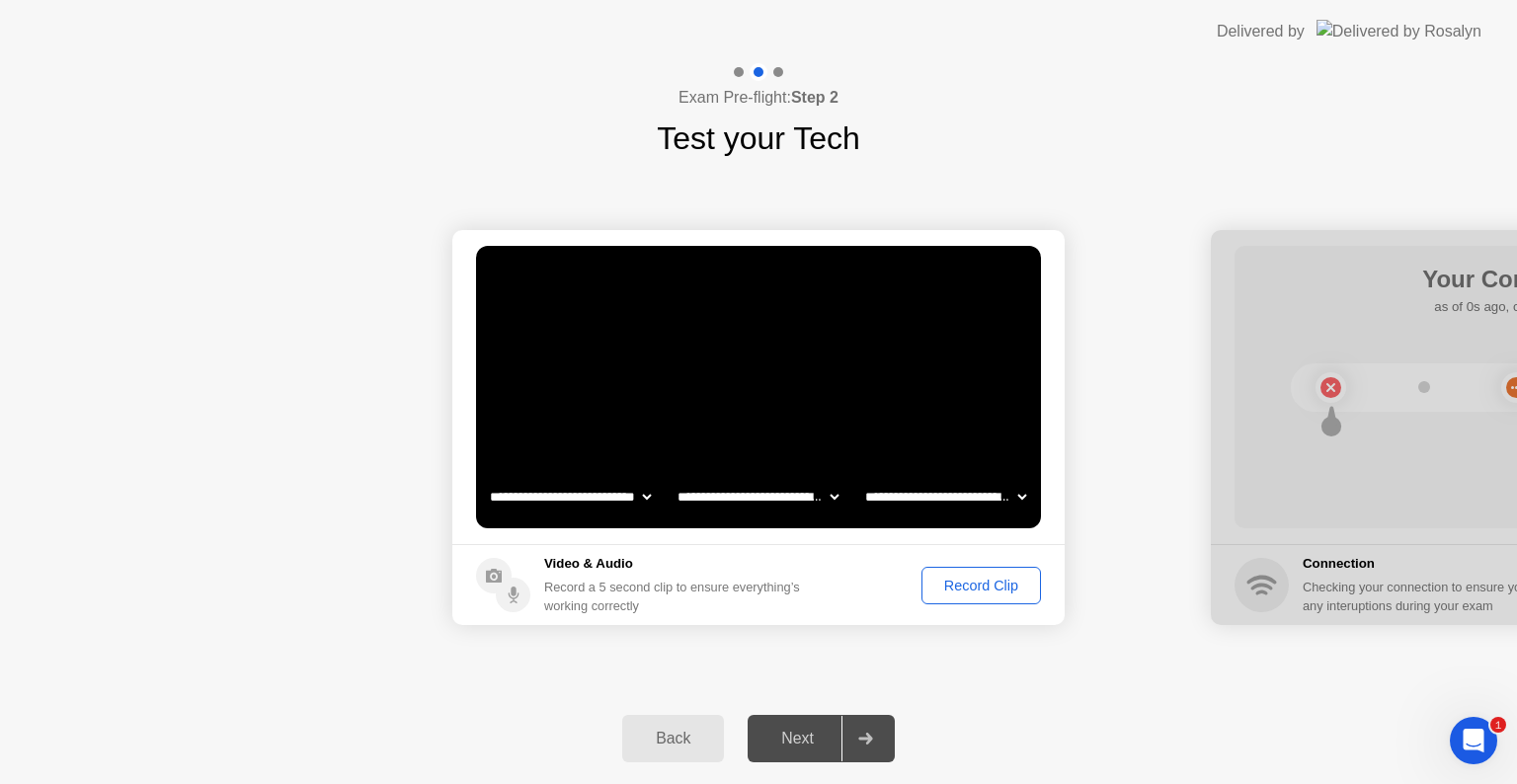 click on "Record Clip" 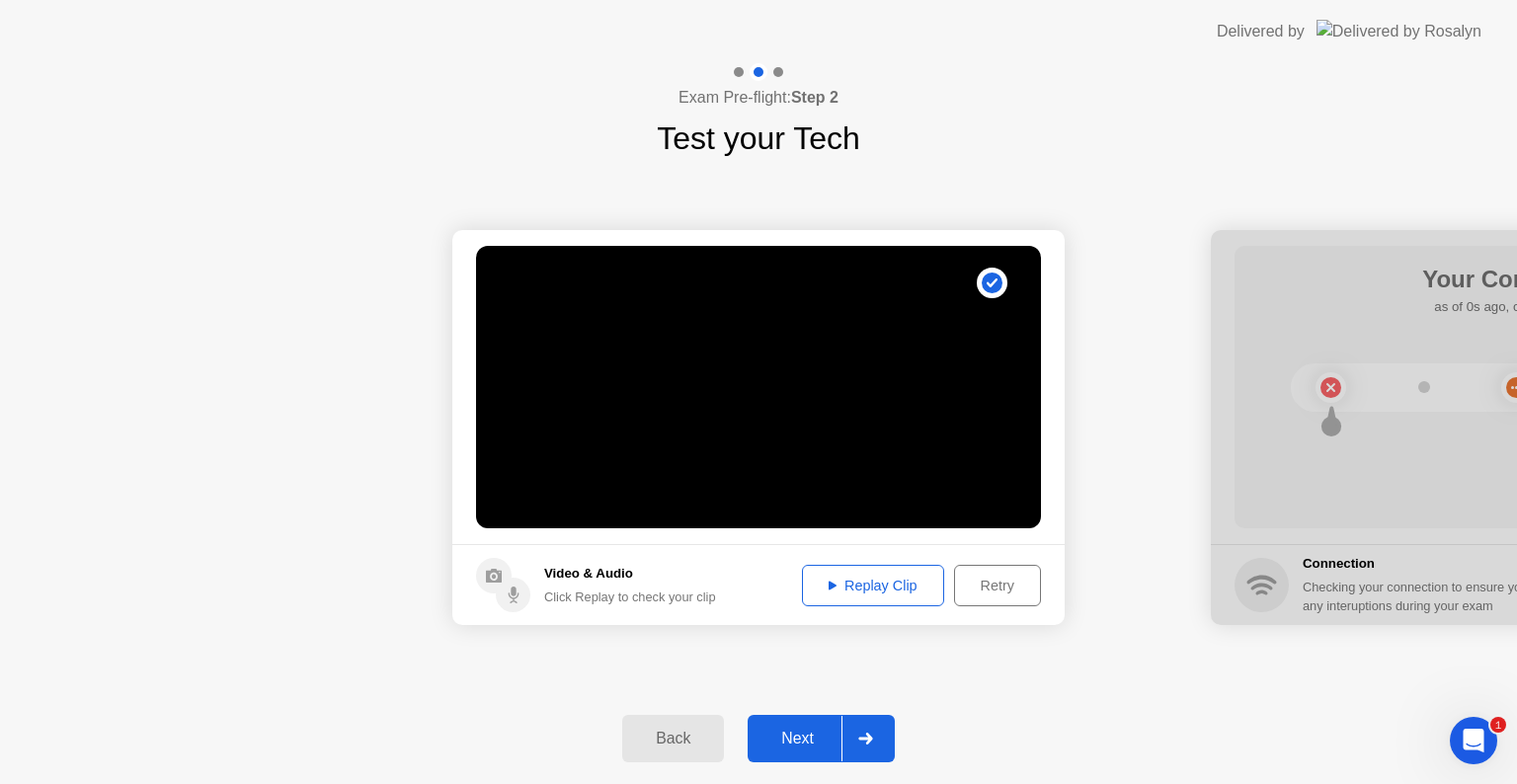 click on "Next" 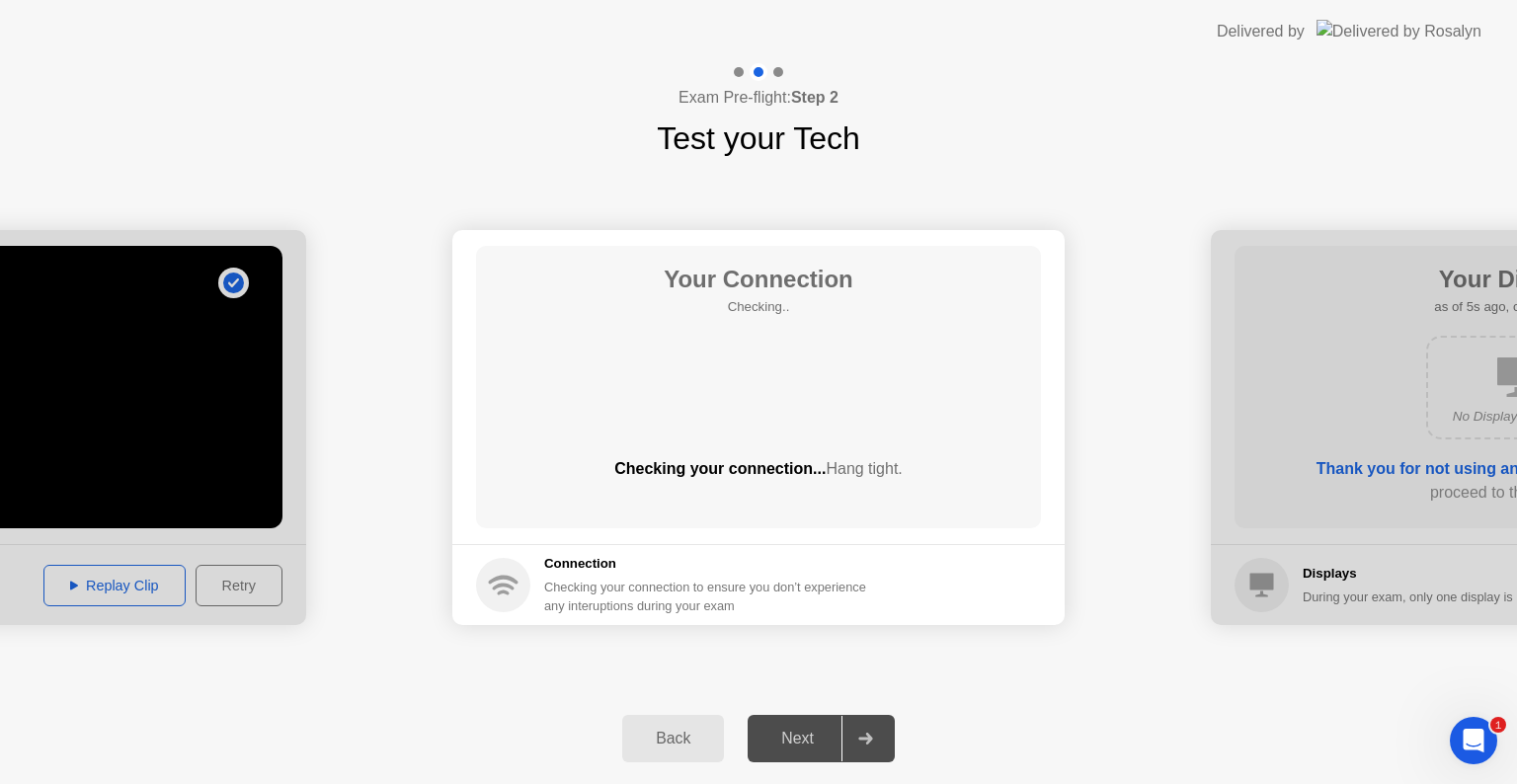click on "**********" 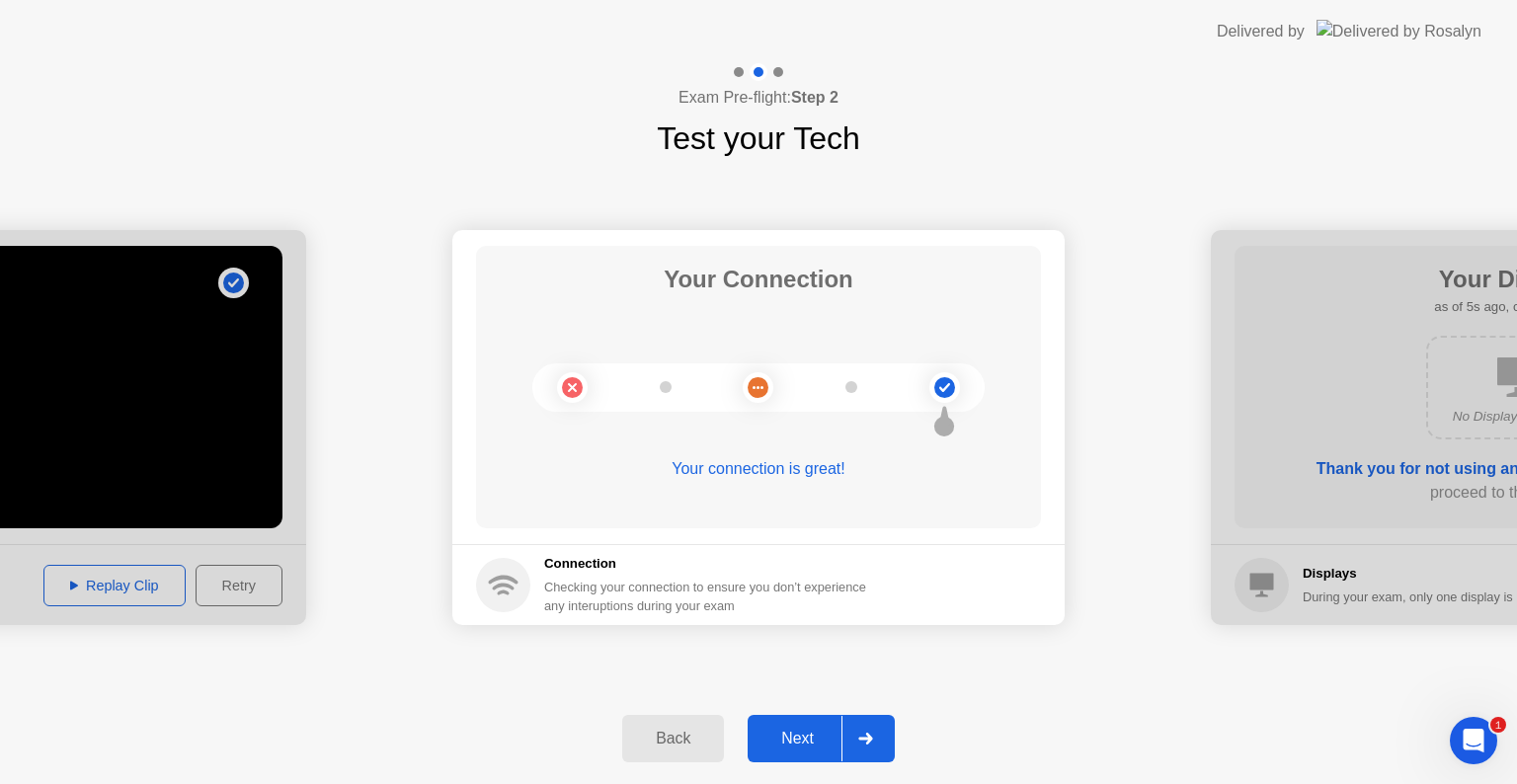 click on "Next" 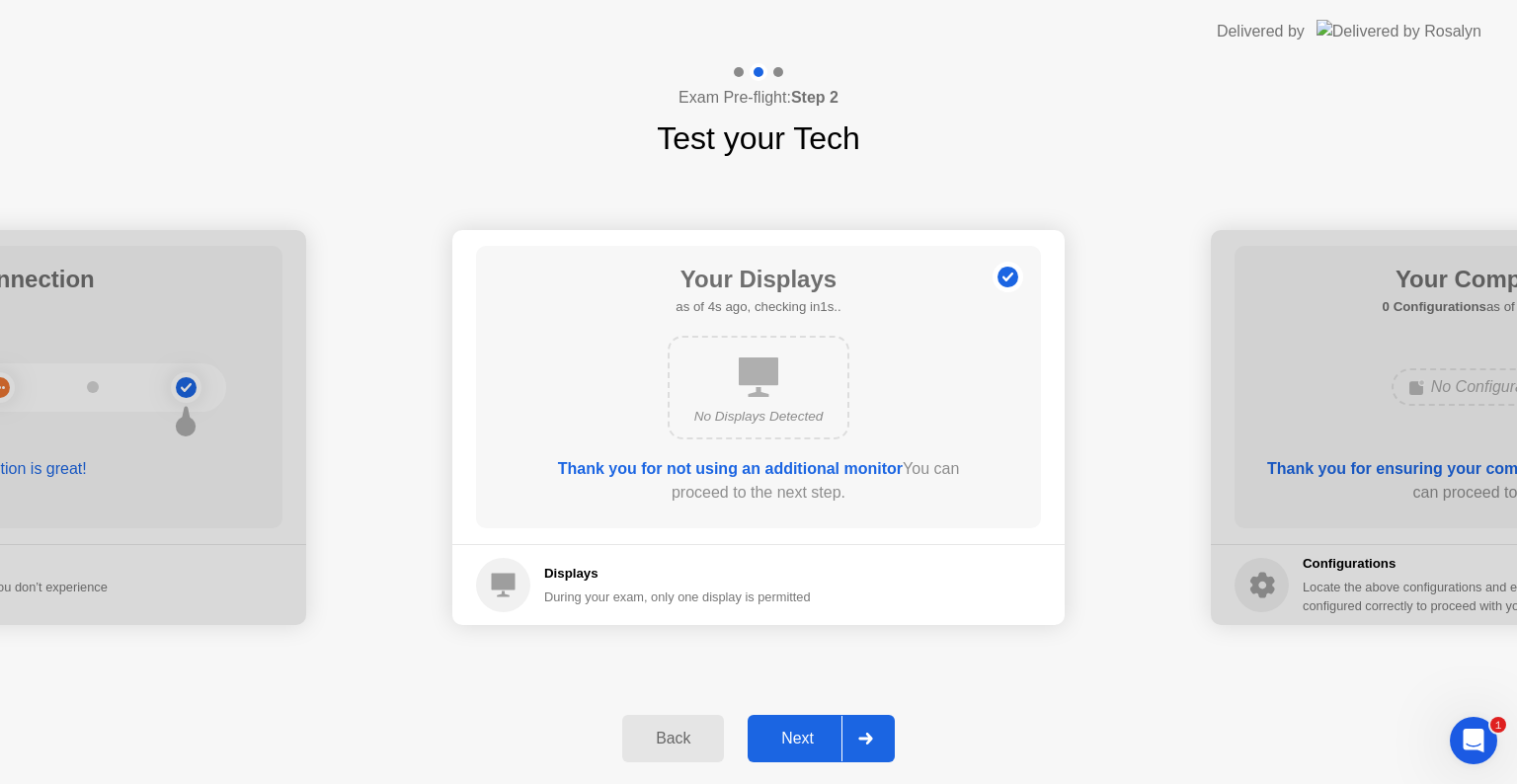 click on "Back Next" 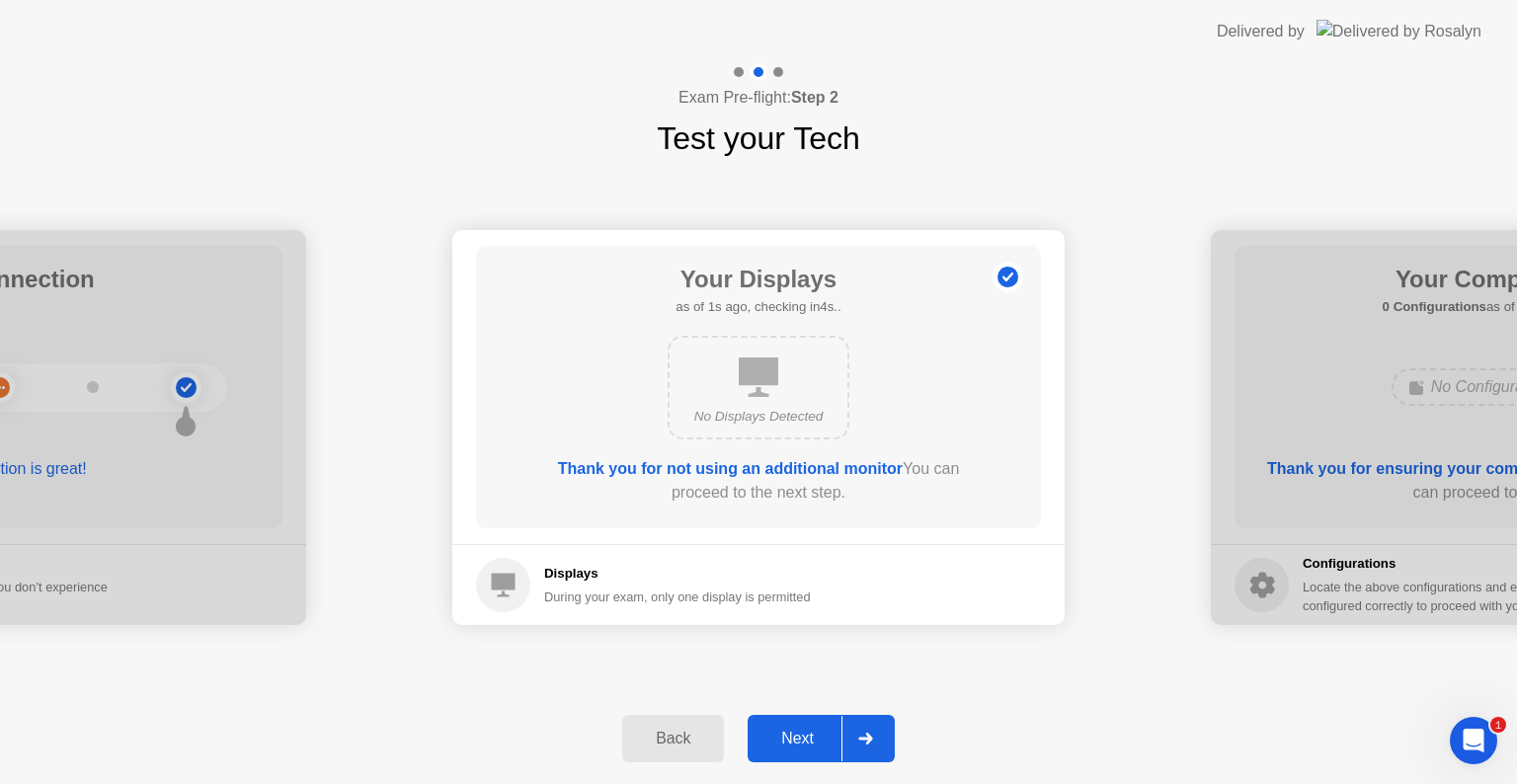 click on "Next" 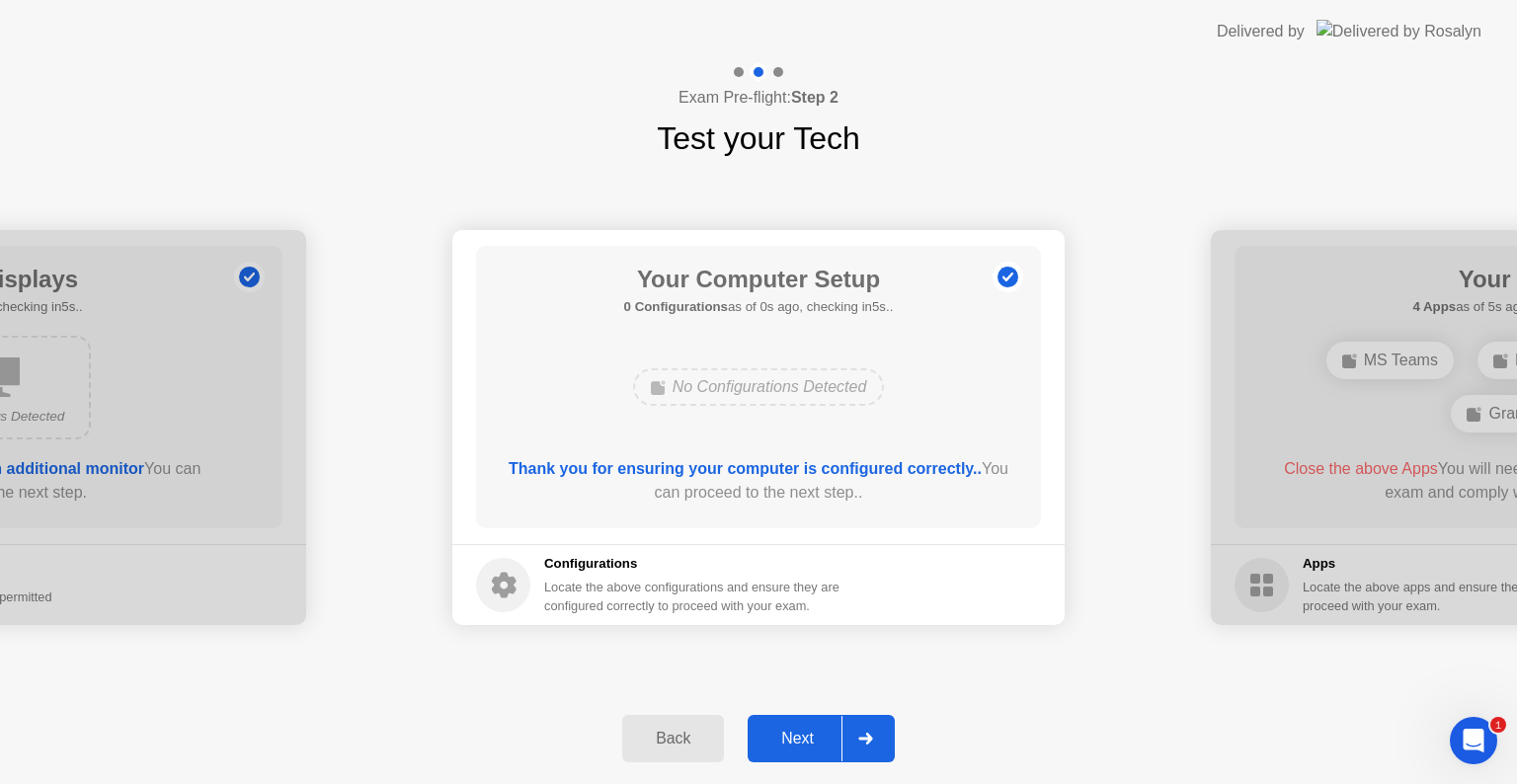 click on "Next" 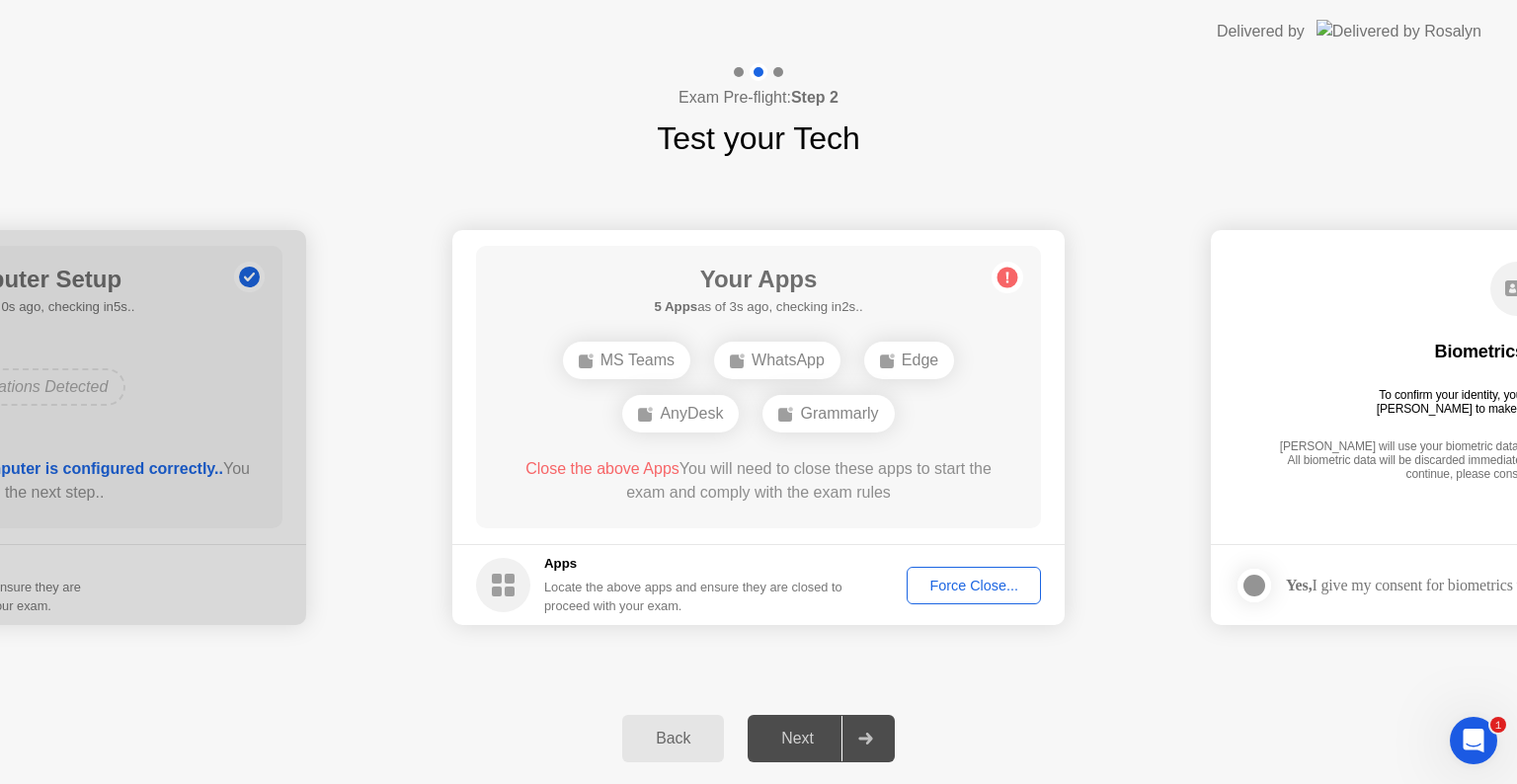 click on "Force Close..." 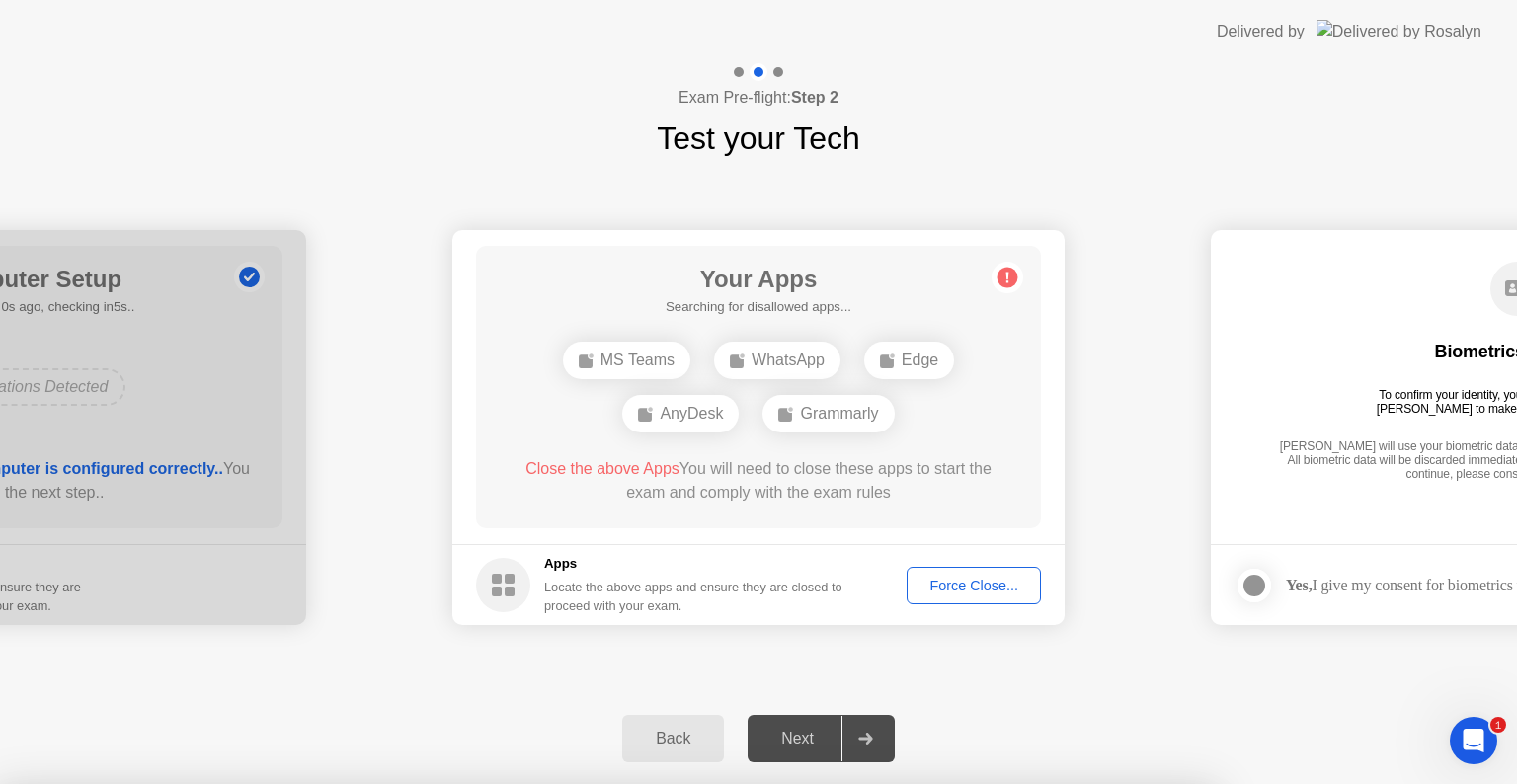 click on "Confirm" at bounding box center [673, 1110] 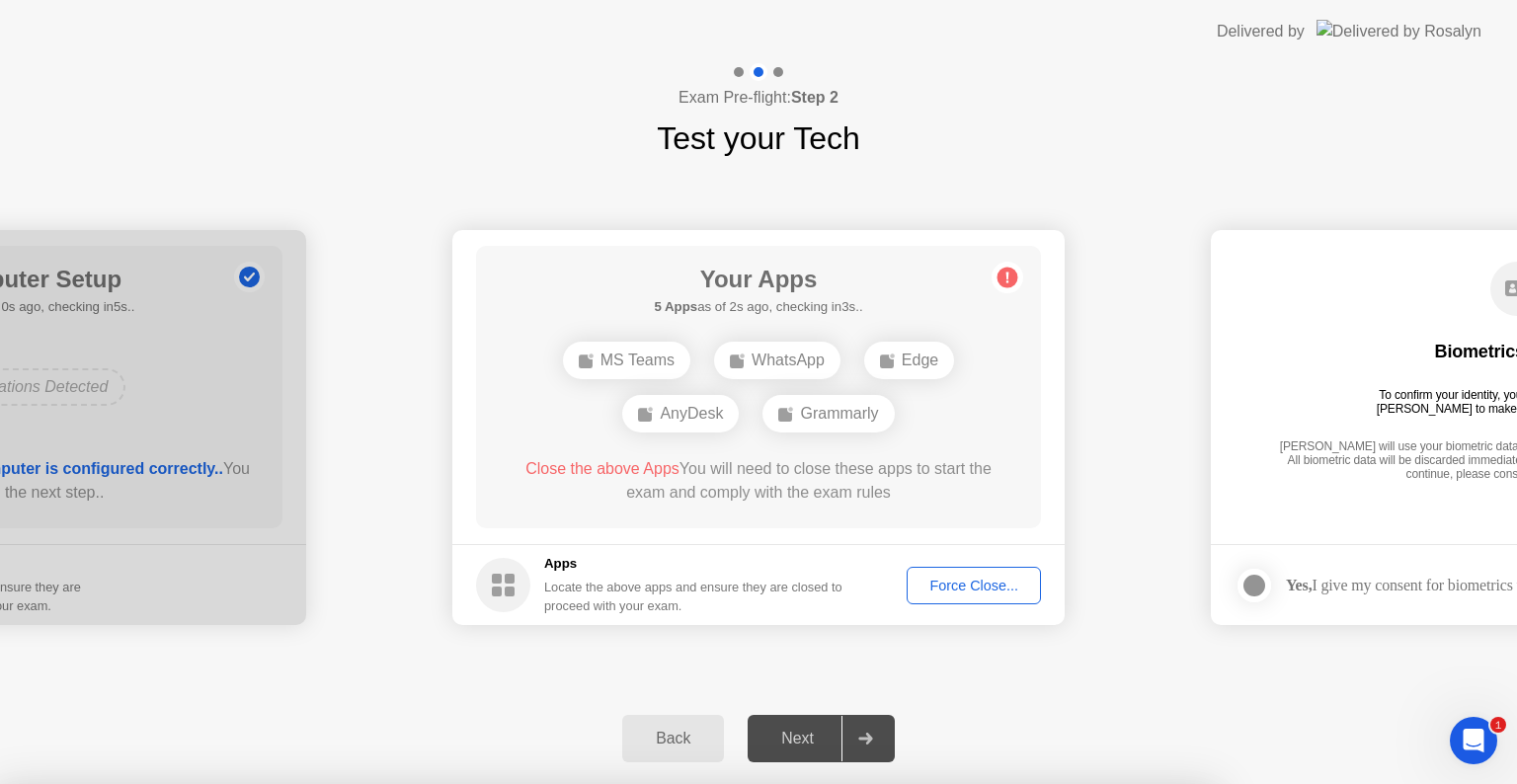 click on "Close" at bounding box center [526, 1019] 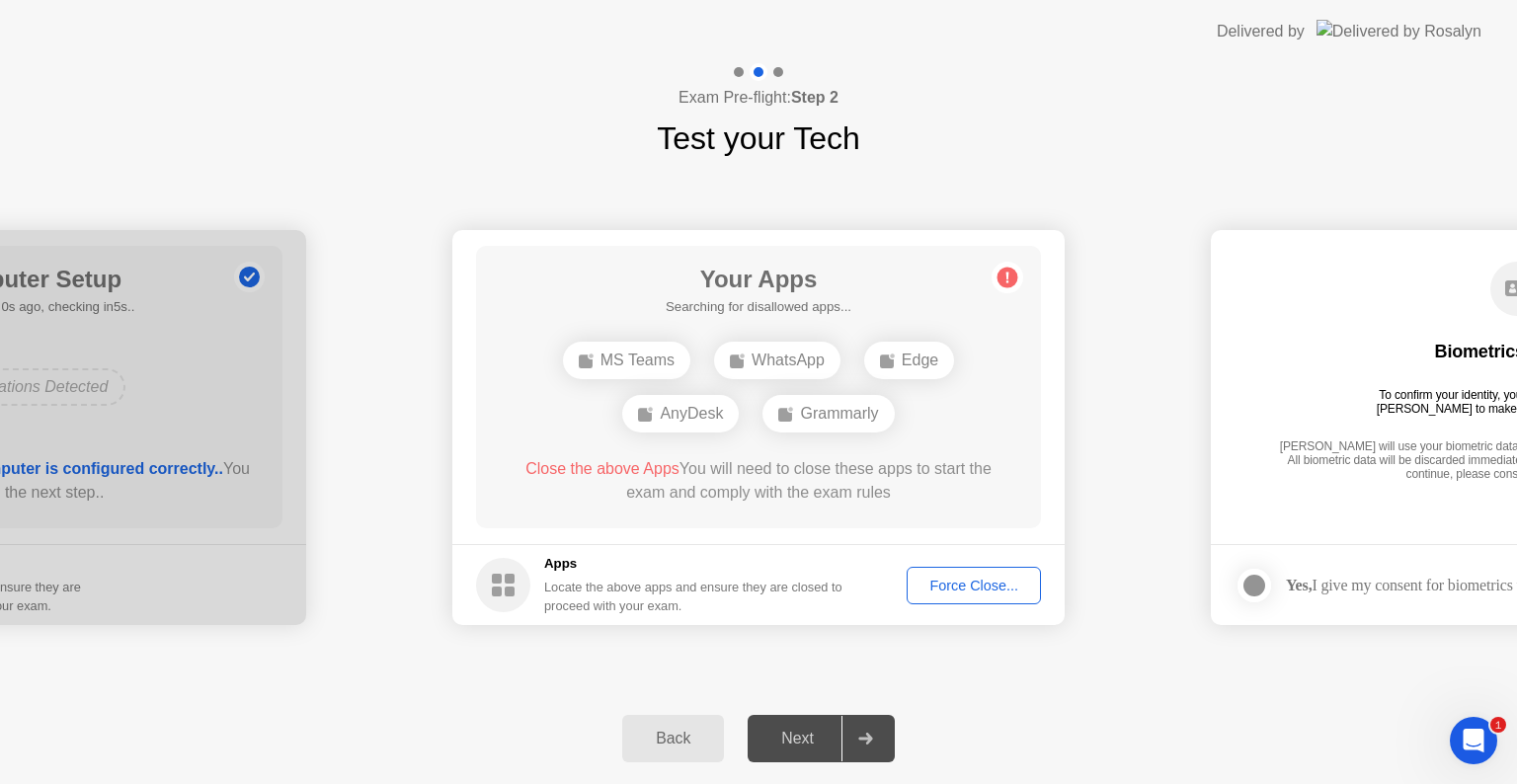 click on "**********" 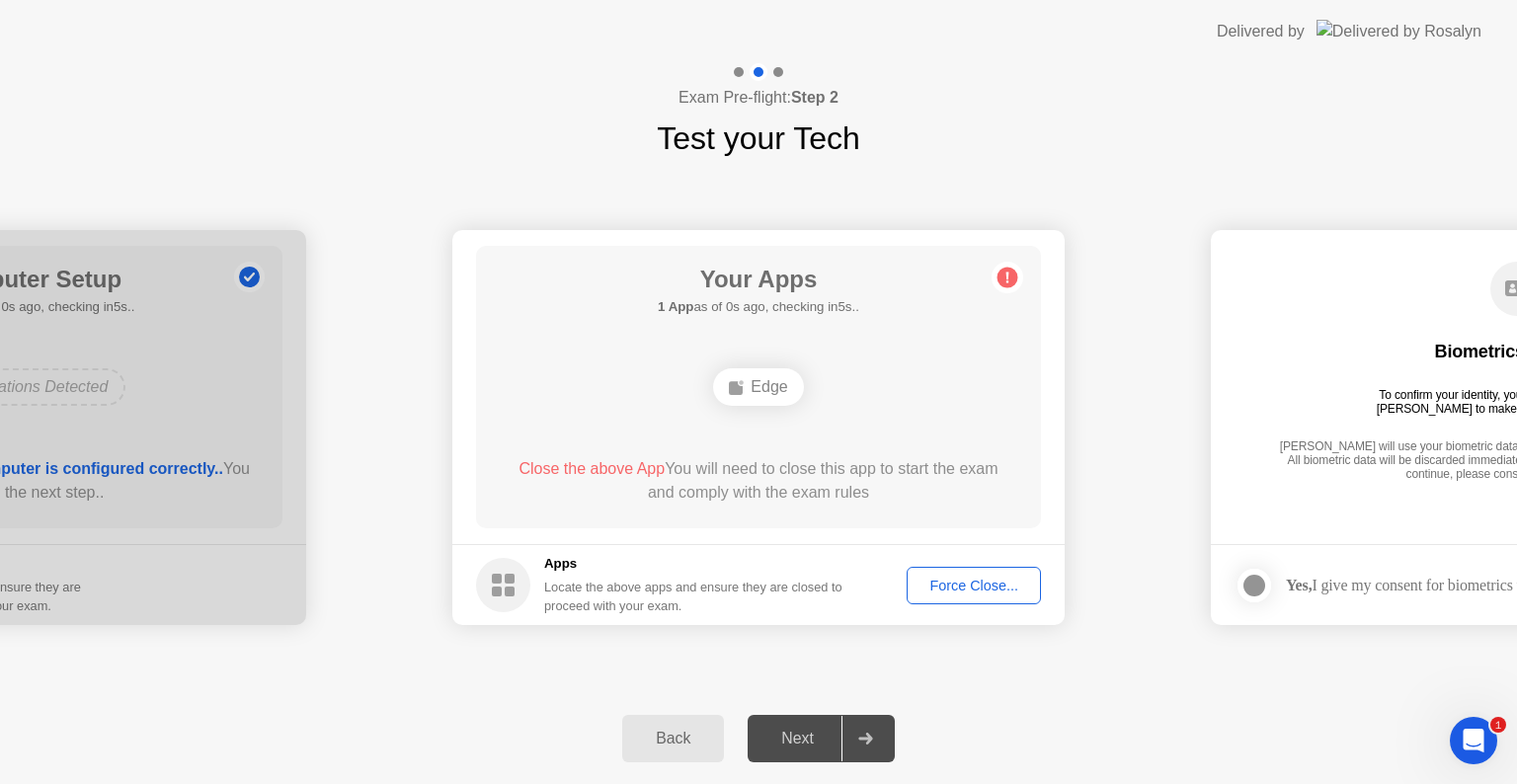 click on "Back Next" 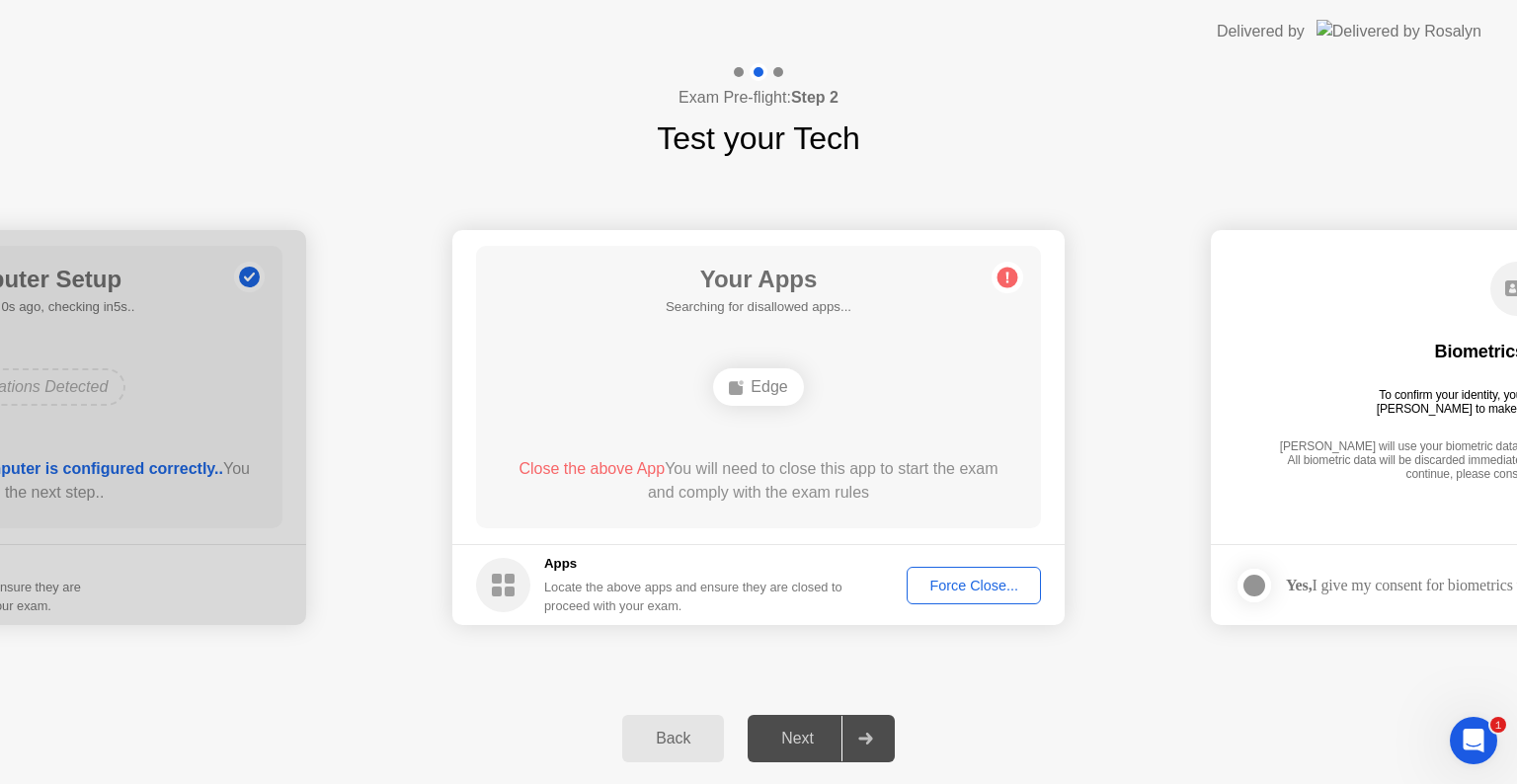 click on "**********" 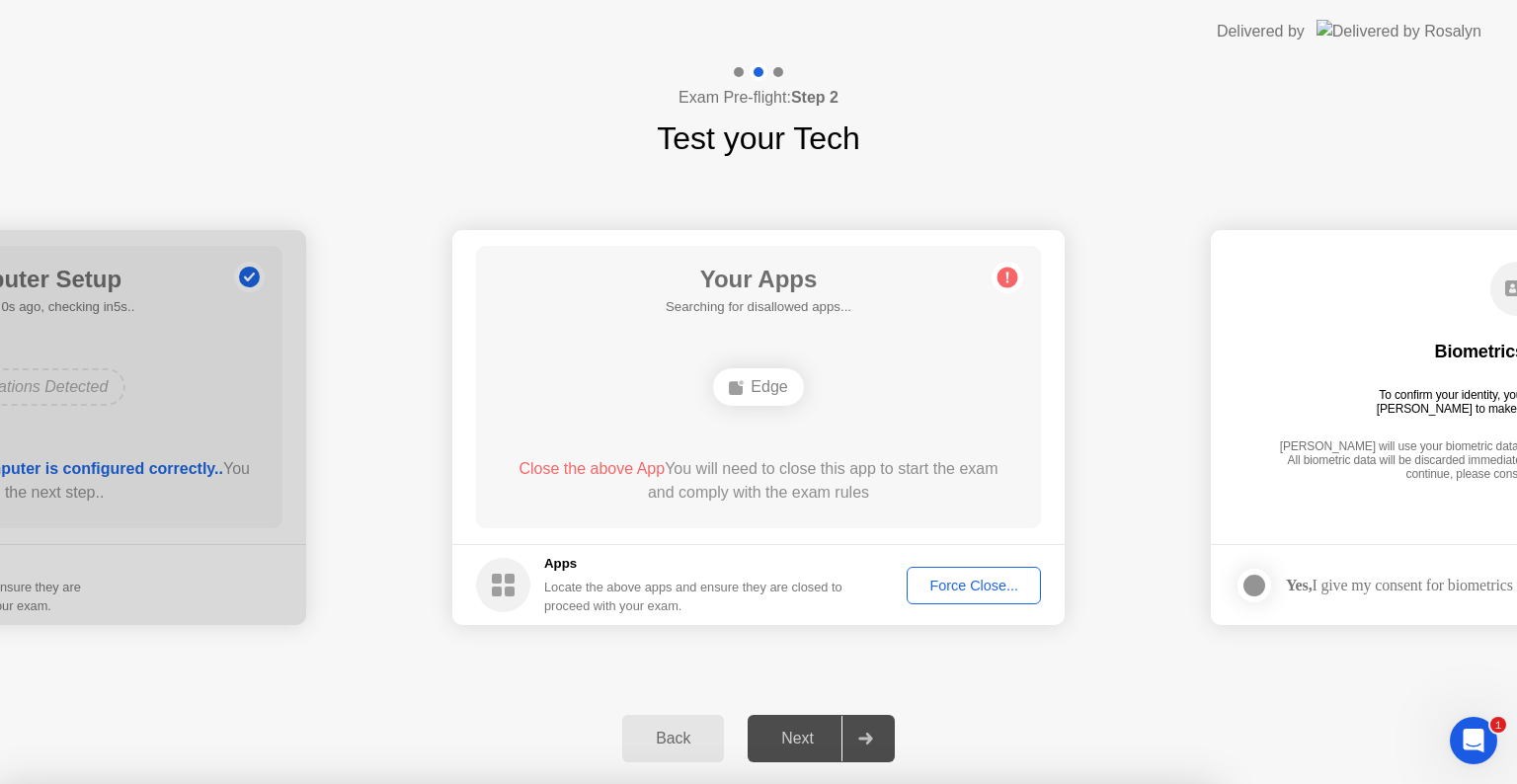 click on "Confirm" at bounding box center [673, 1057] 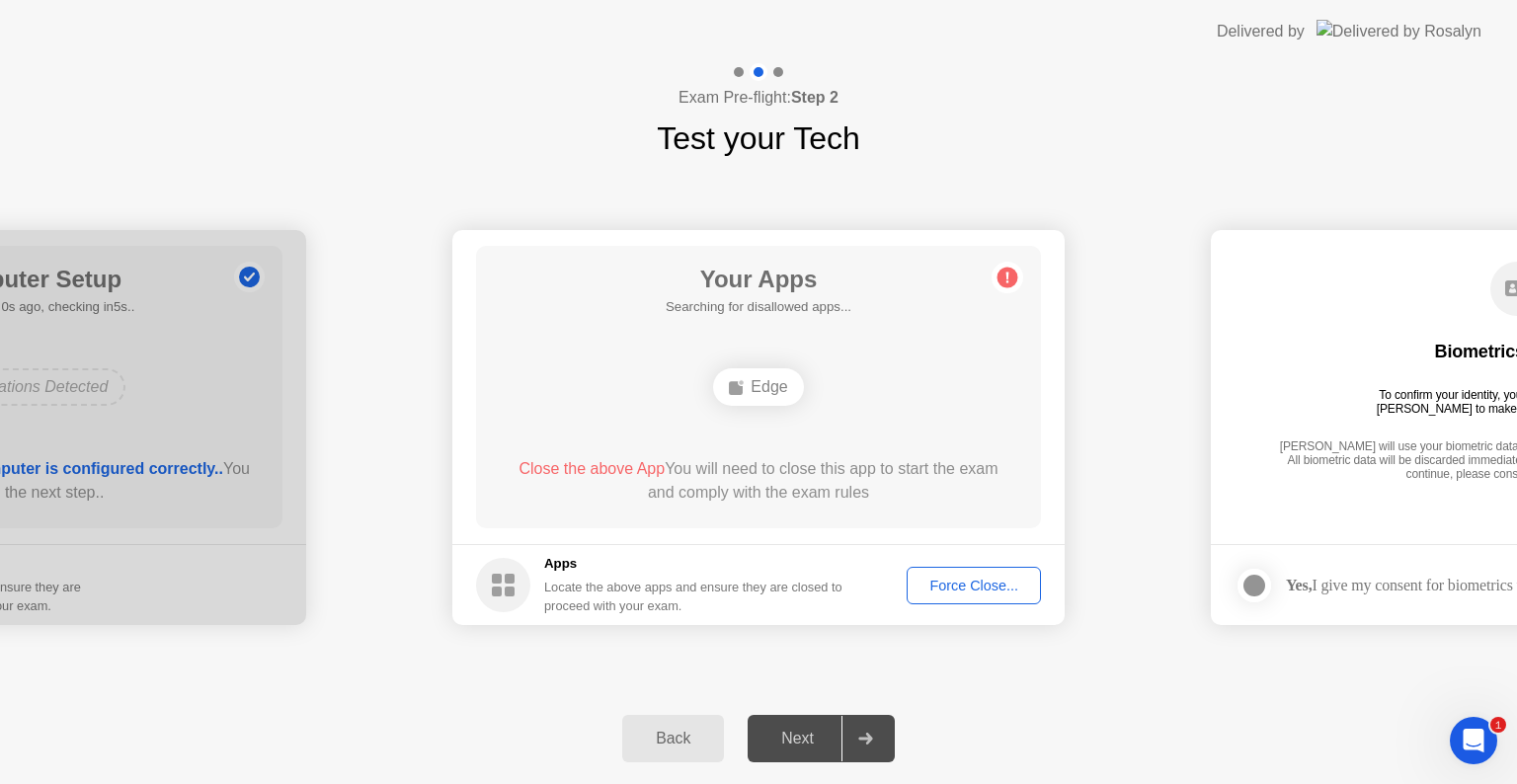 click on "**********" 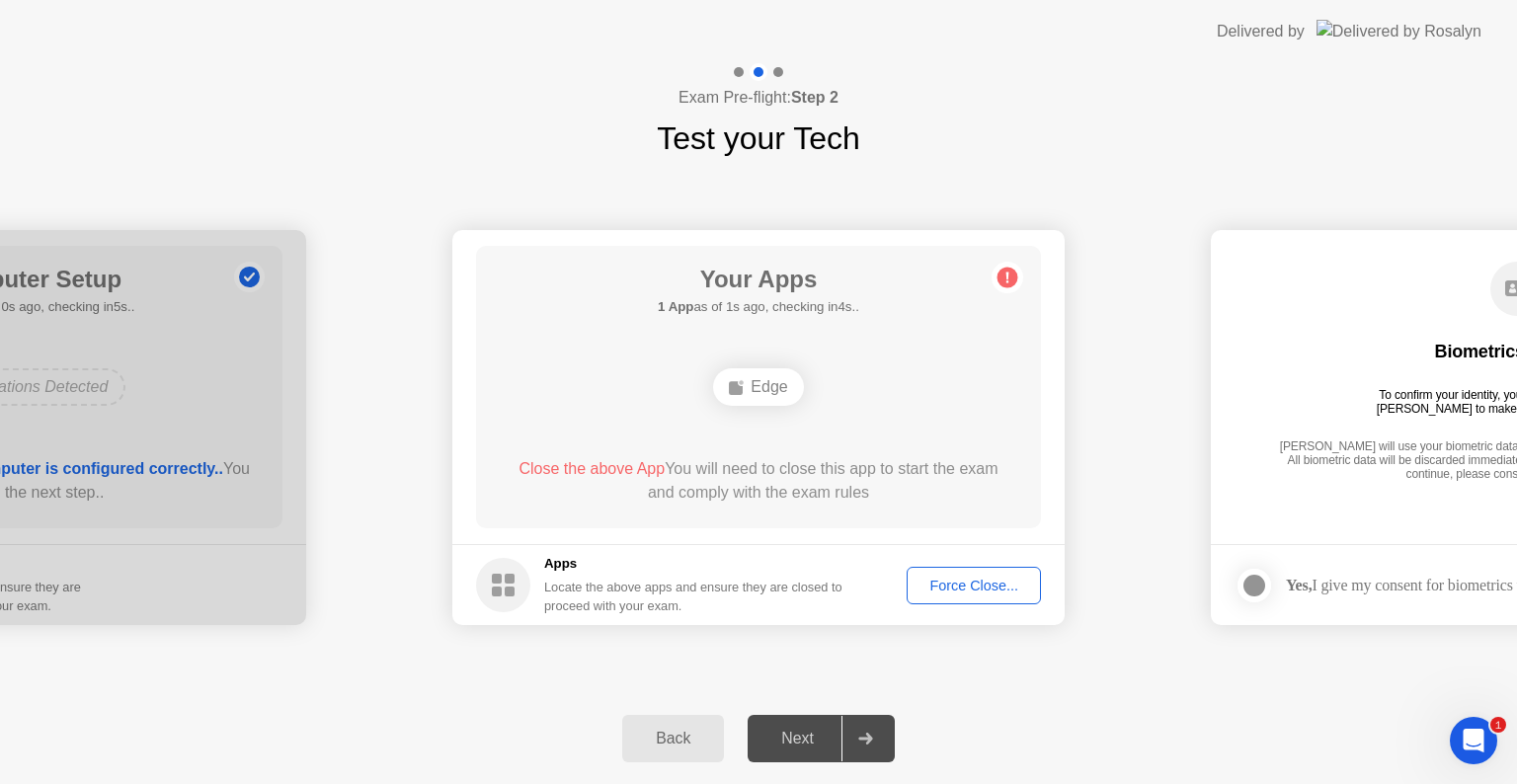 click on "Edge" 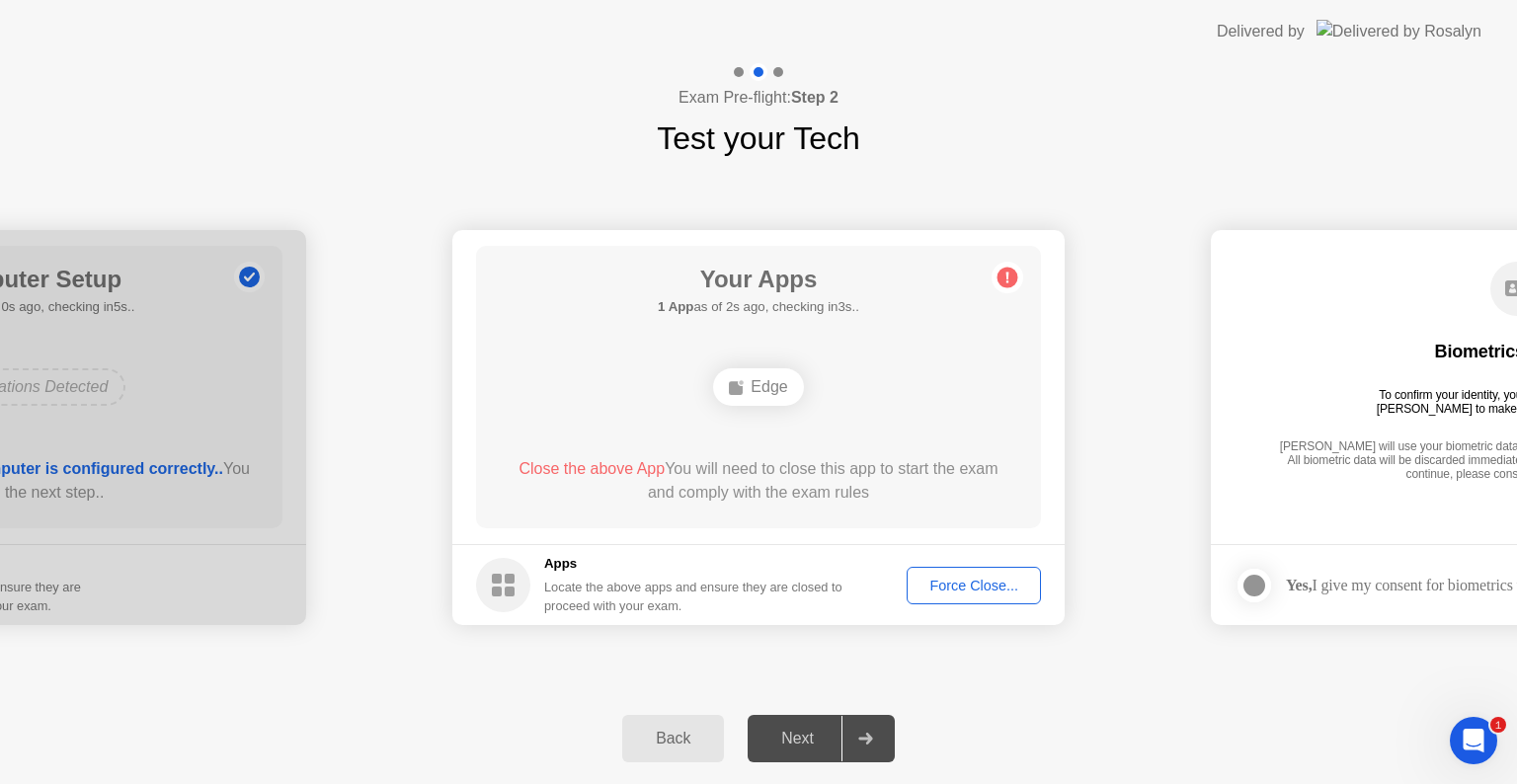 click on "Force Close..." 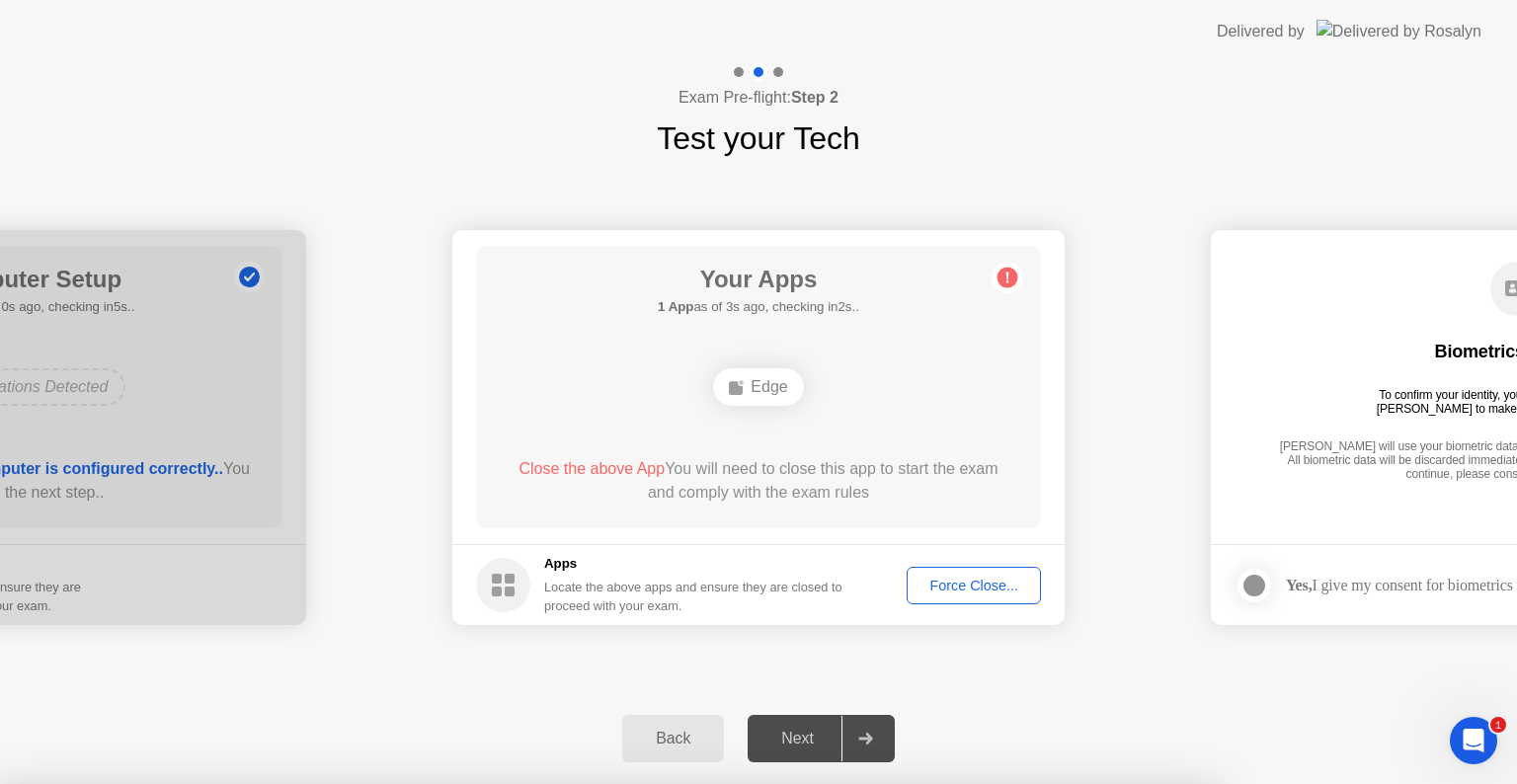 click on "Confirm" at bounding box center (673, 1057) 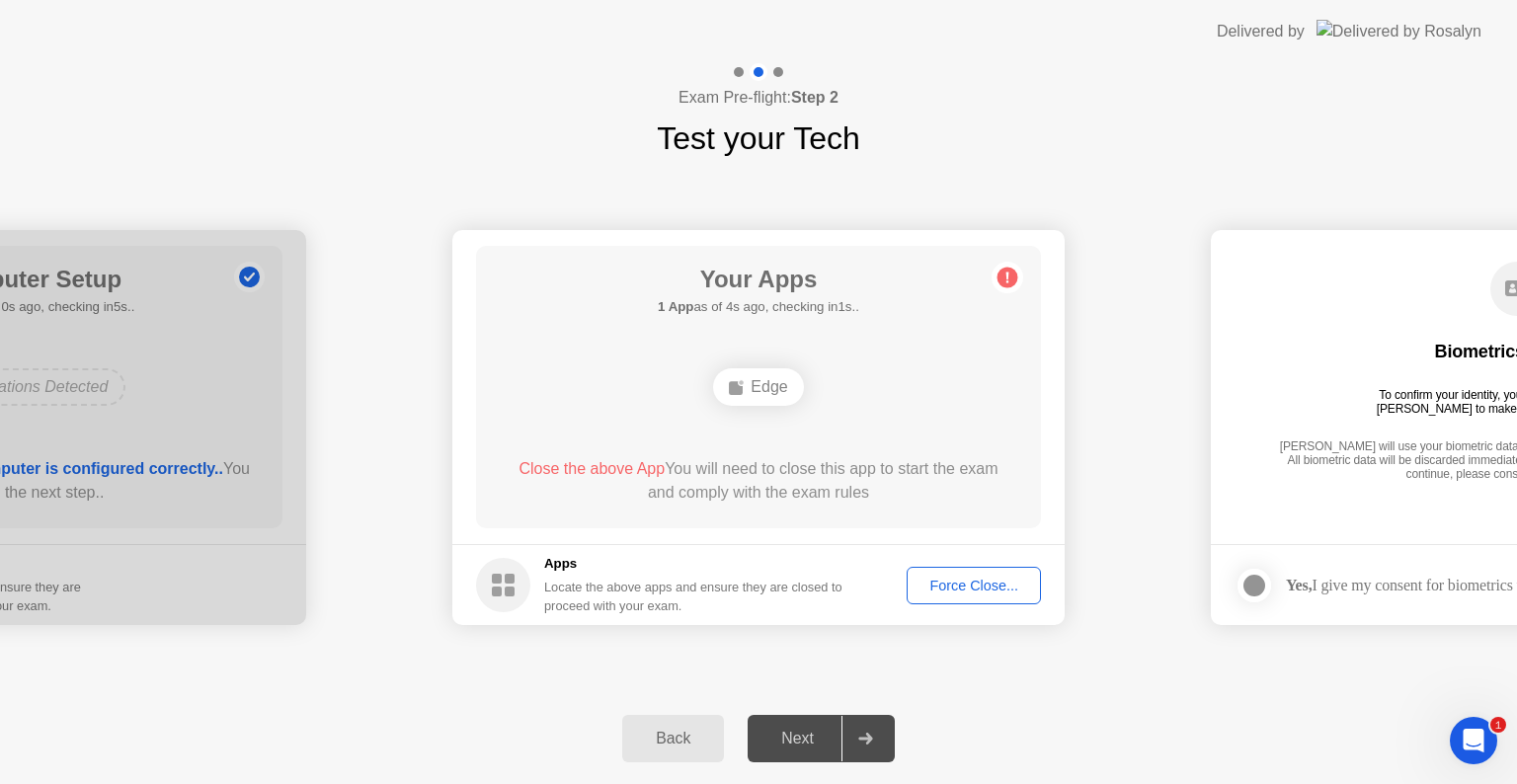 click on "Back Next" 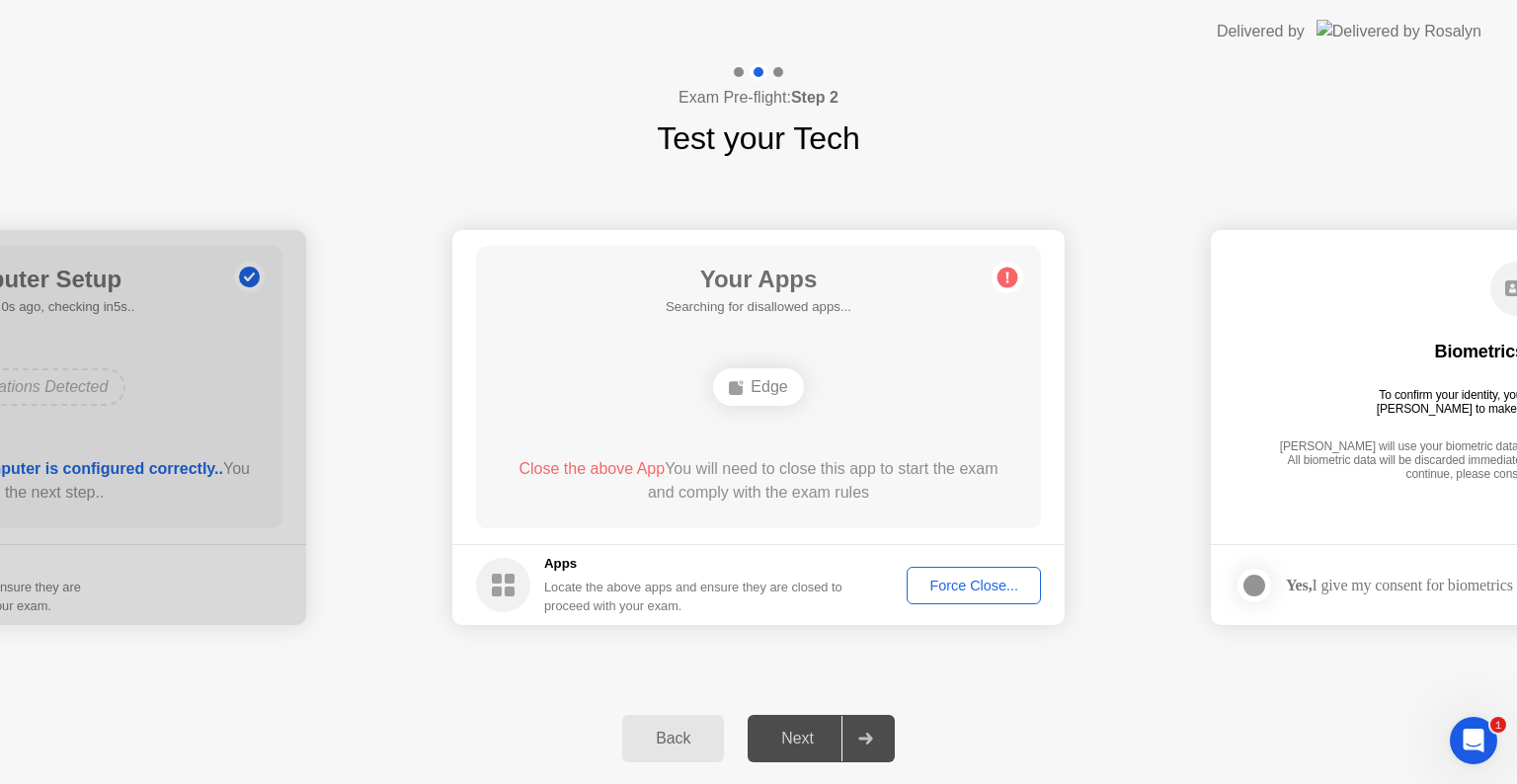 click on "Back Next" 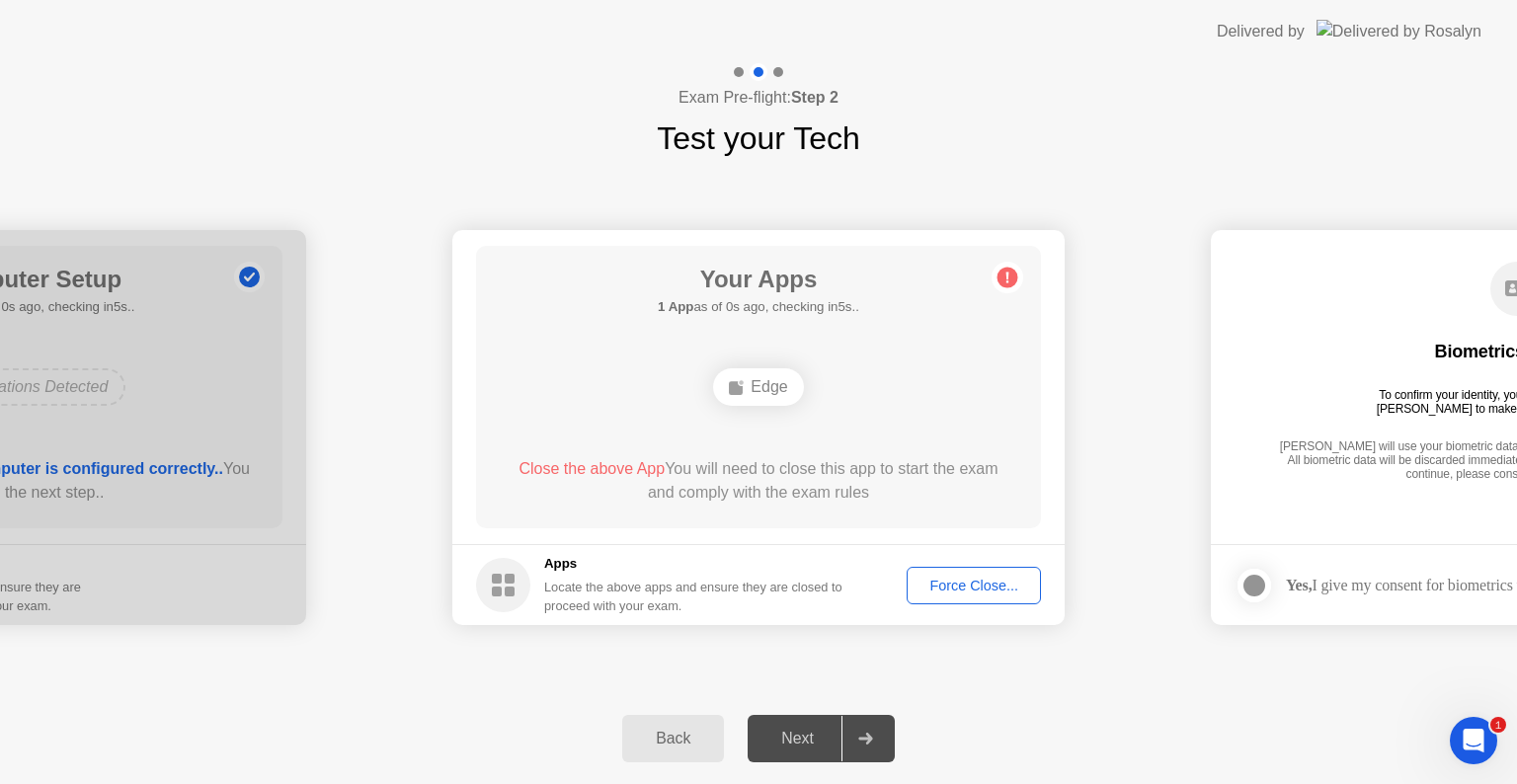 click on "Back" 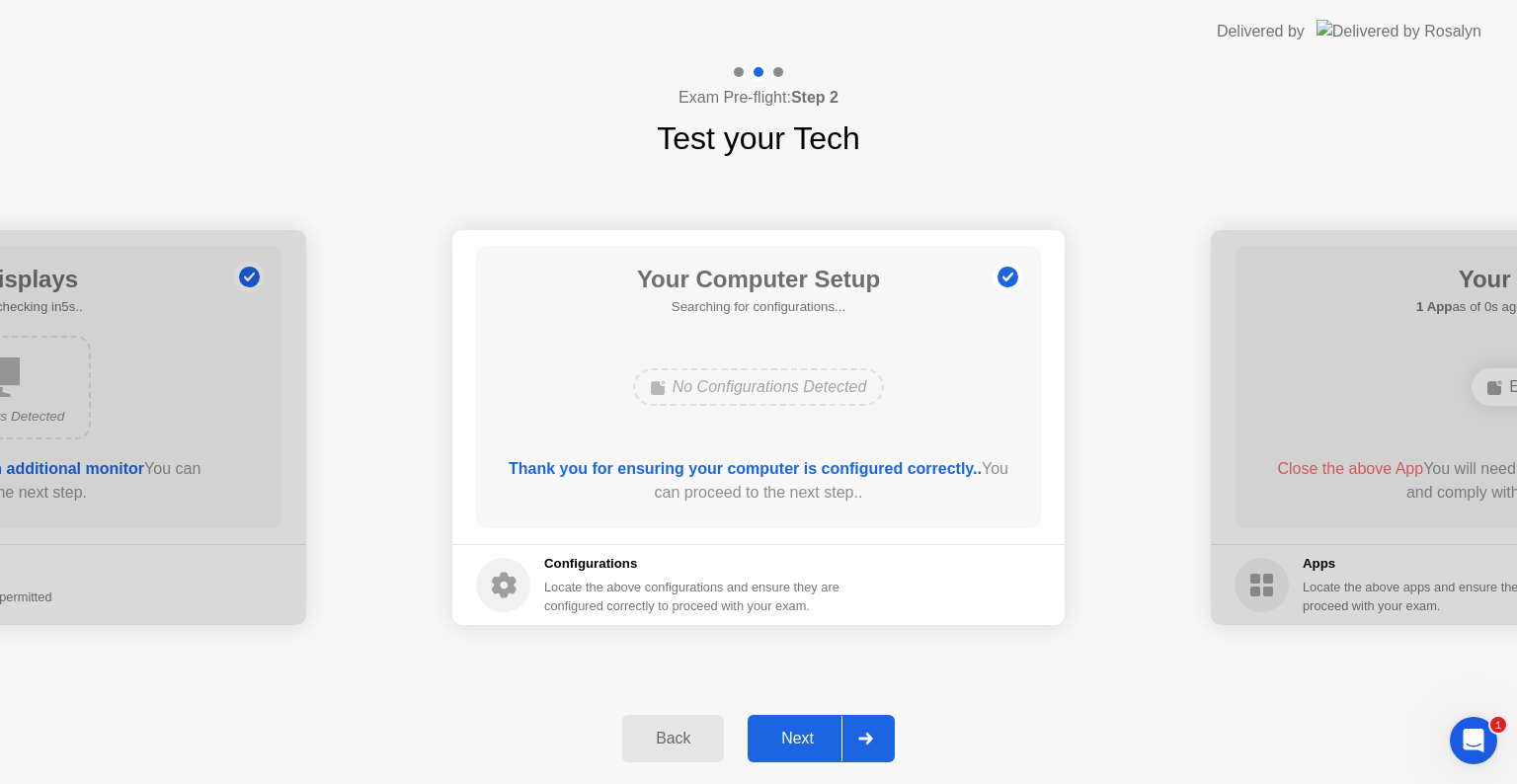 click on "Next" 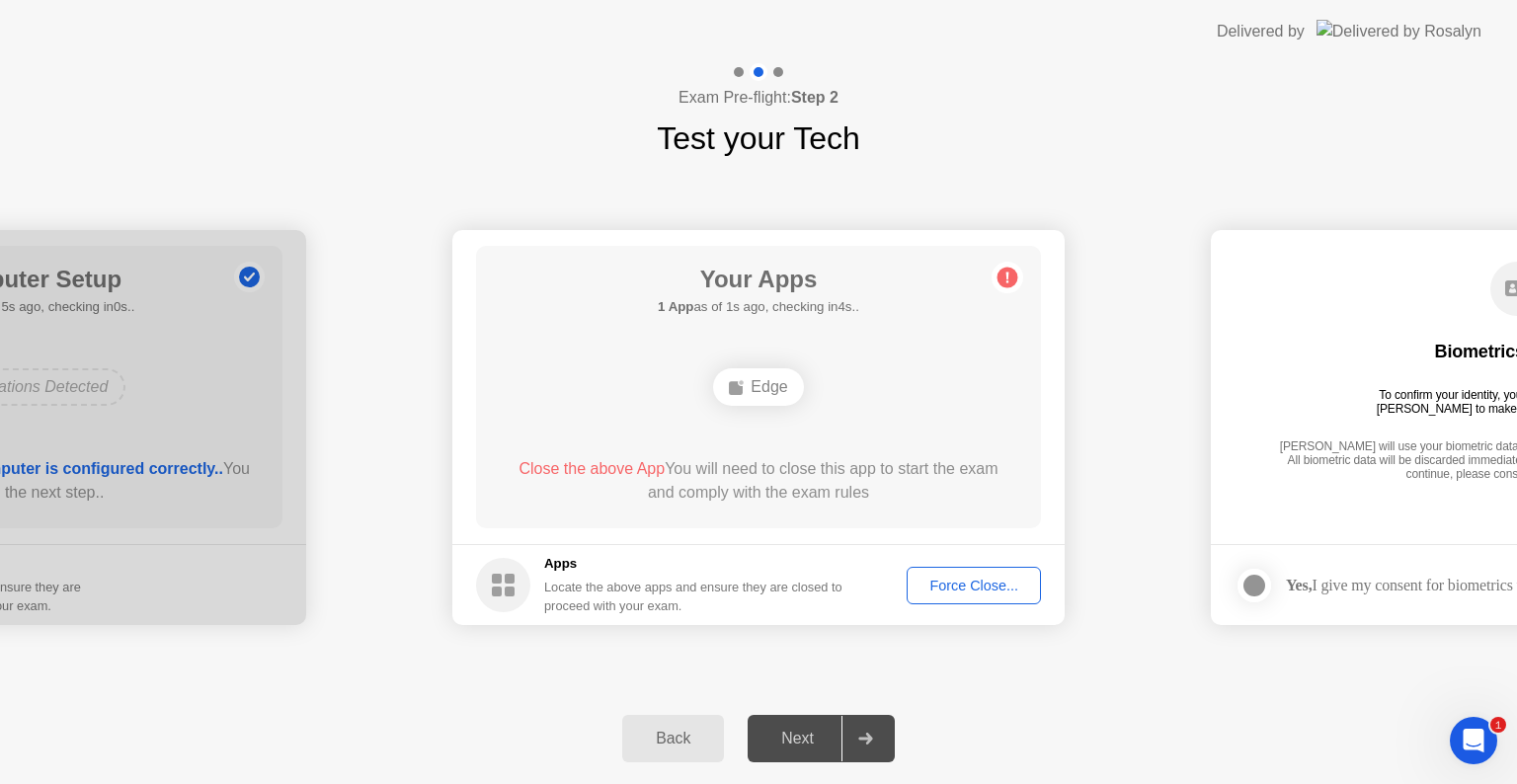 click on "Edge" 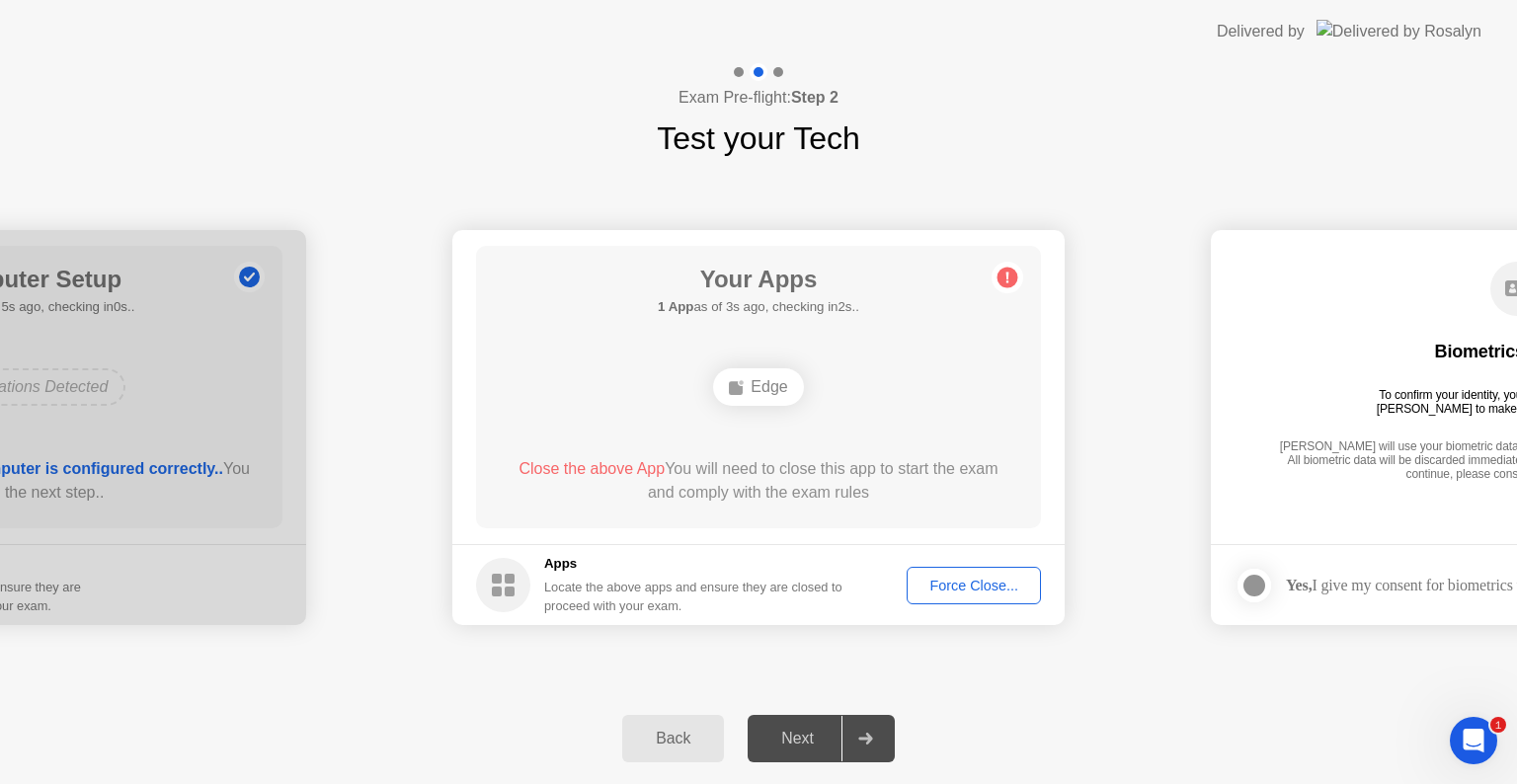 click on "Force Close..." 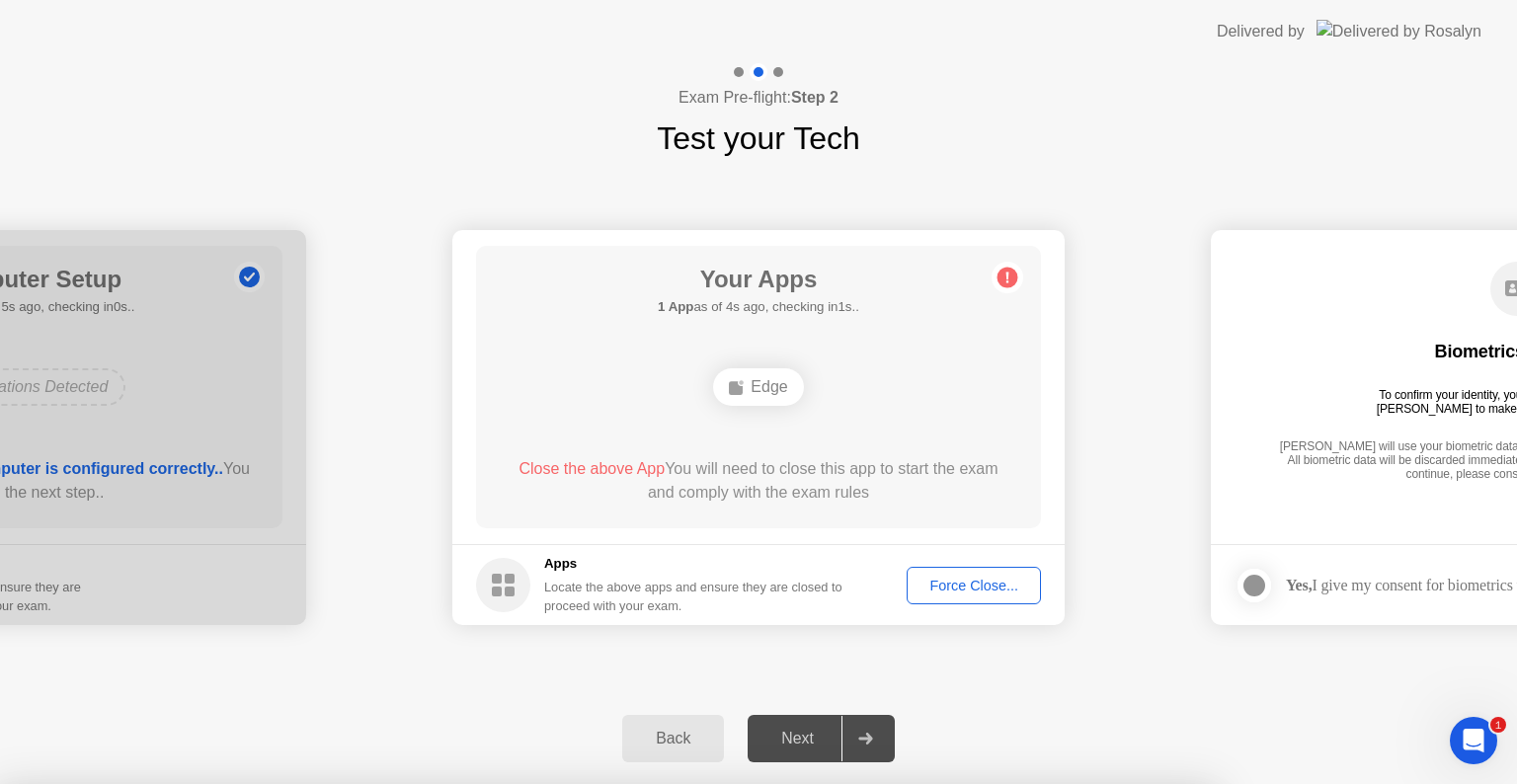click on "Confirm" at bounding box center [673, 1057] 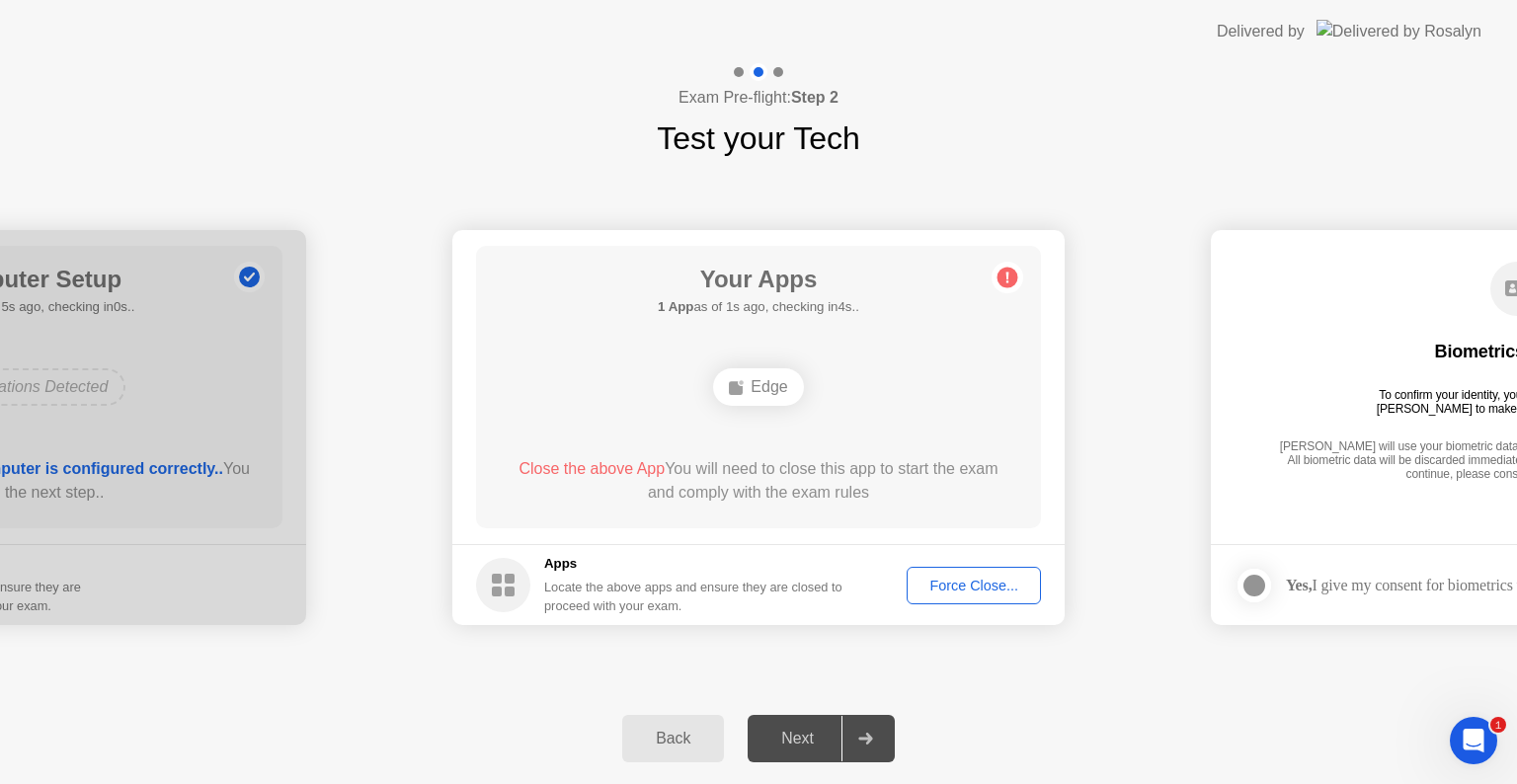 click on "Force Close..." 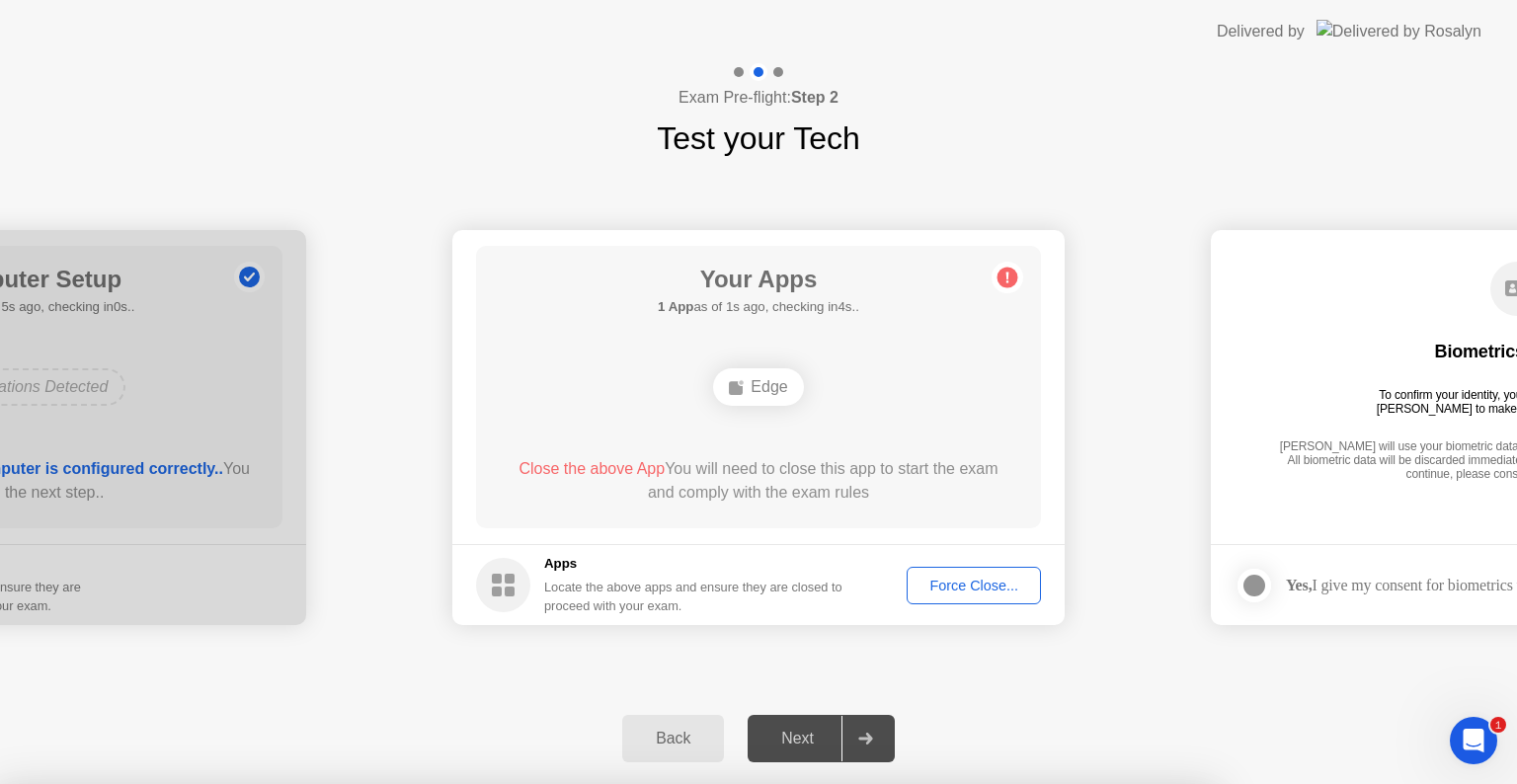 click on "Confirm" at bounding box center (673, 1057) 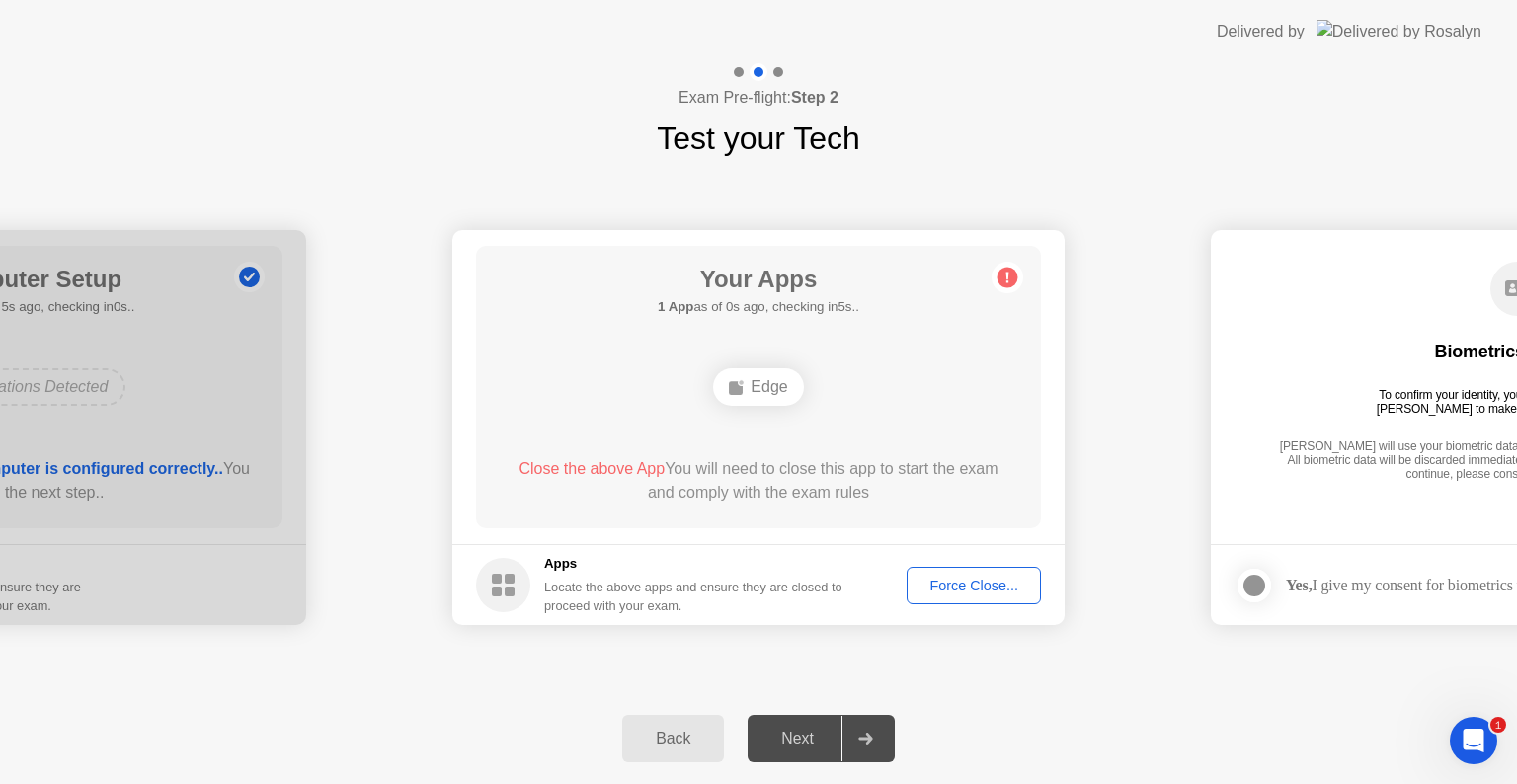 click on "Back Next" 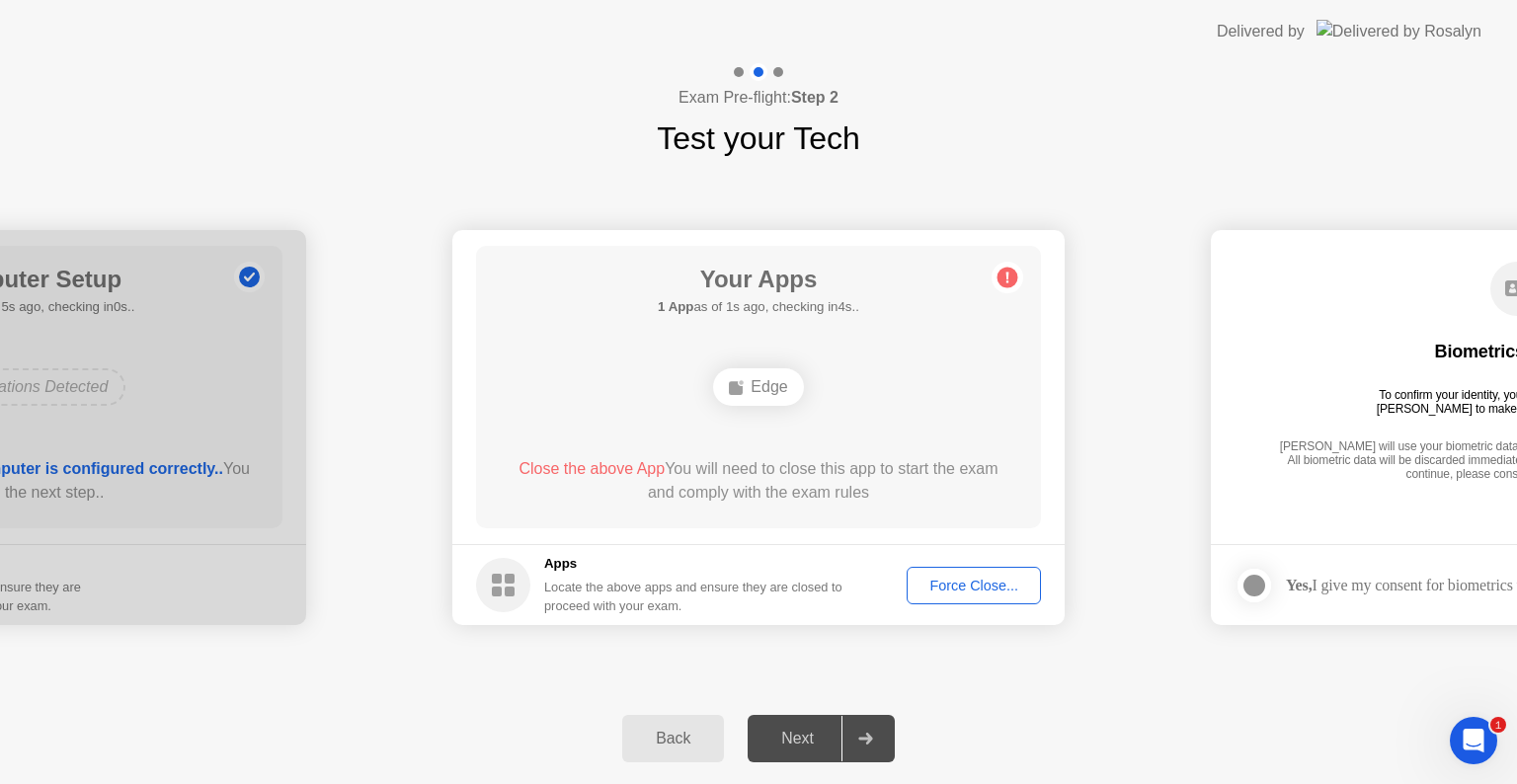 click on "Force Close..." 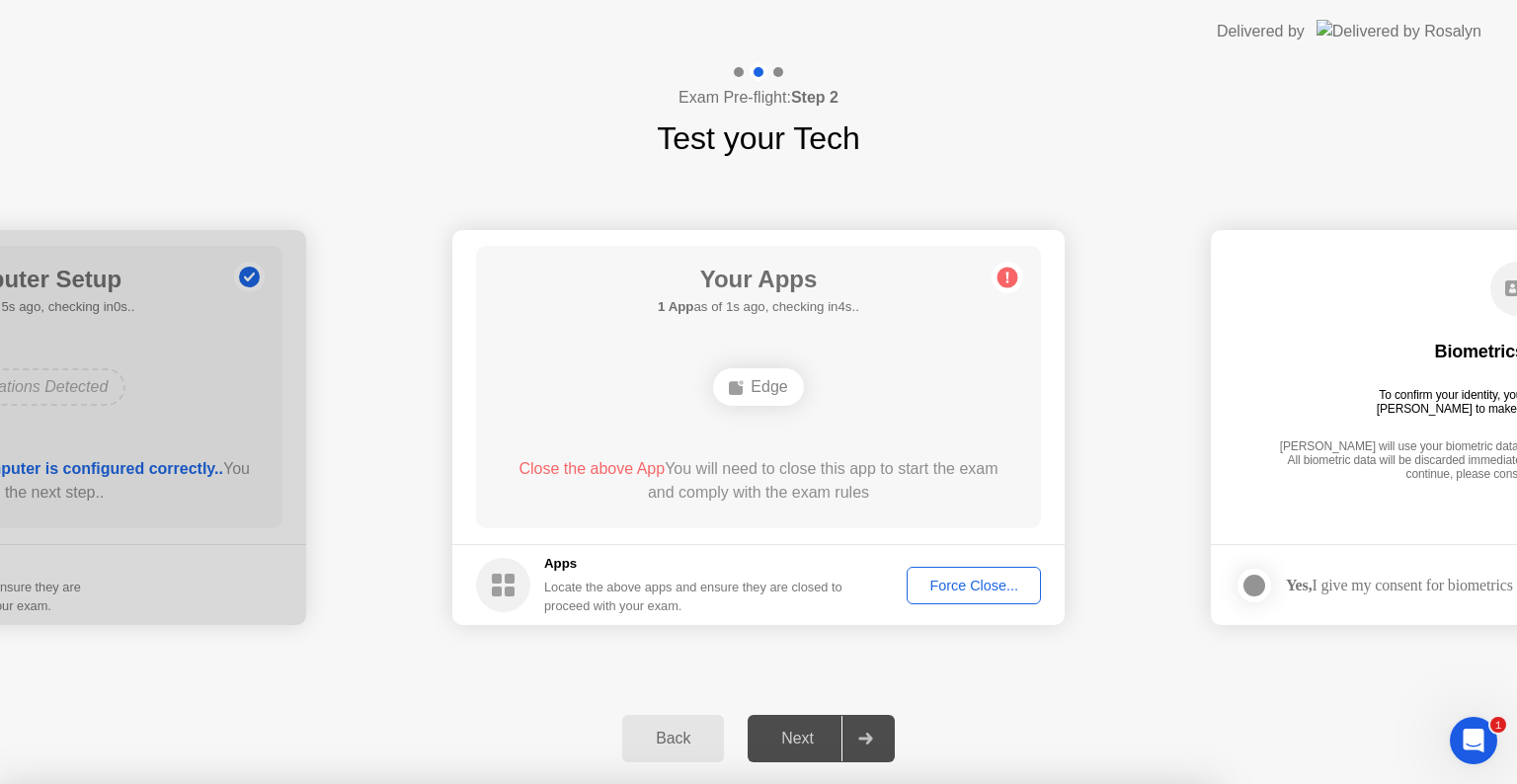 click on "Confirm" at bounding box center (673, 1057) 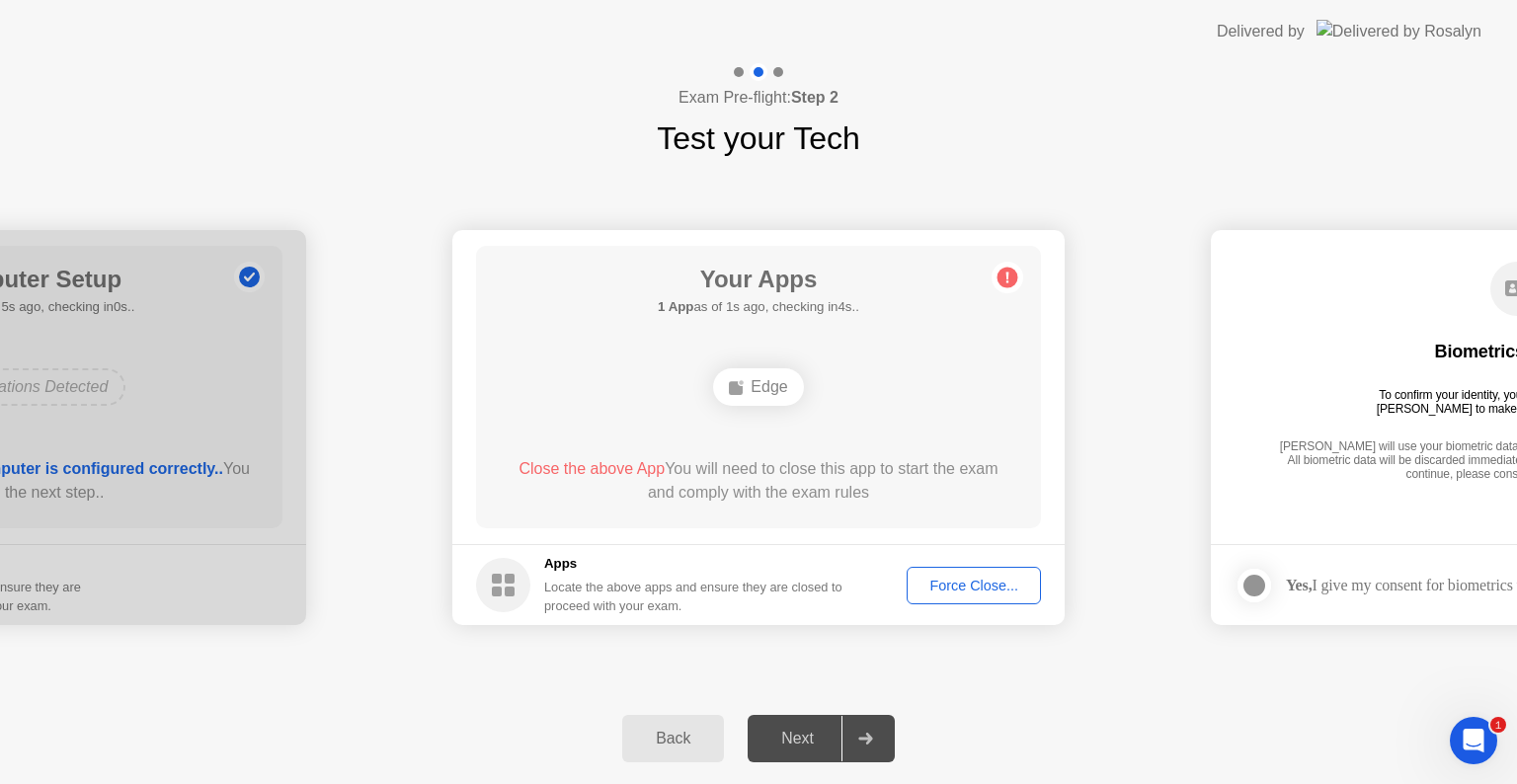 click on "Back" 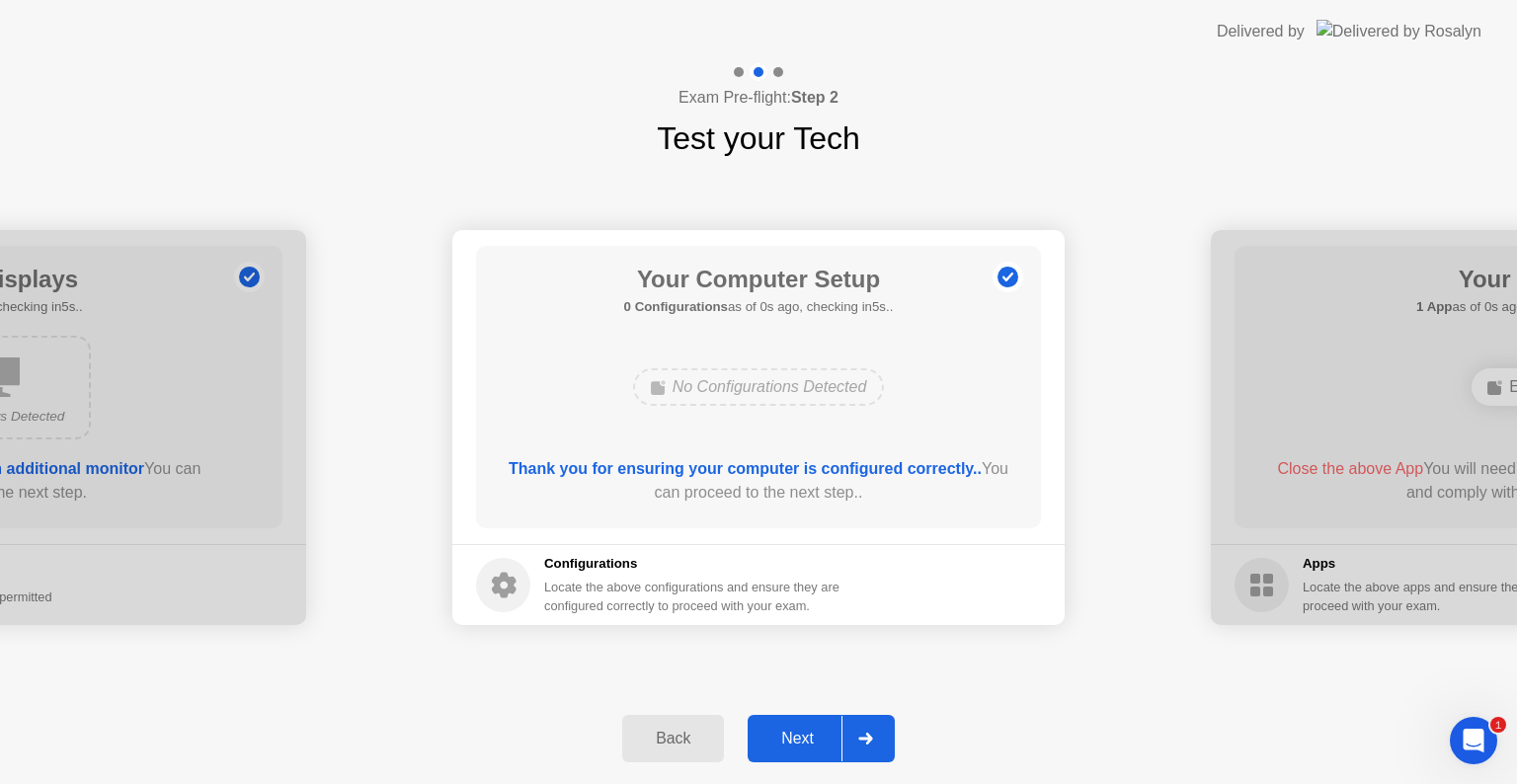 click on "Next" 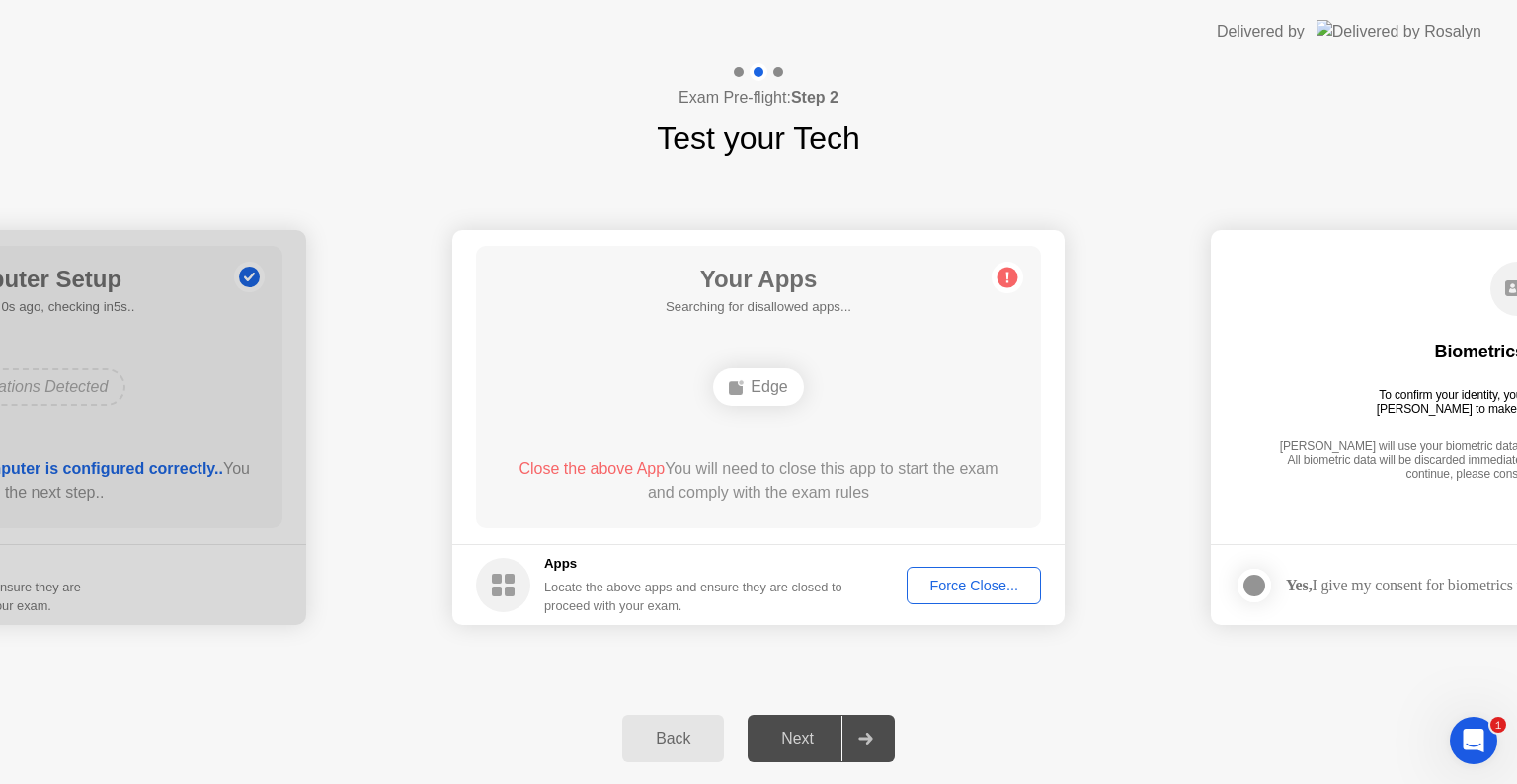 click on "**********" 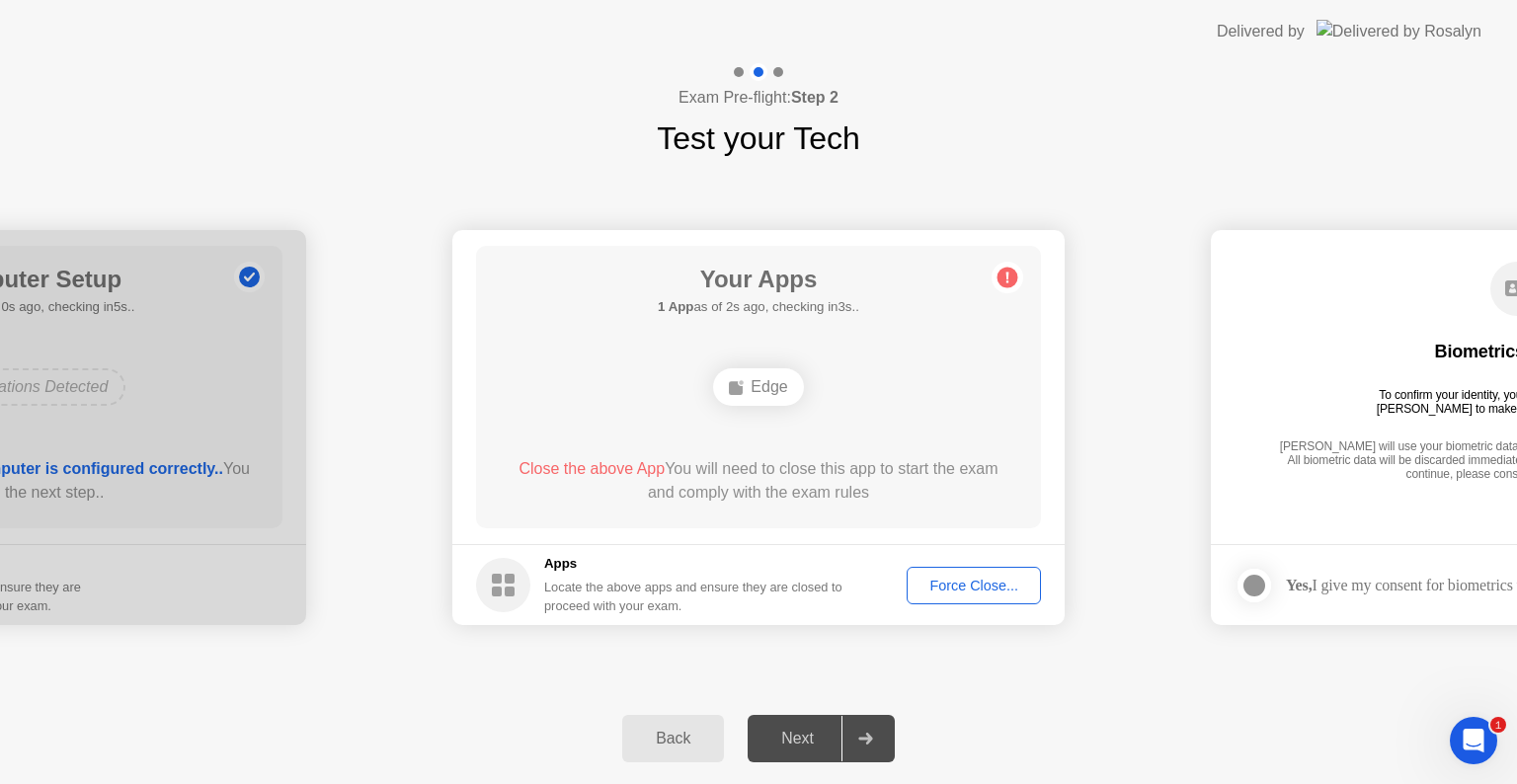 click on "Back Next" 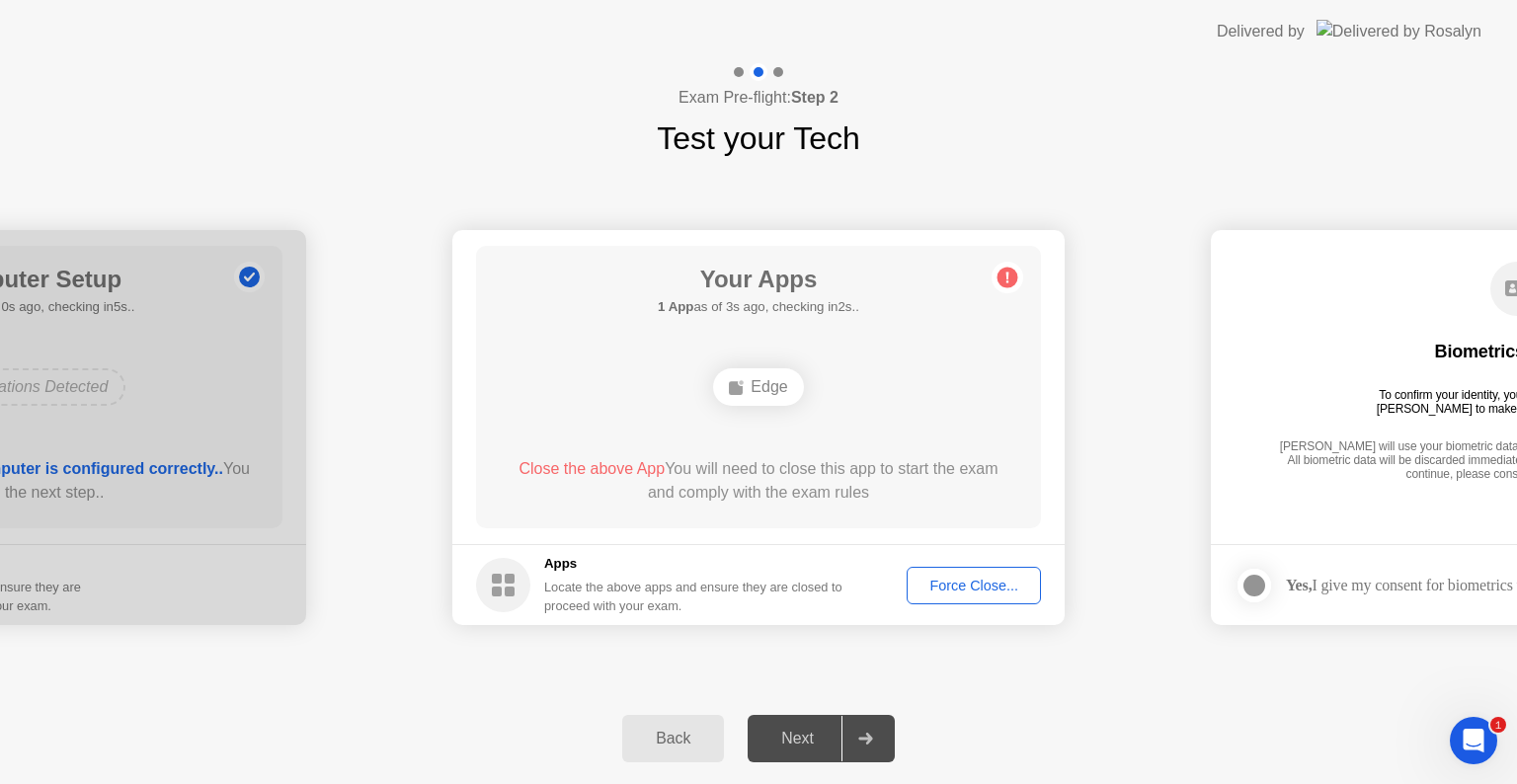 click on "Force Close..." 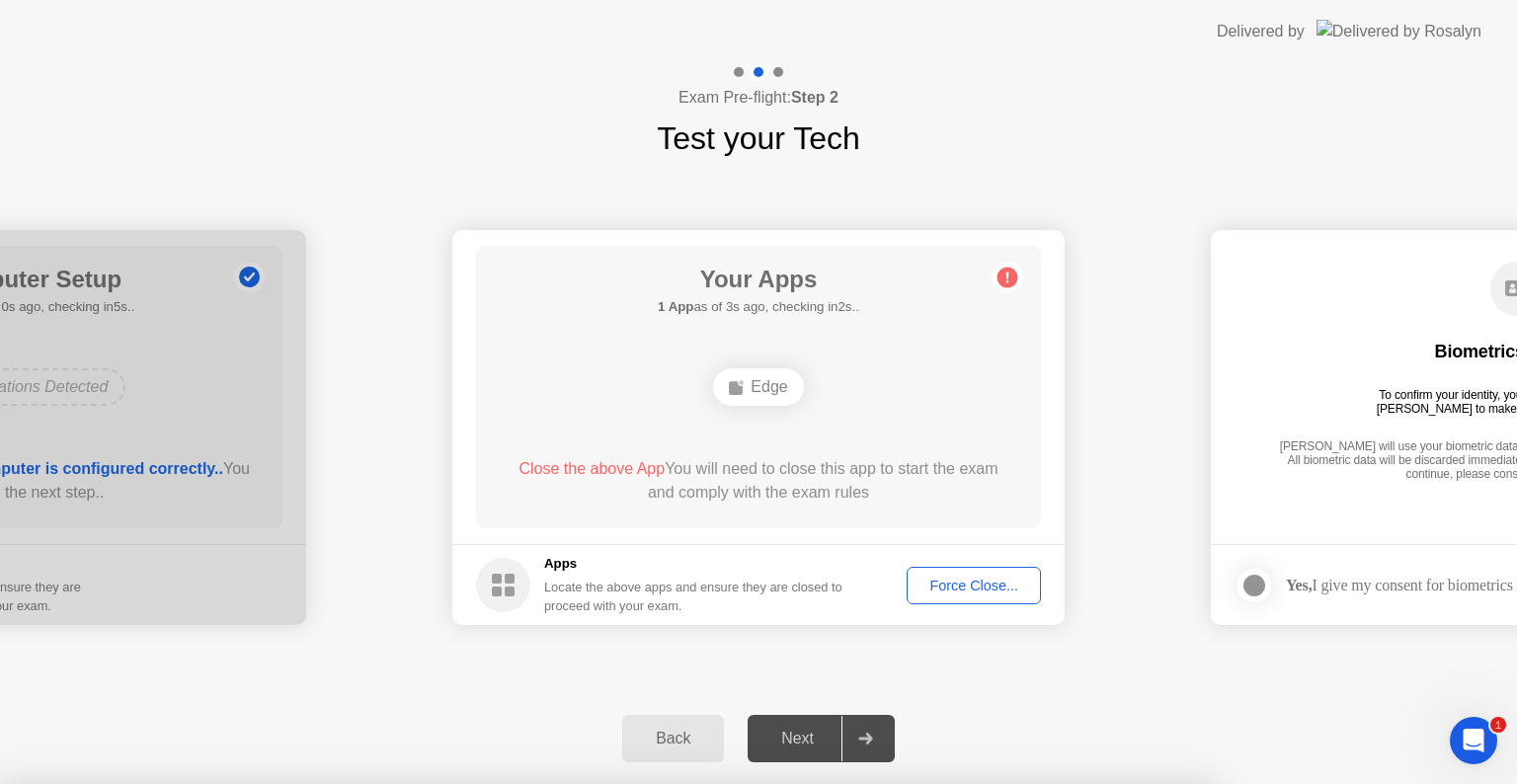 click on "Confirm" at bounding box center (673, 1057) 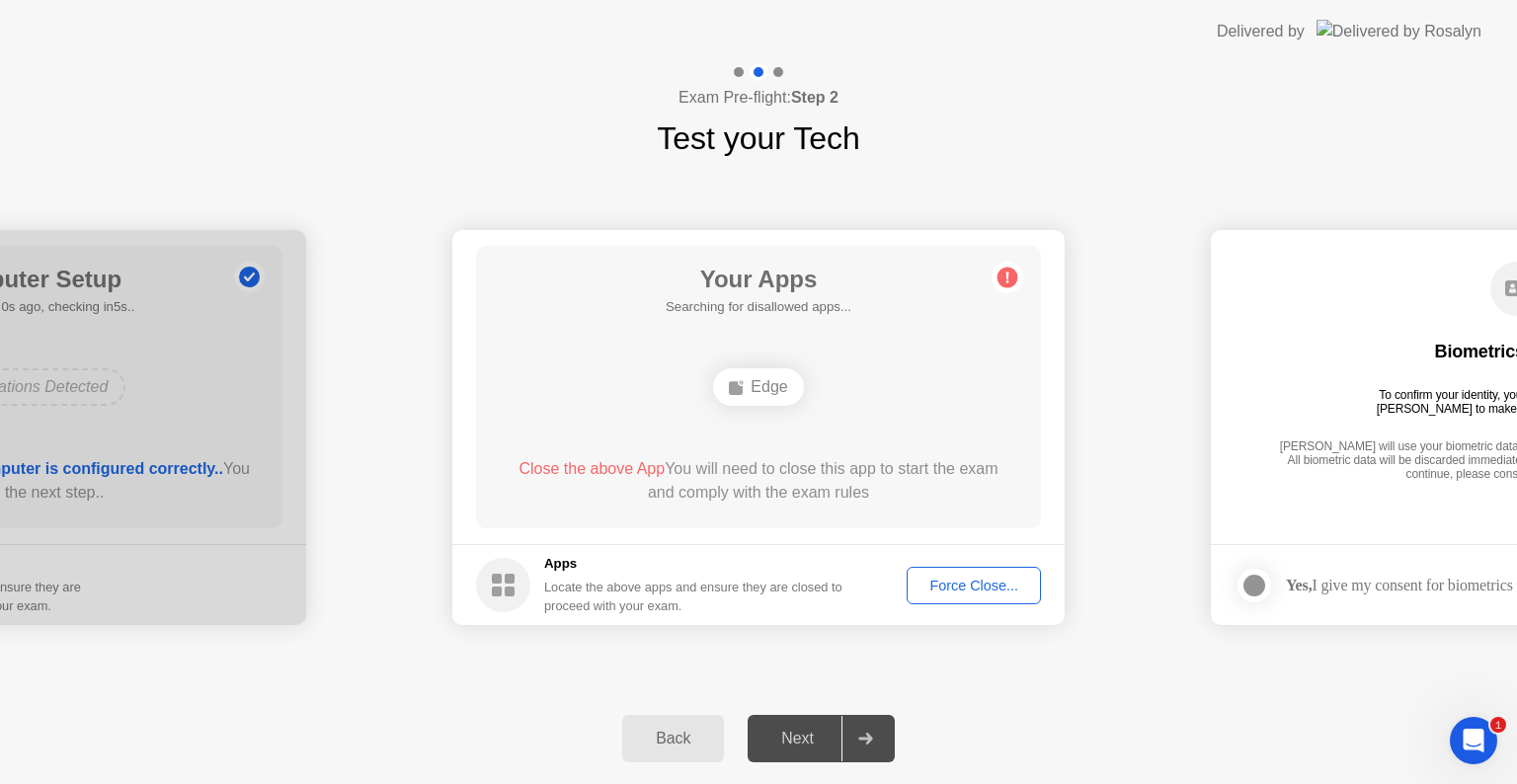 click on "**********" 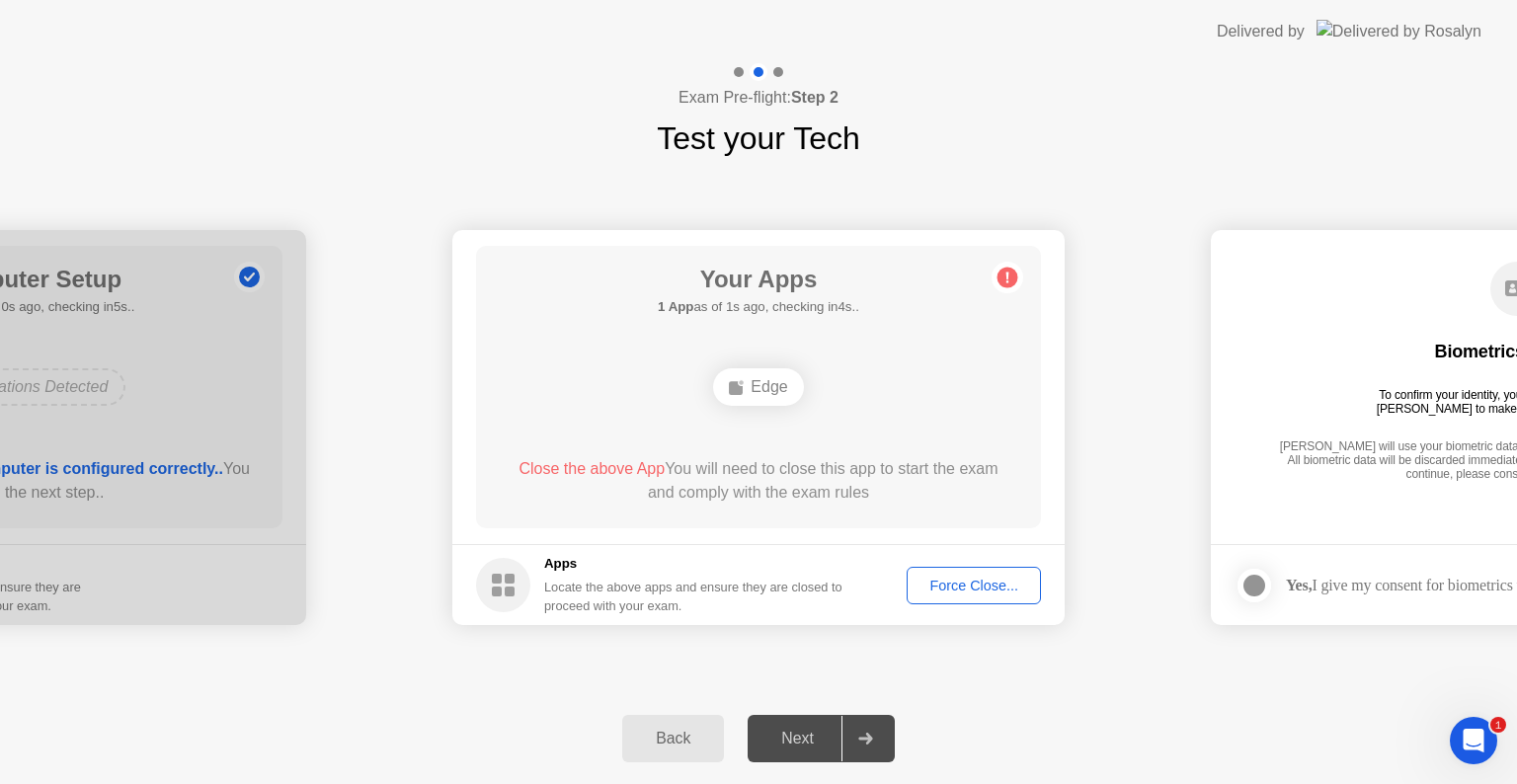 click on "Back" 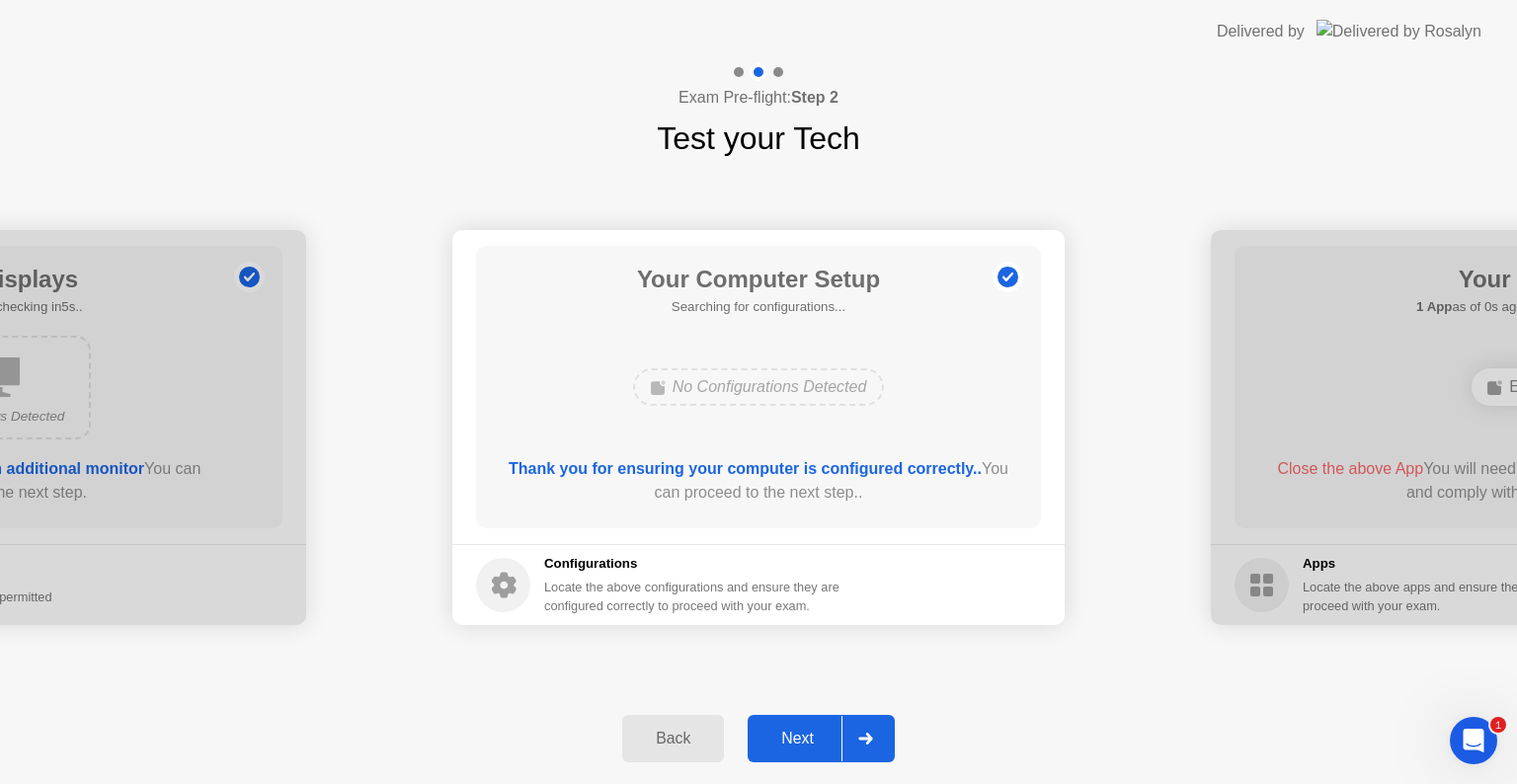 click on "Your Computer Setup  Searching for configurations...  No Configurations Detected  Thank you for ensuring your computer is configured correctly..  You can proceed to the next step.." 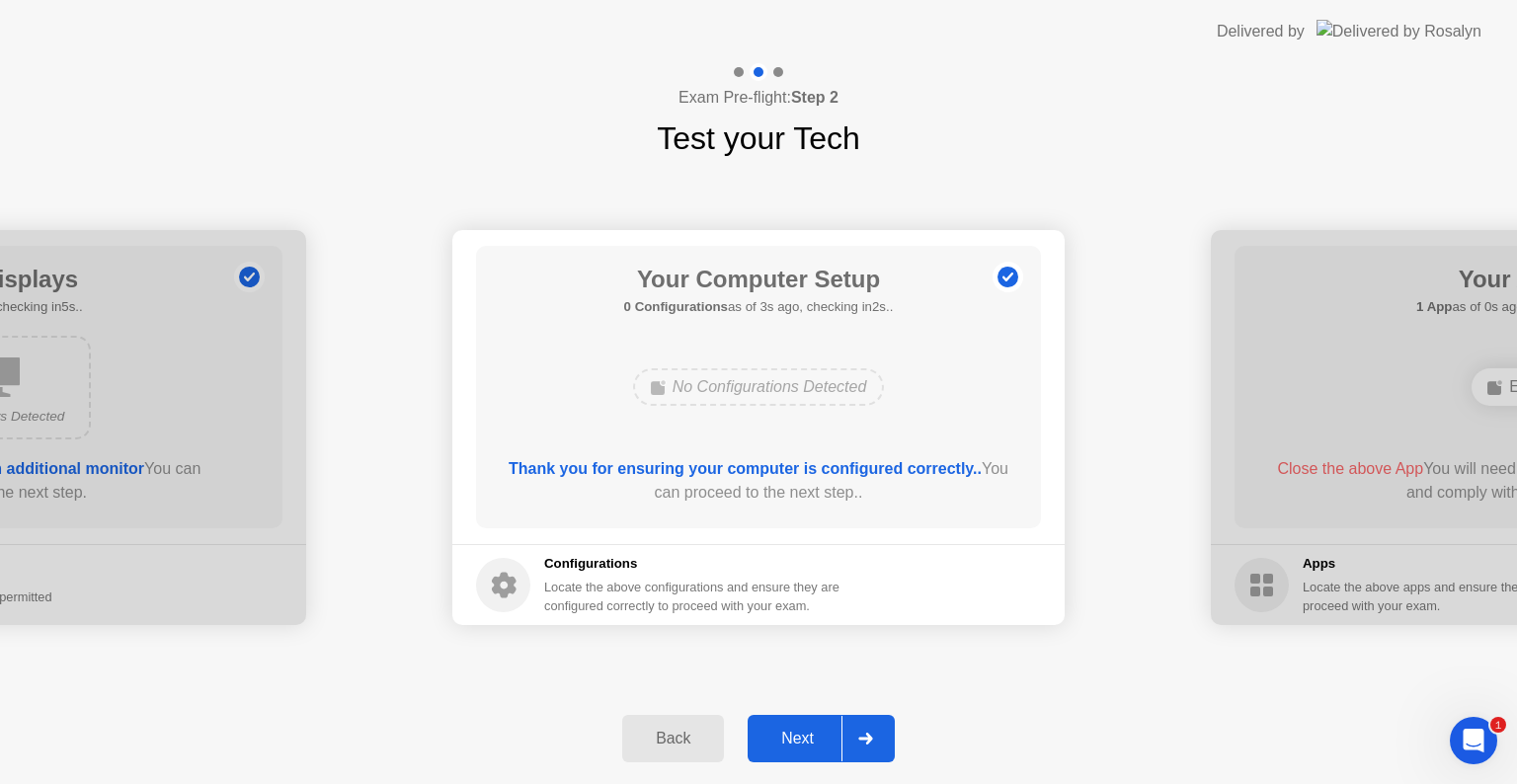 click on "Next" 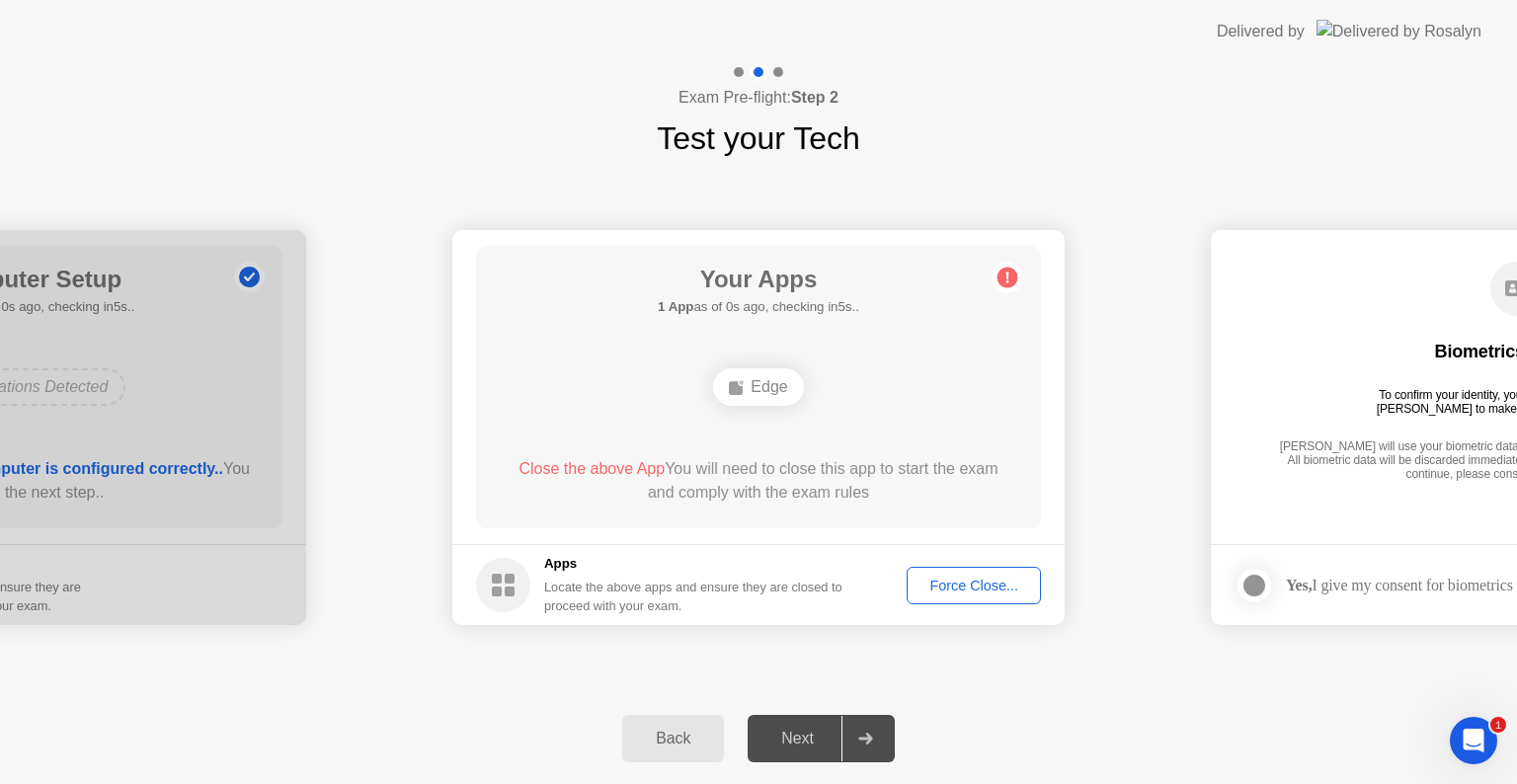click on "**********" 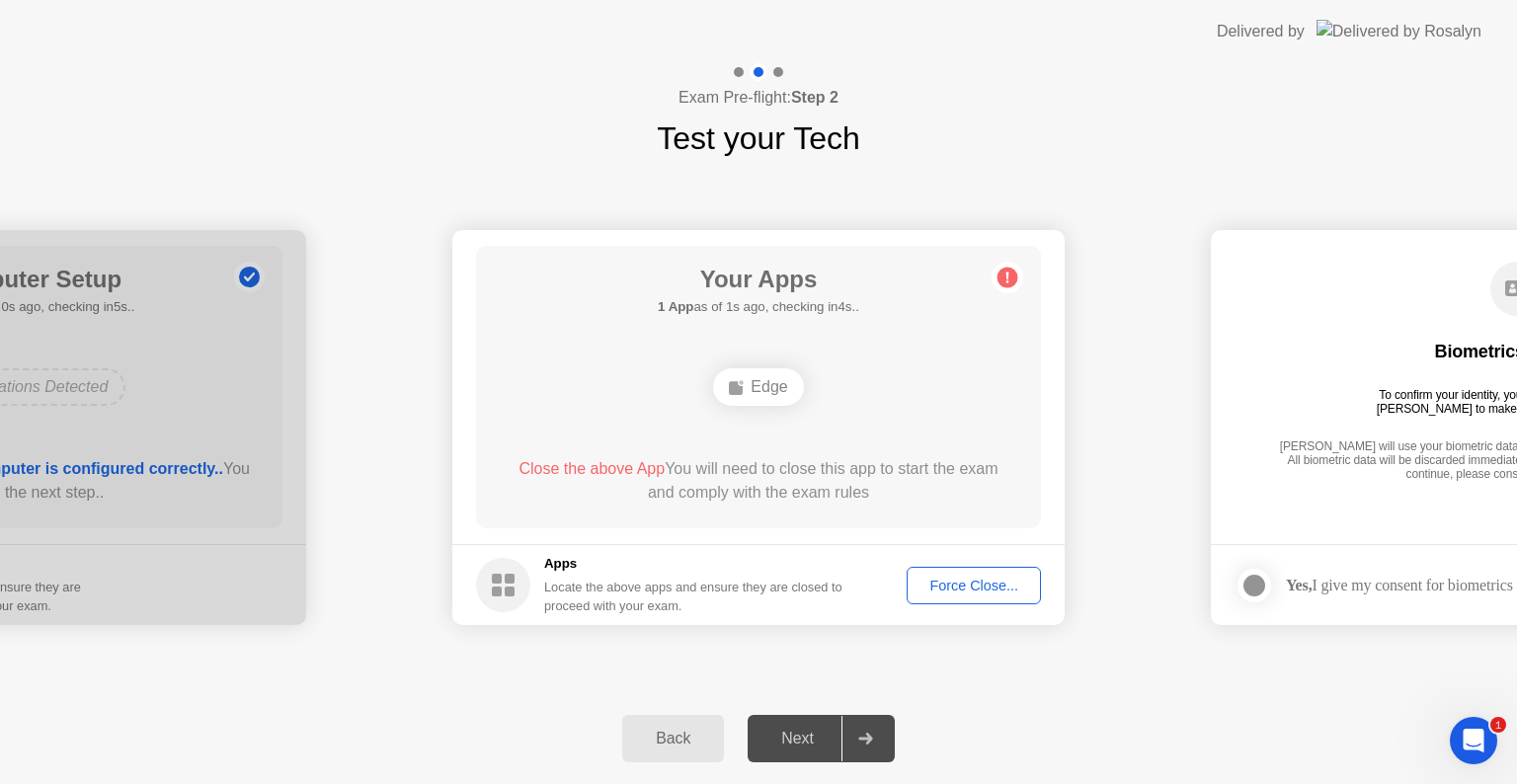 click on "Force Close..." 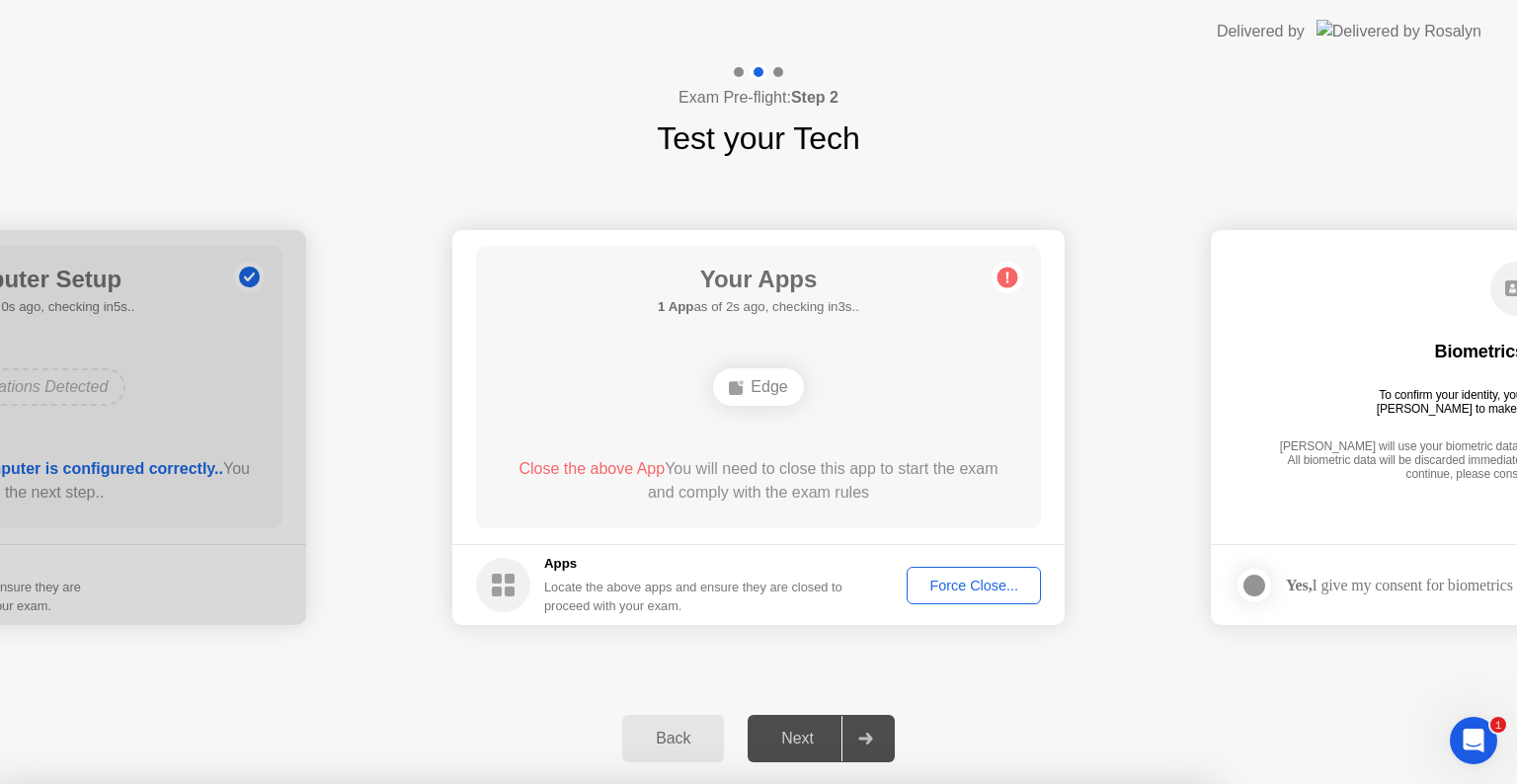 click on "Need help? Let [PERSON_NAME] close your apps for you  Clicking "Confirm" below will force close  Edge  even if there are unsaved changes..  Learn more about closing apps  Edge  Cancel Confirm" at bounding box center [606, 940] 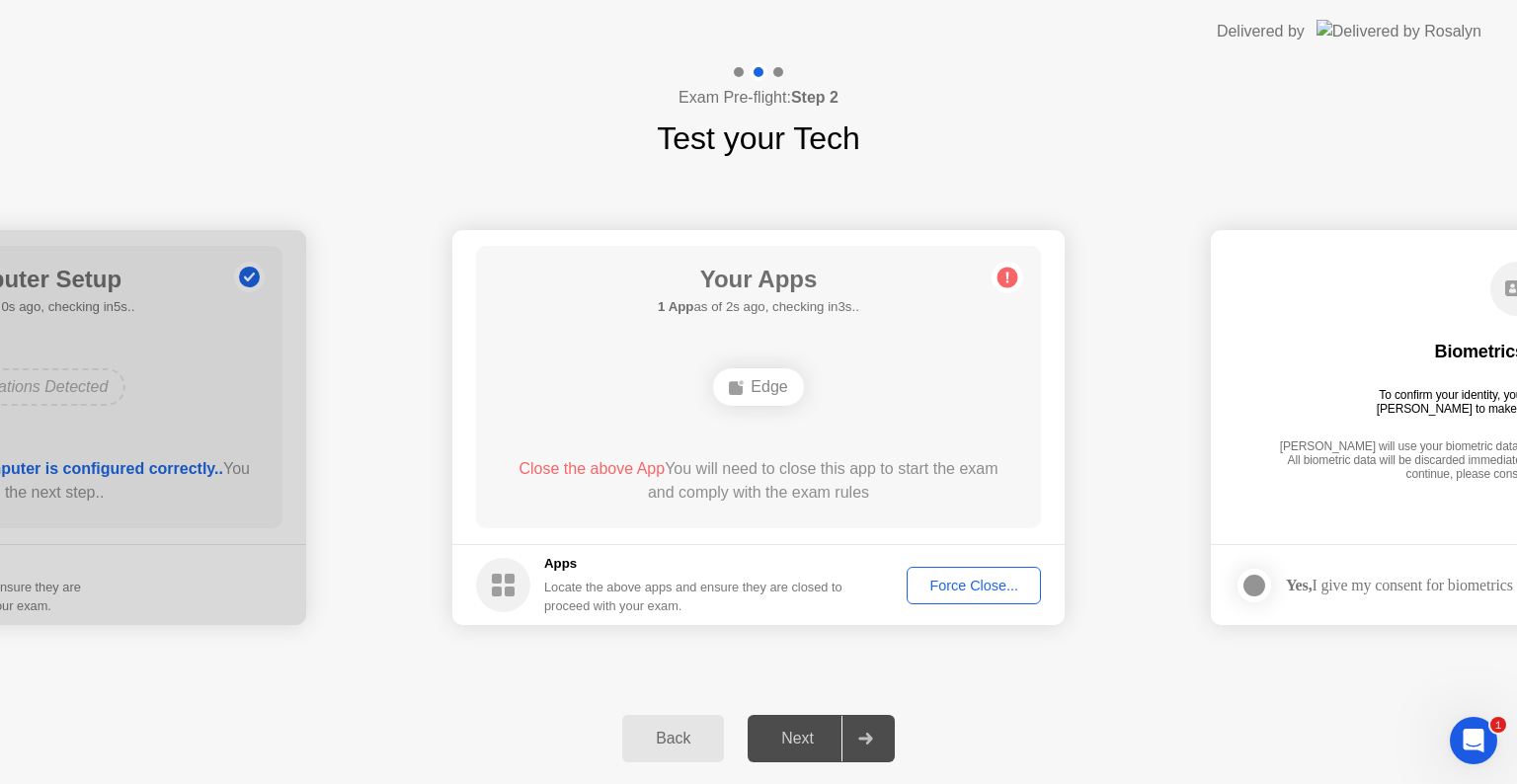click on "Close the above App  You will need to close this app to start the exam and comply with the exam rules" 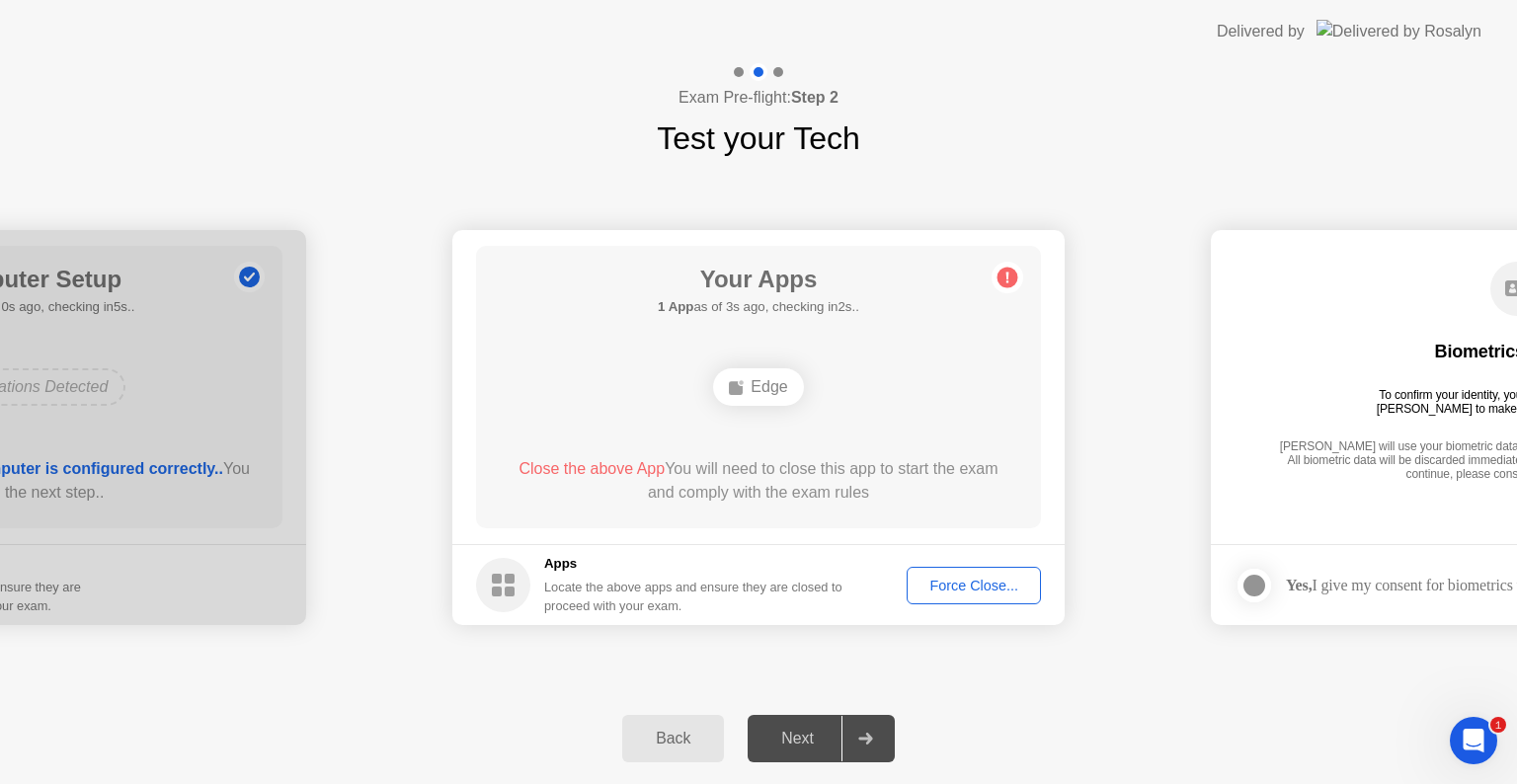 click on "Close the above App  You will need to close this app to start the exam and comply with the exam rules" 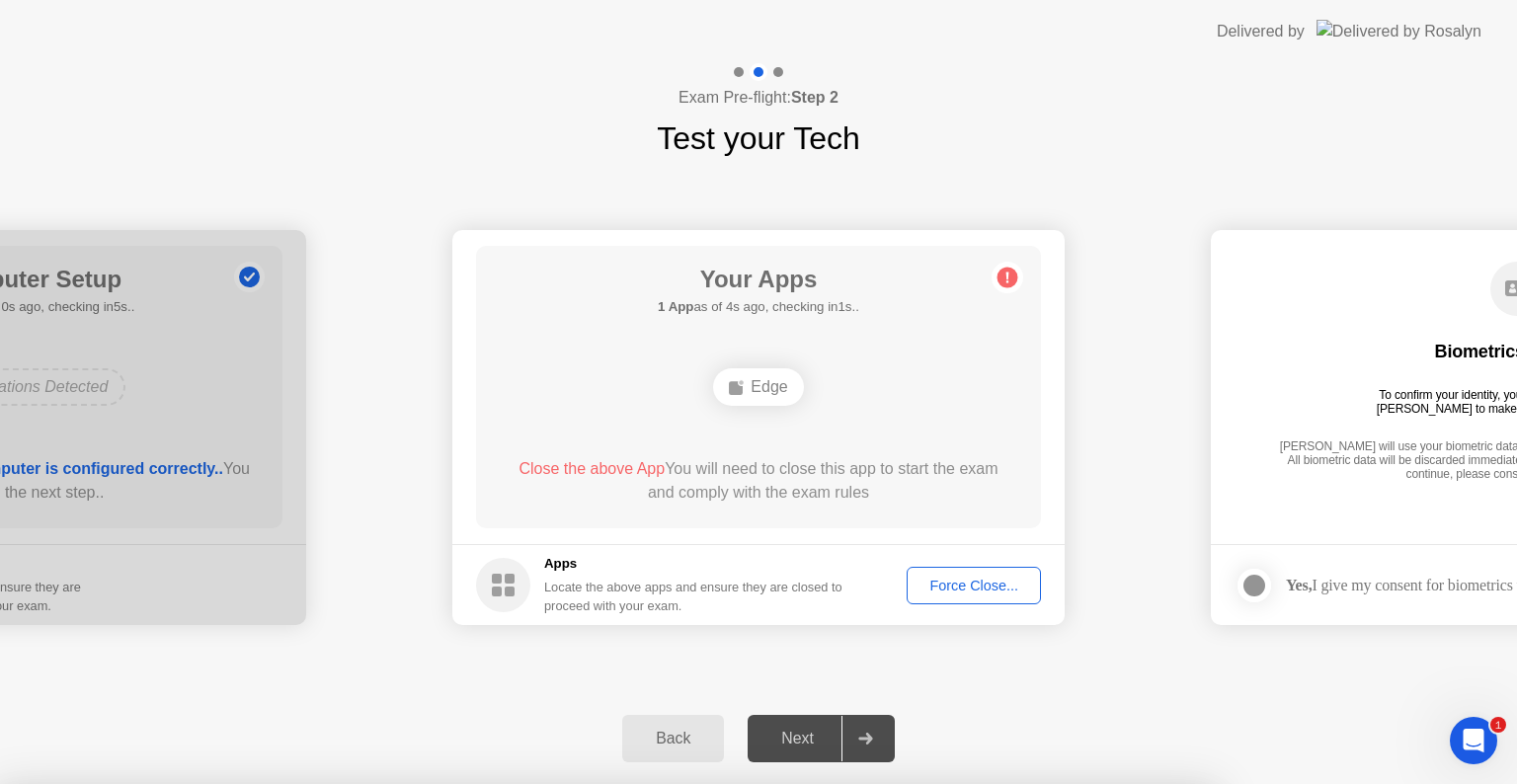 click on "Confirm" at bounding box center [673, 1057] 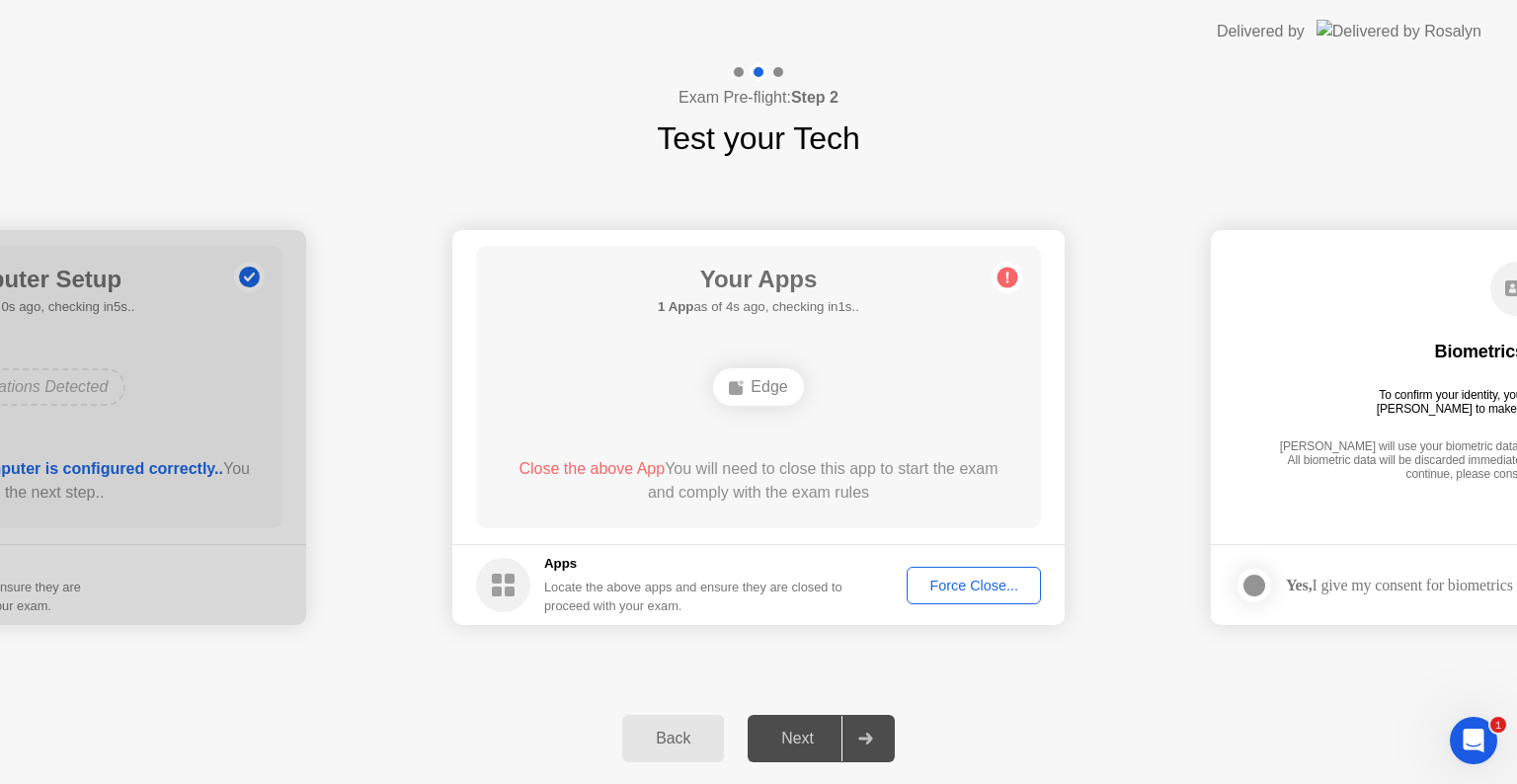 click on "Force Close..." 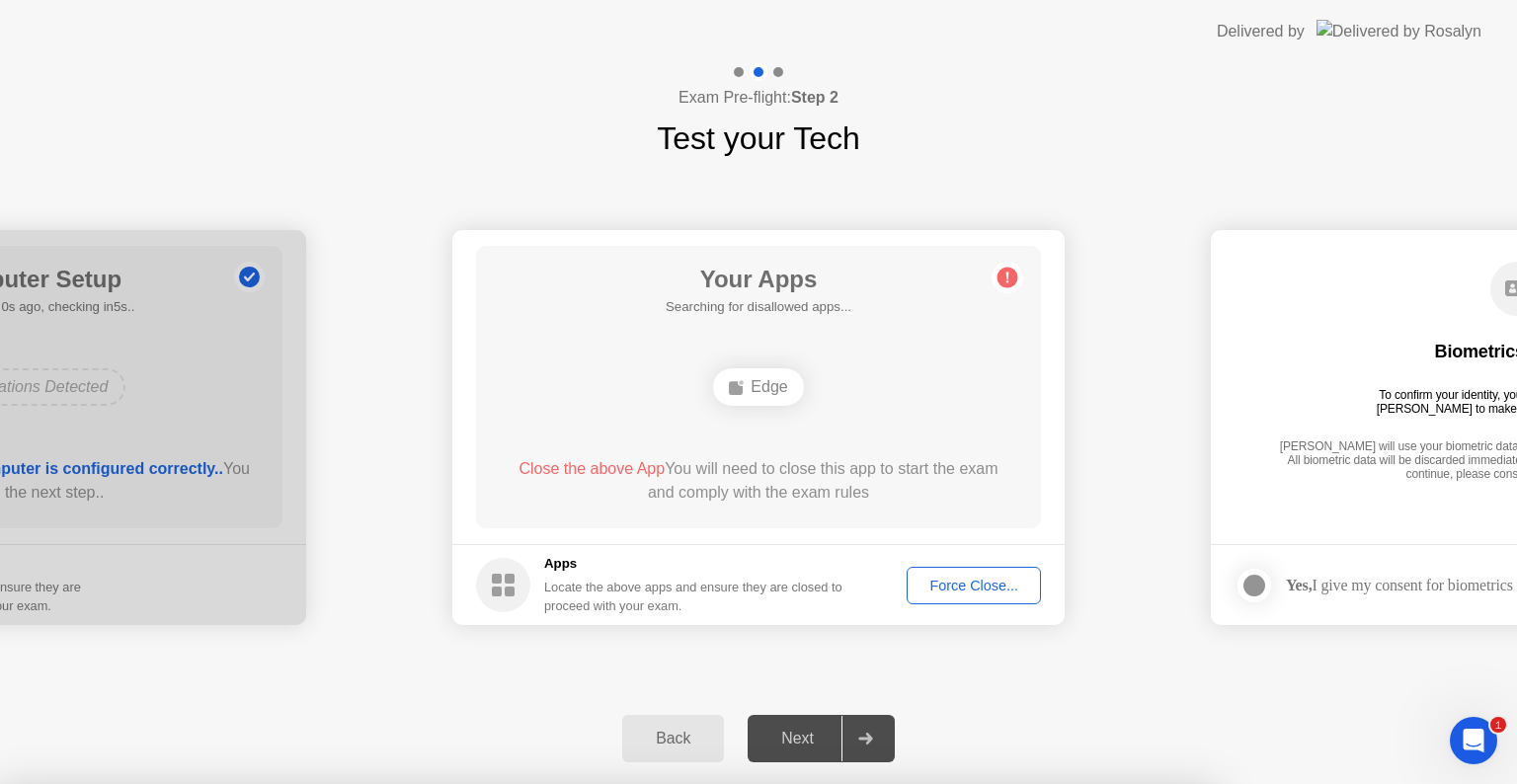 click on "Confirm" at bounding box center [673, 1057] 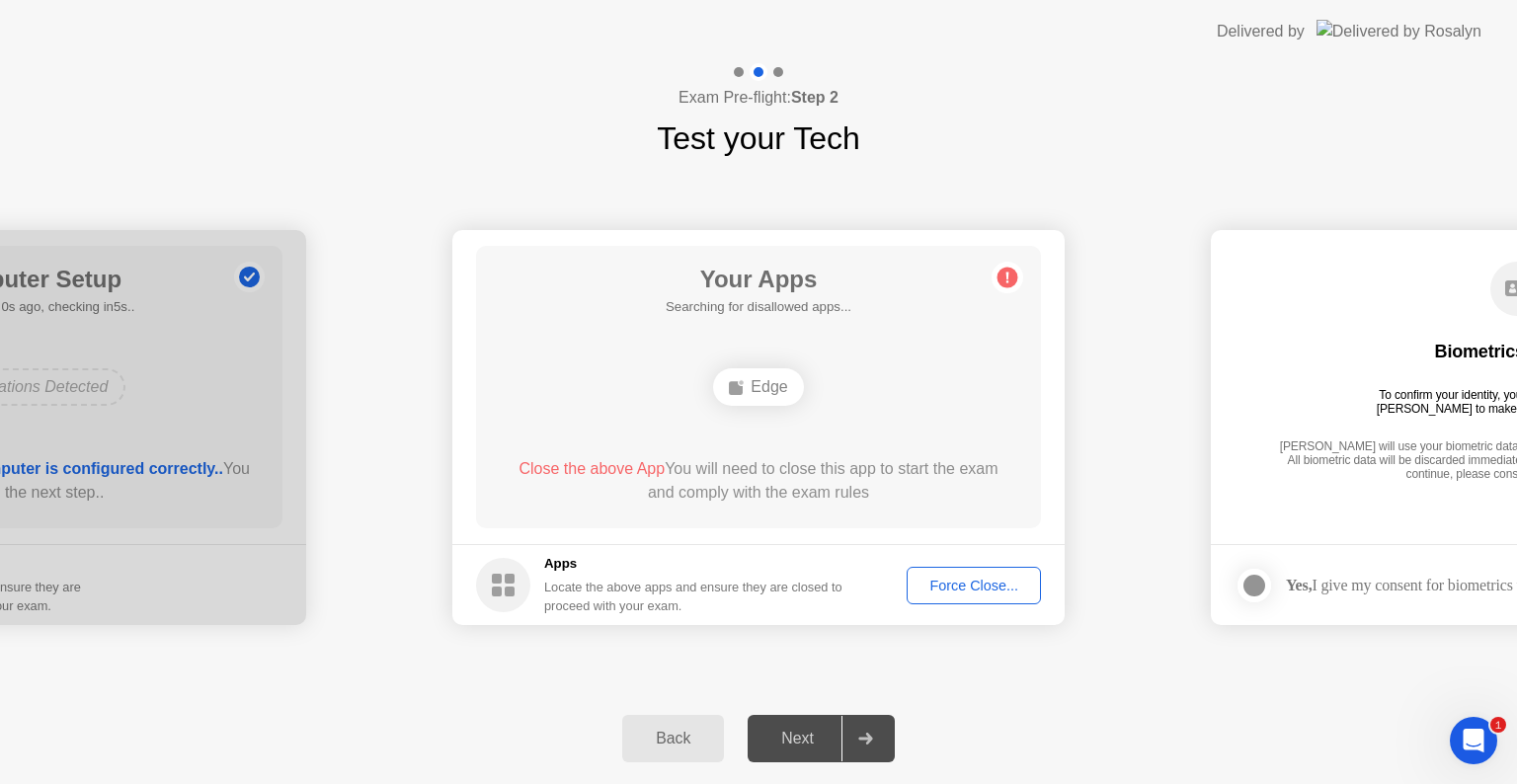click on "Apps Locate the above apps and ensure they are closed to proceed with your exam. Force Close..." 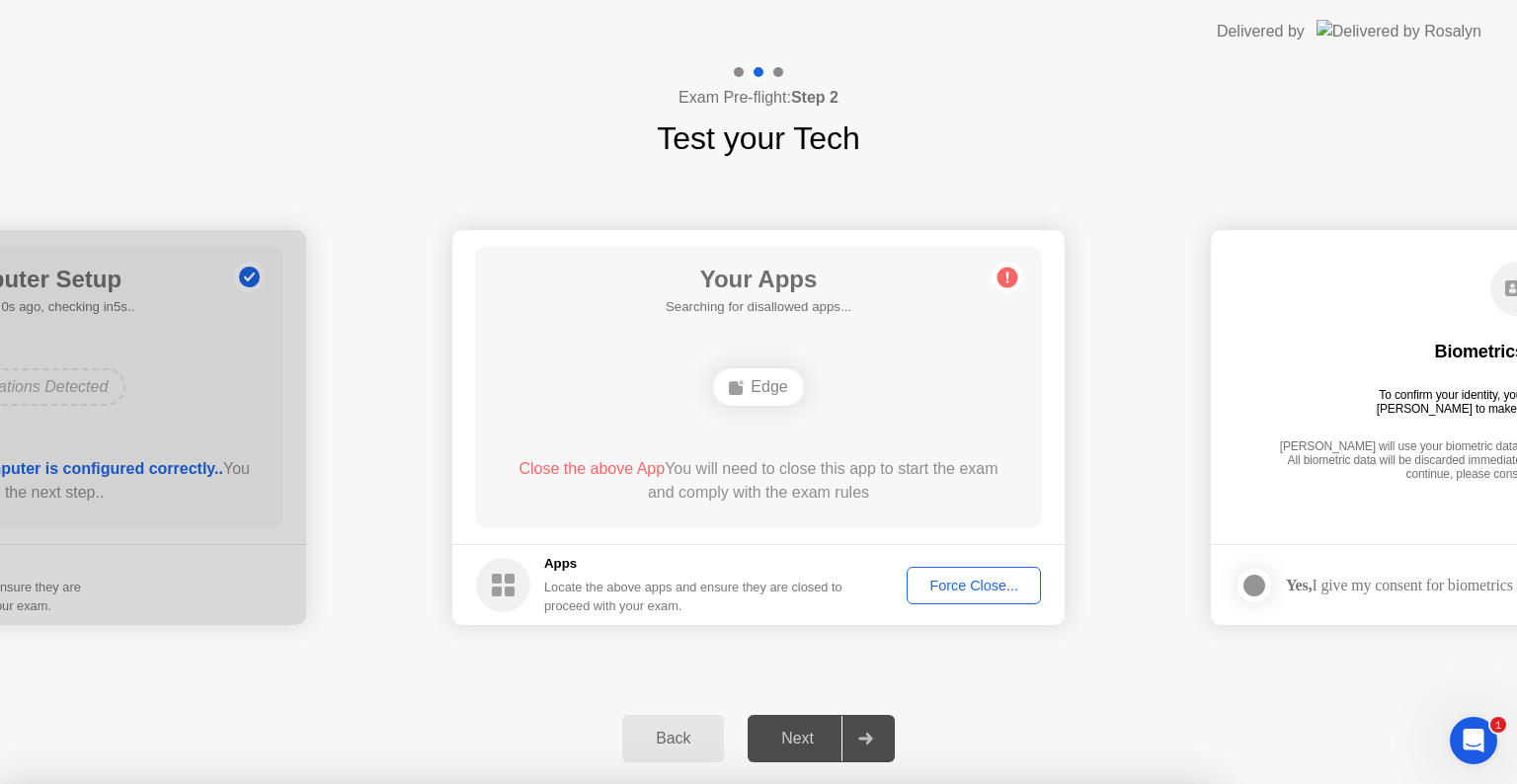click on "Confirm" at bounding box center [673, 1057] 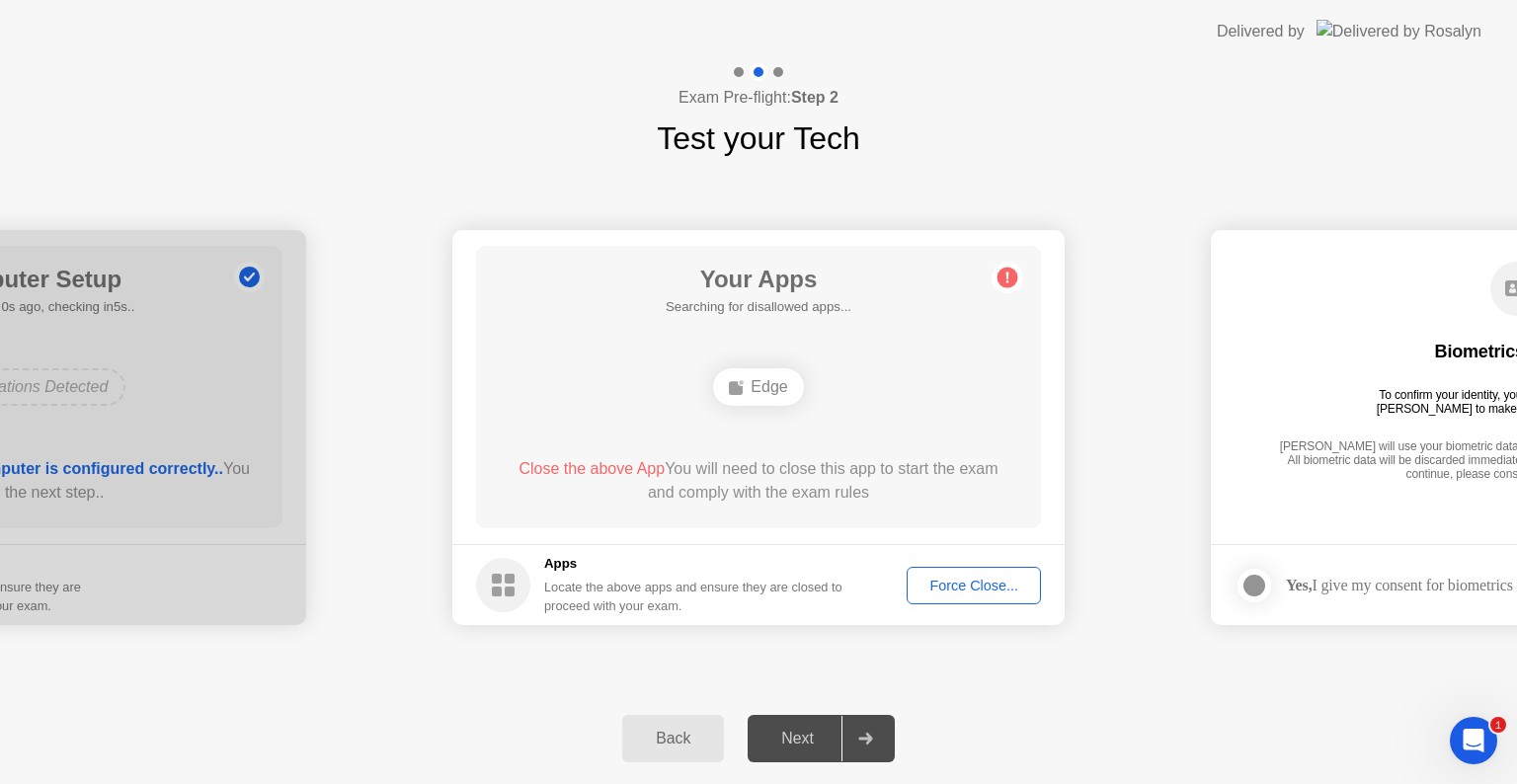 click on "Force Close..." 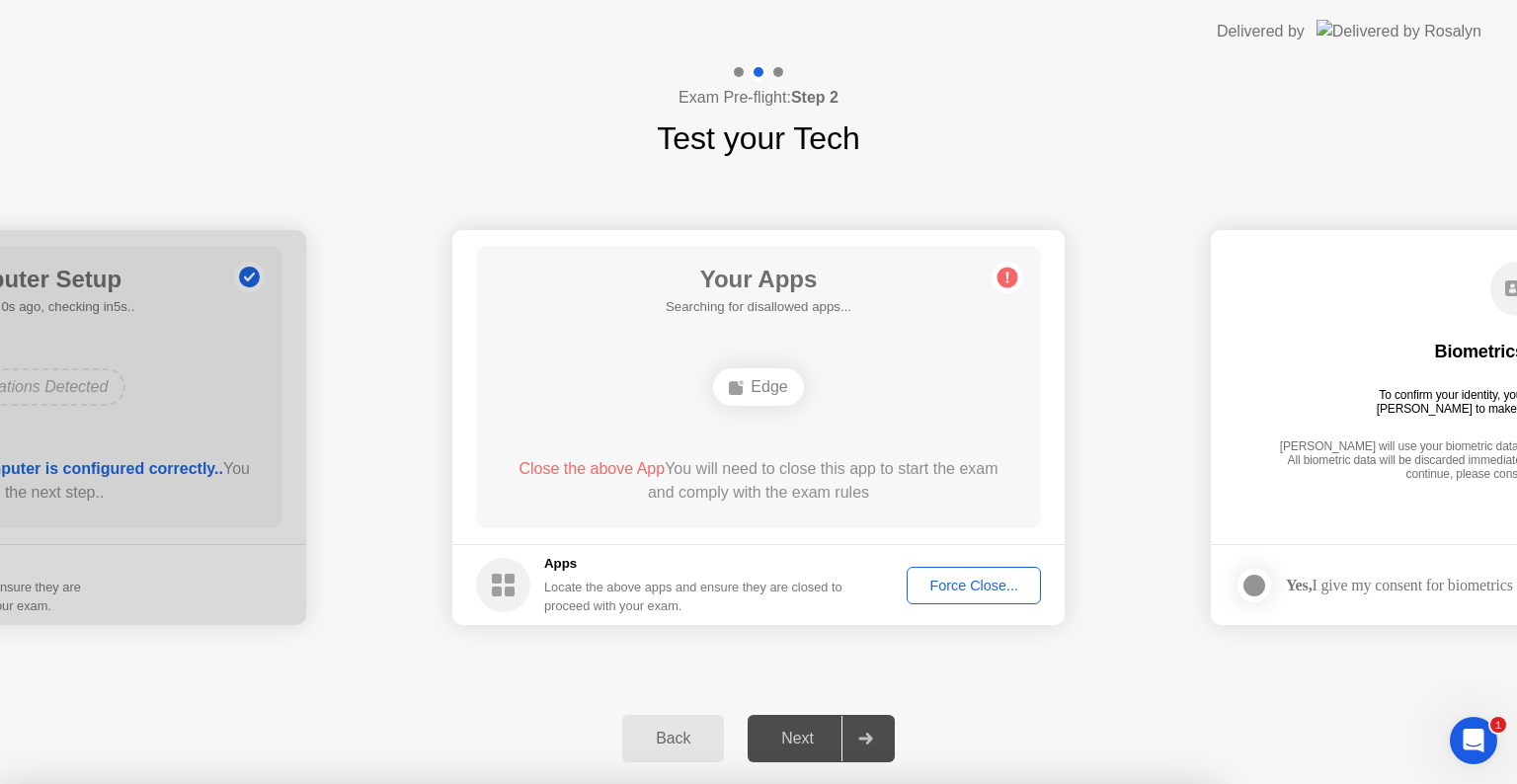 click on "Confirm" at bounding box center [673, 1057] 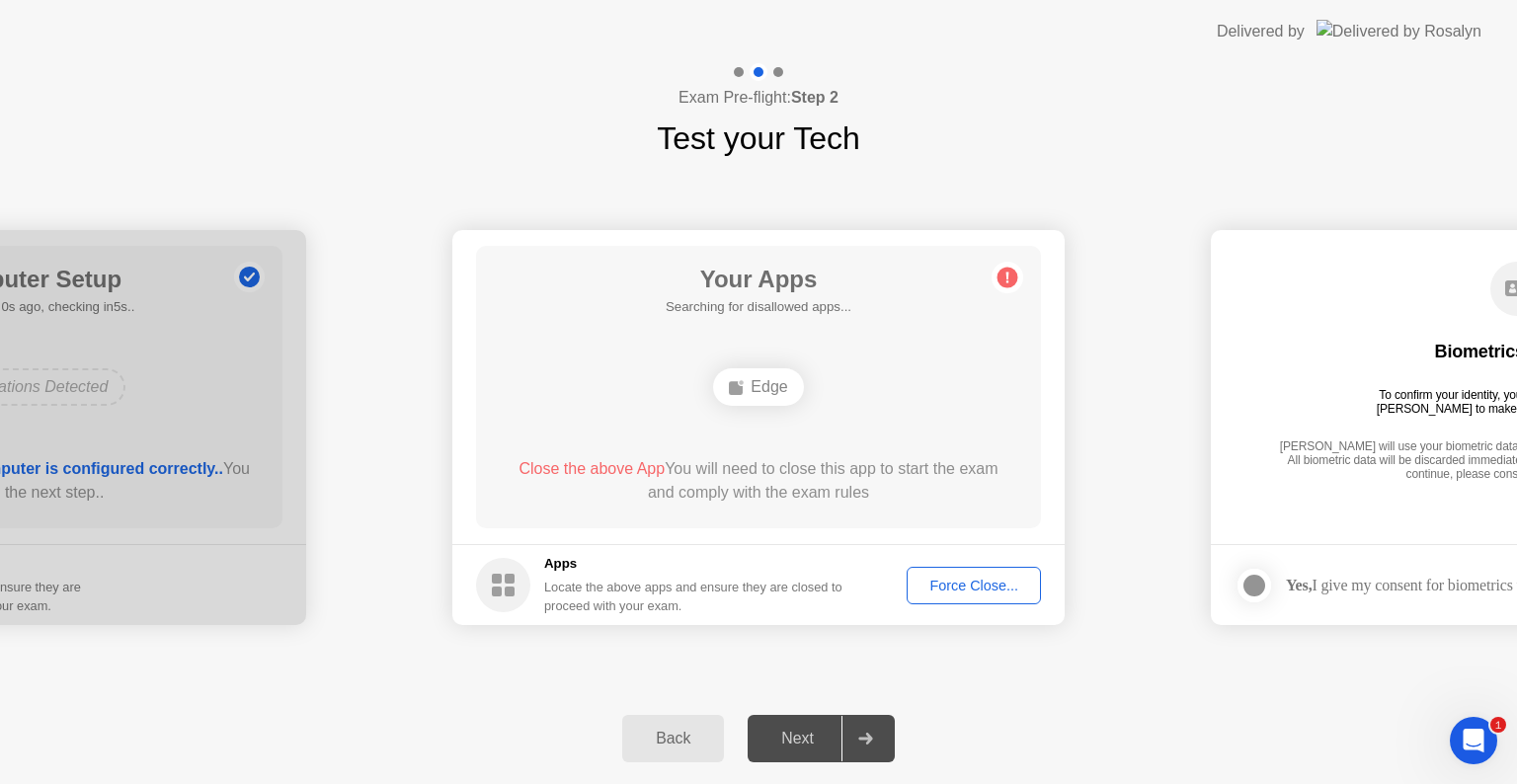click on "Force Close..." 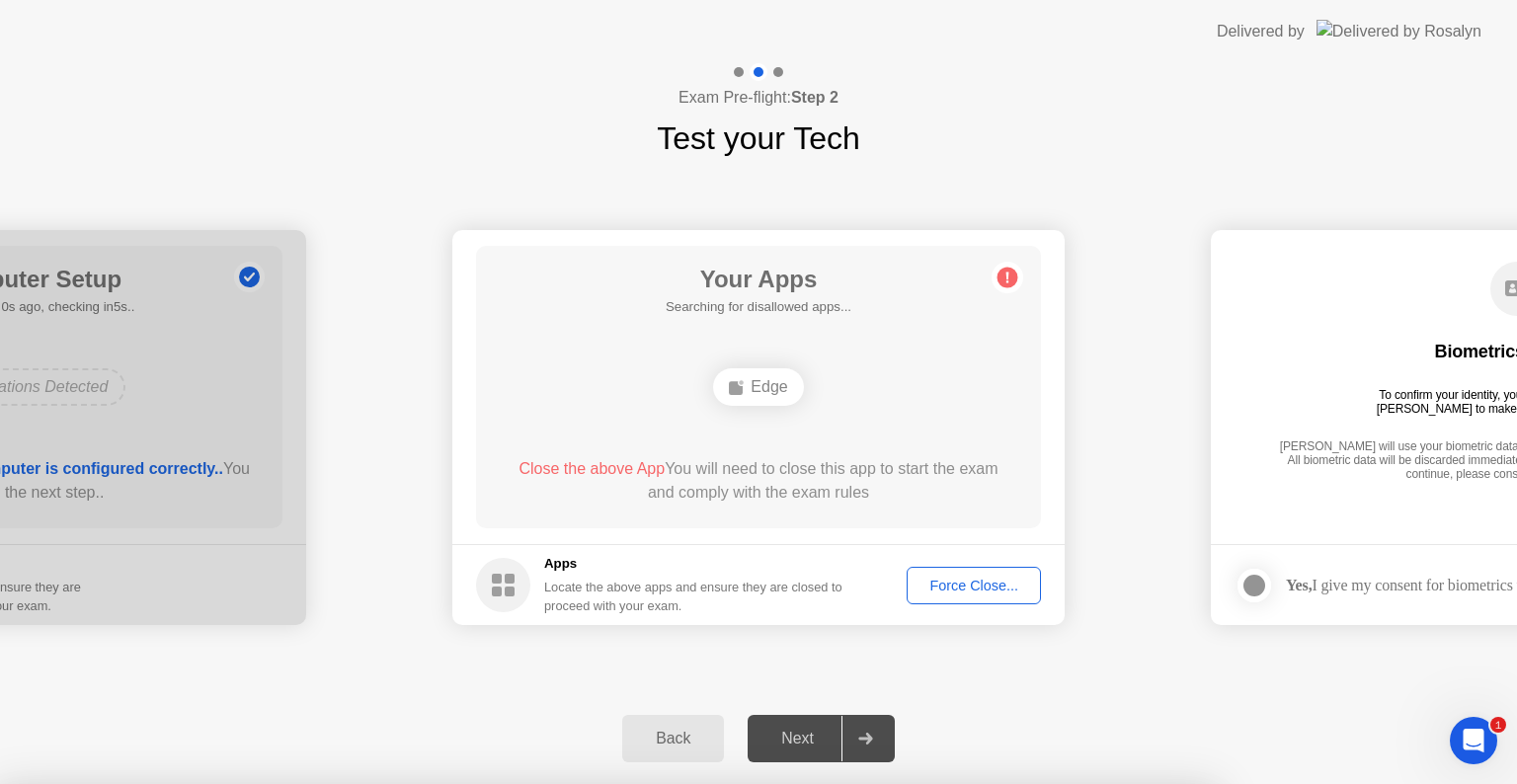 click on "Confirm" at bounding box center [673, 1057] 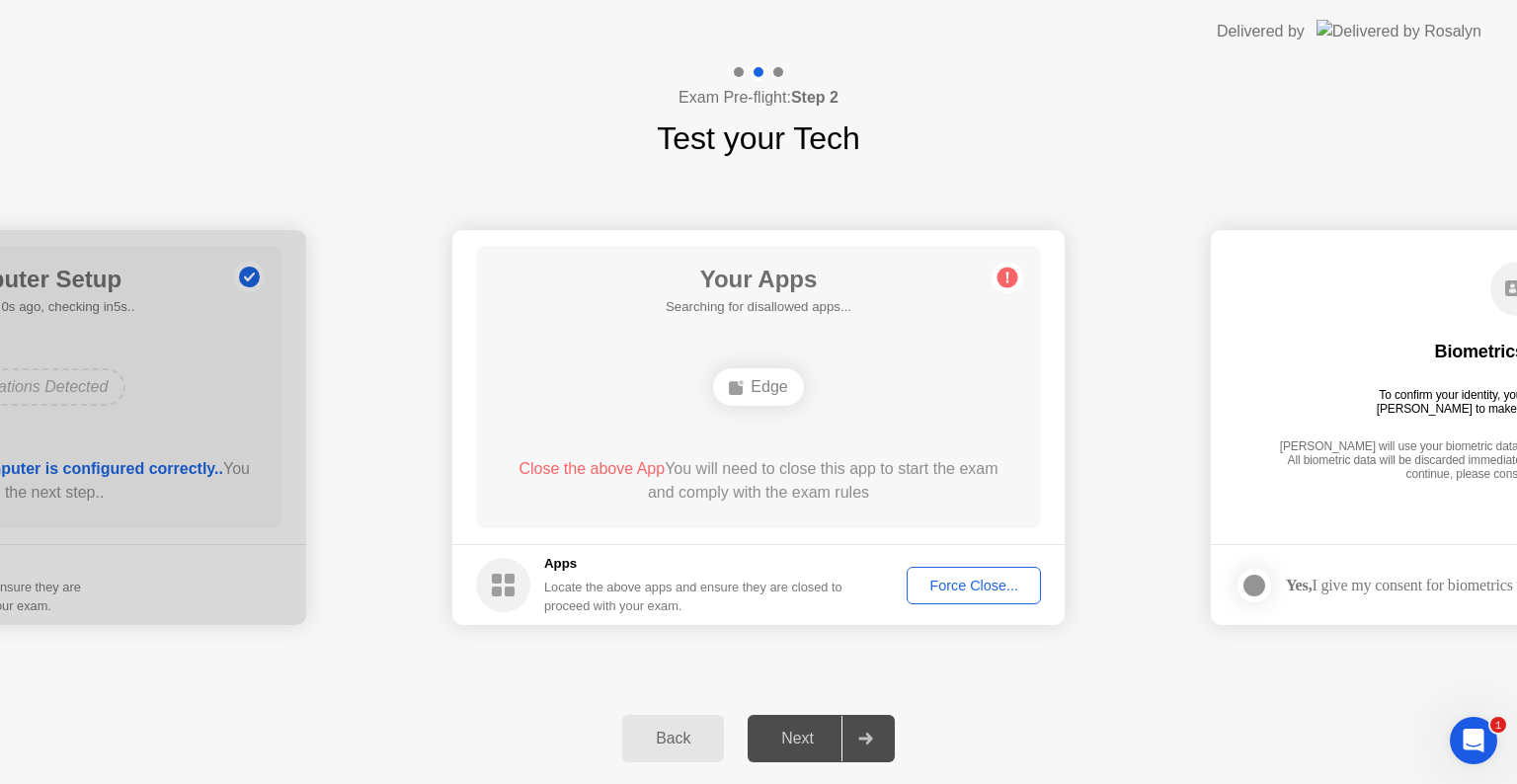click on "Apps Locate the above apps and ensure they are closed to proceed with your exam. Force Close..." 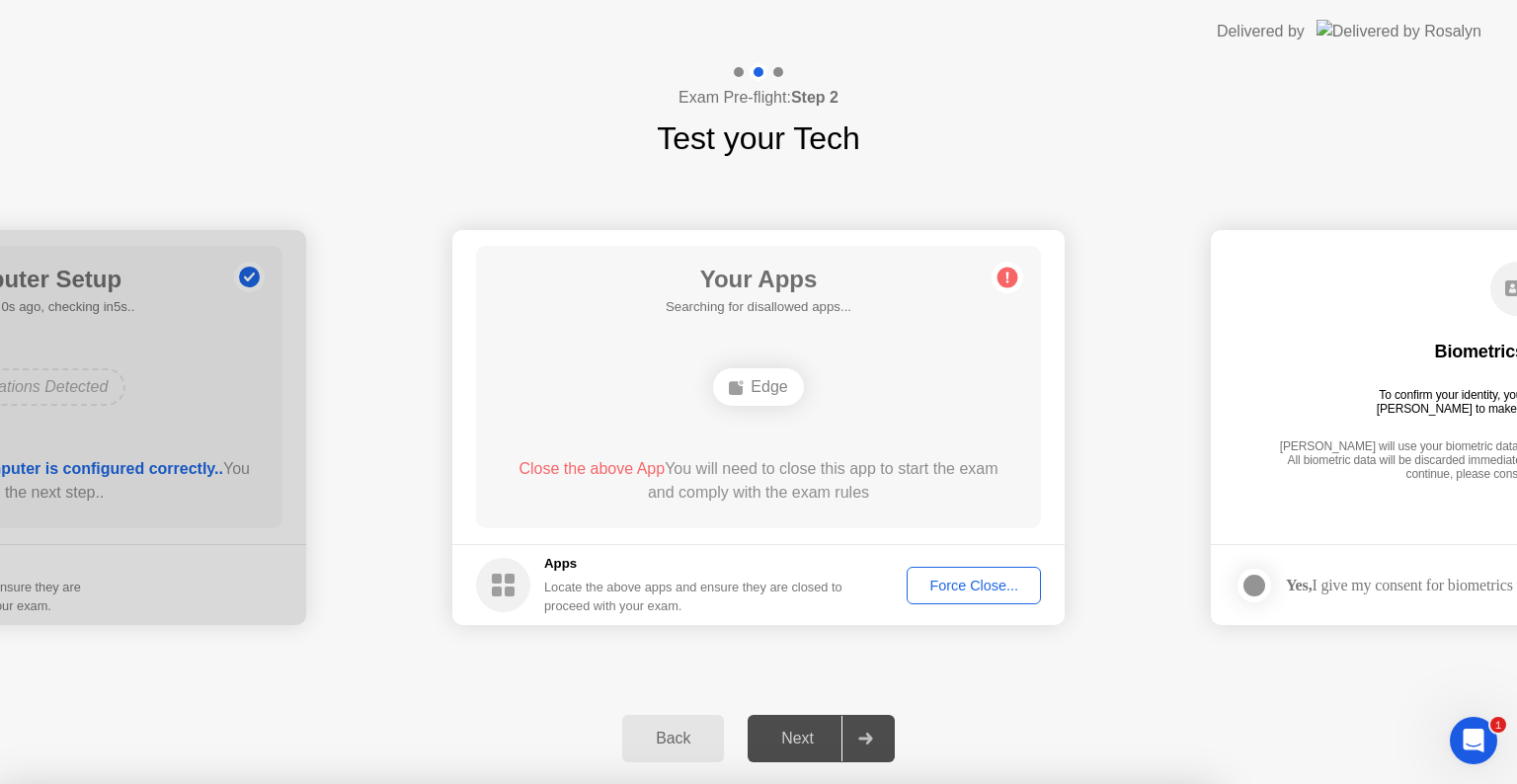click on "Confirm" at bounding box center [673, 1057] 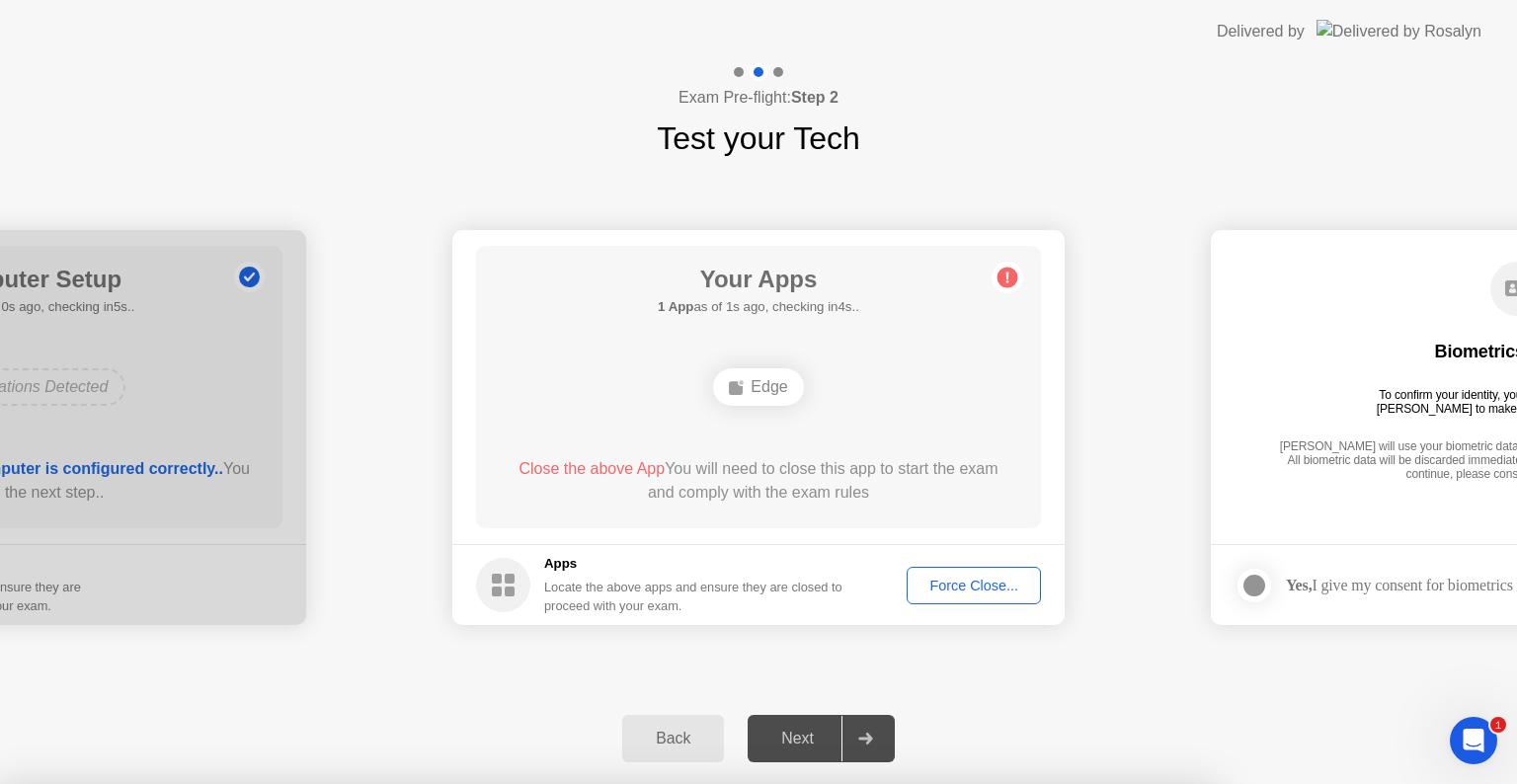 click on "Read More" at bounding box center (669, 1841) 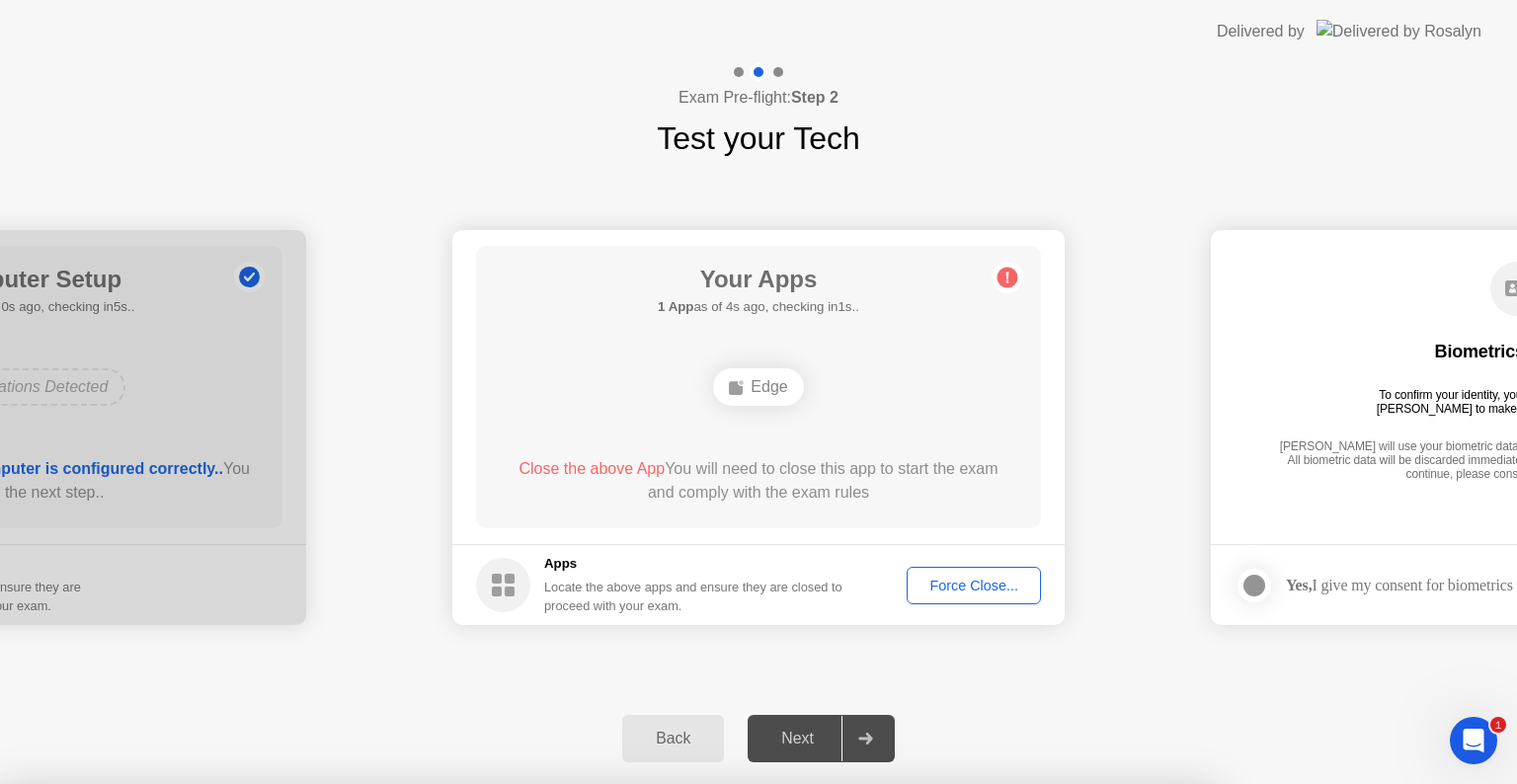 click on "Close" at bounding box center [526, 2115] 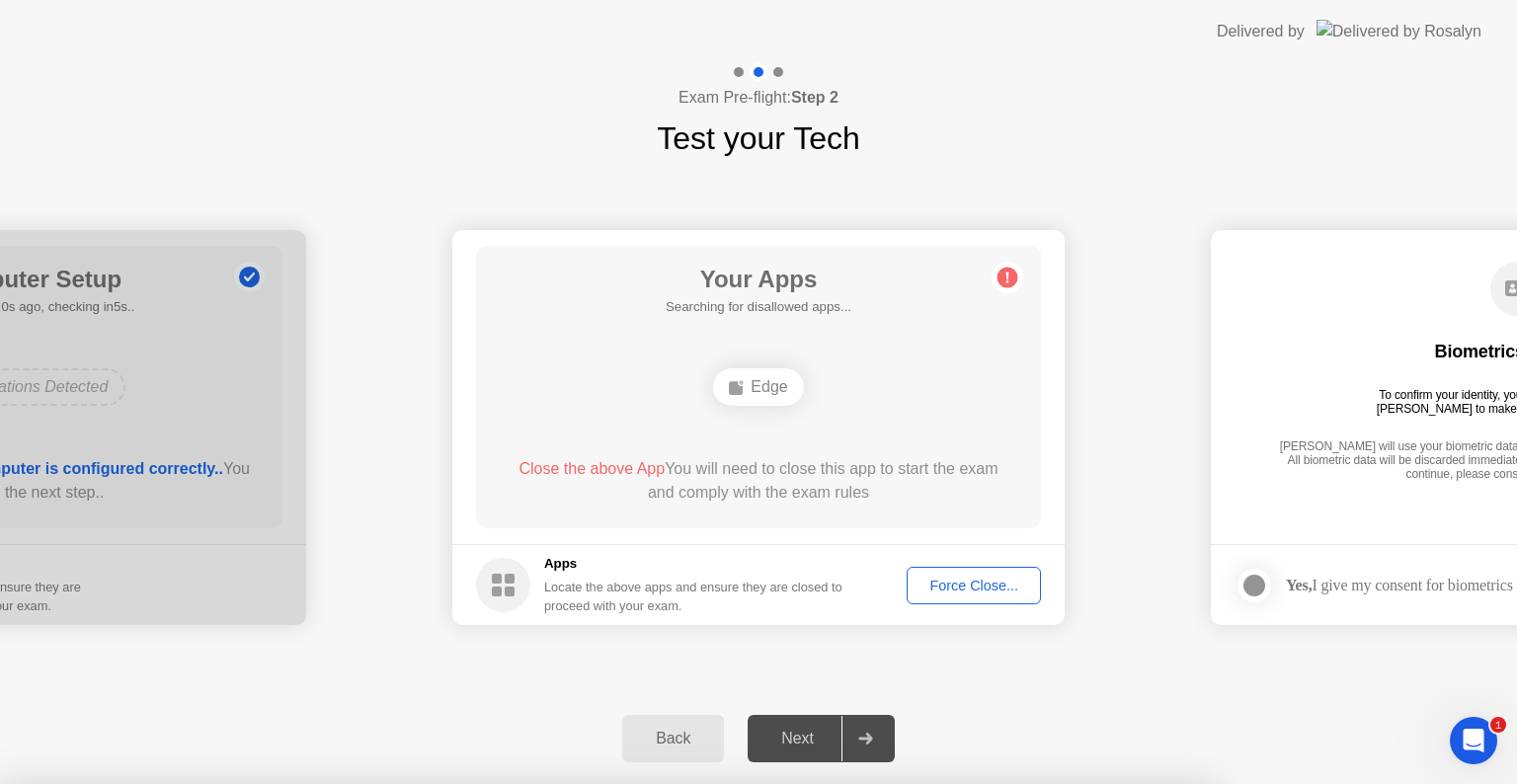 click on "Close" at bounding box center (526, 1841) 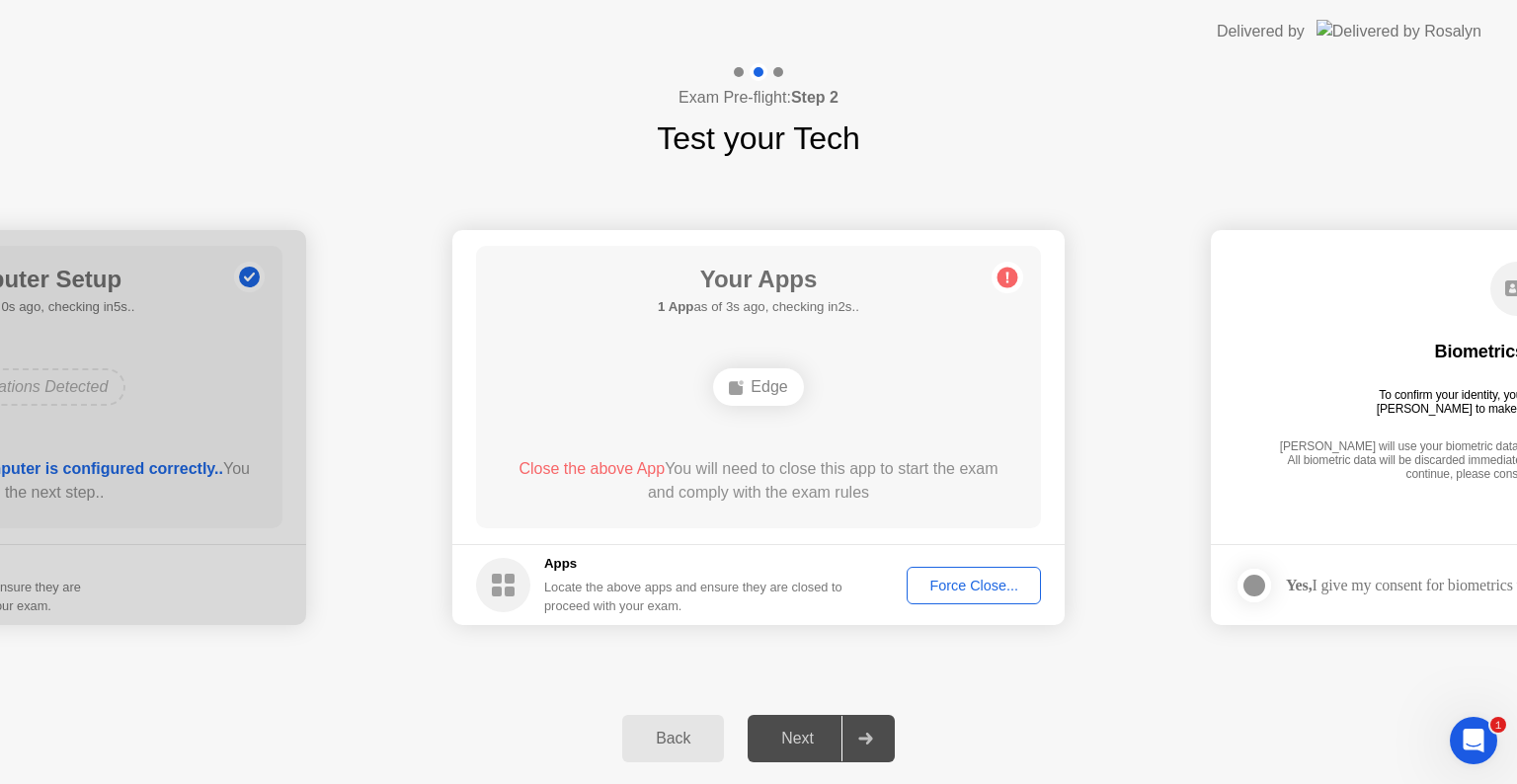 click 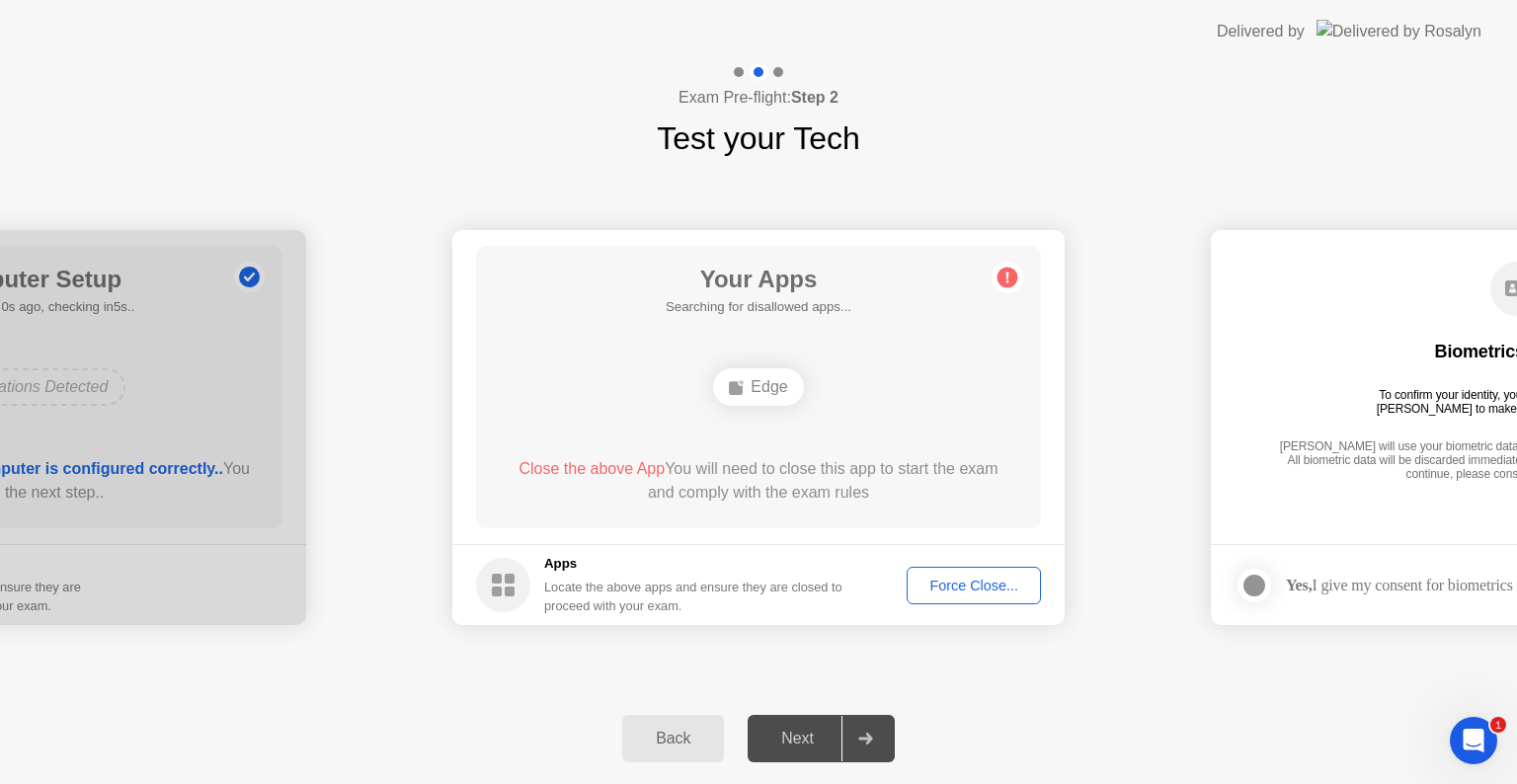 click on "Your Apps  Searching for disallowed apps...  Edge  Close the above App  You will need to close this app to start the exam and comply with the exam rules" 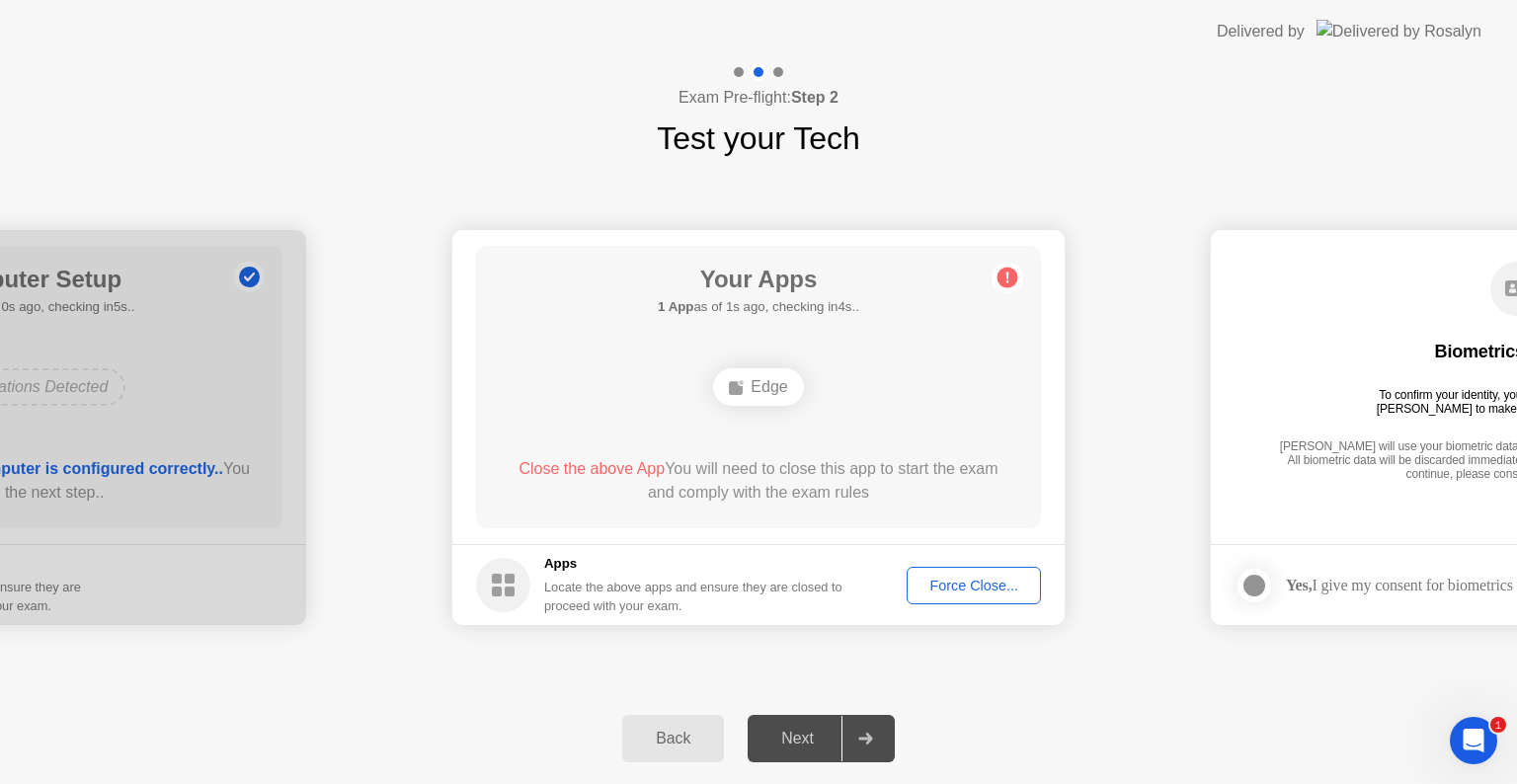 click on "Exam Pre-flight:  Step 2 Test your Tech" 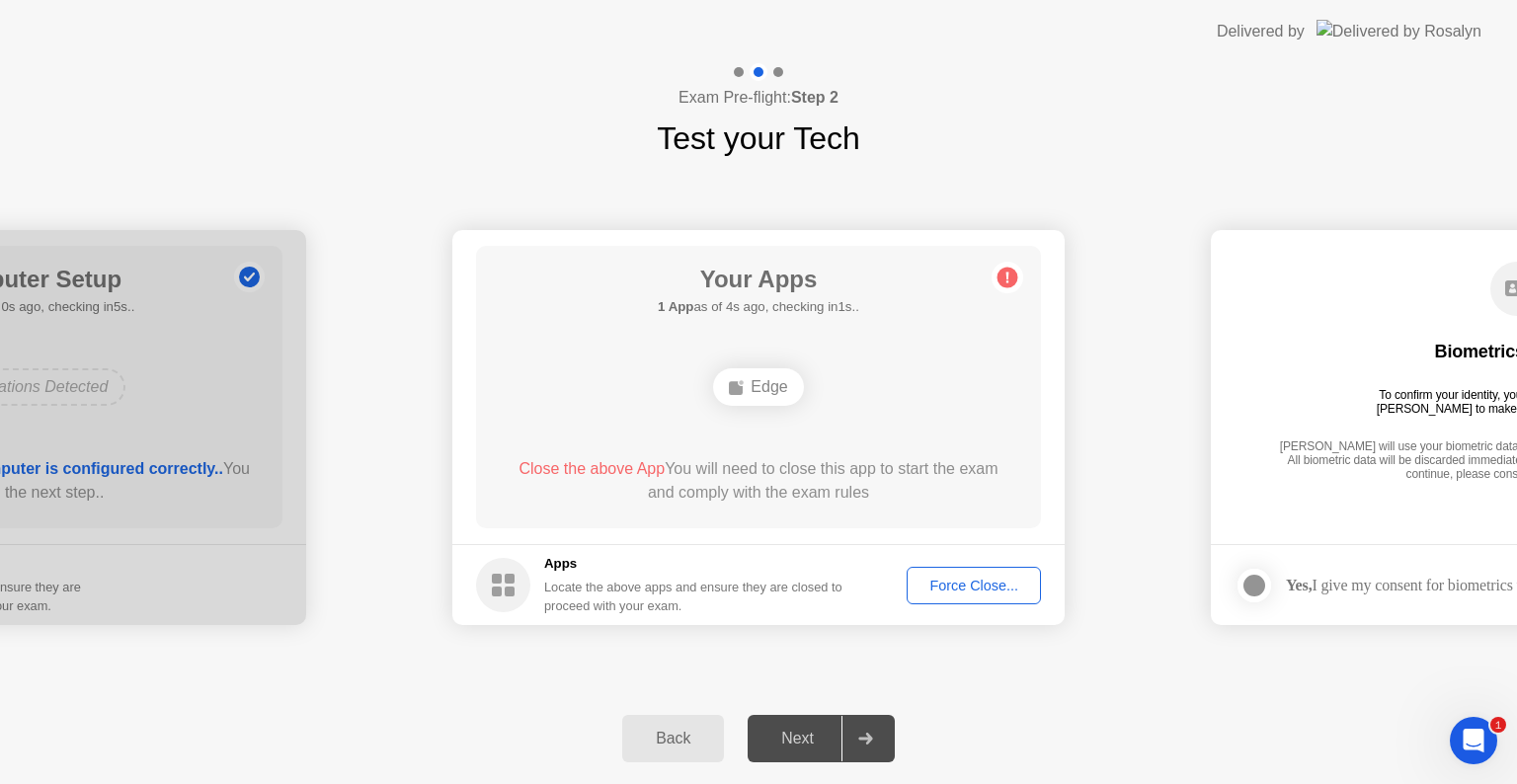 click on "**********" 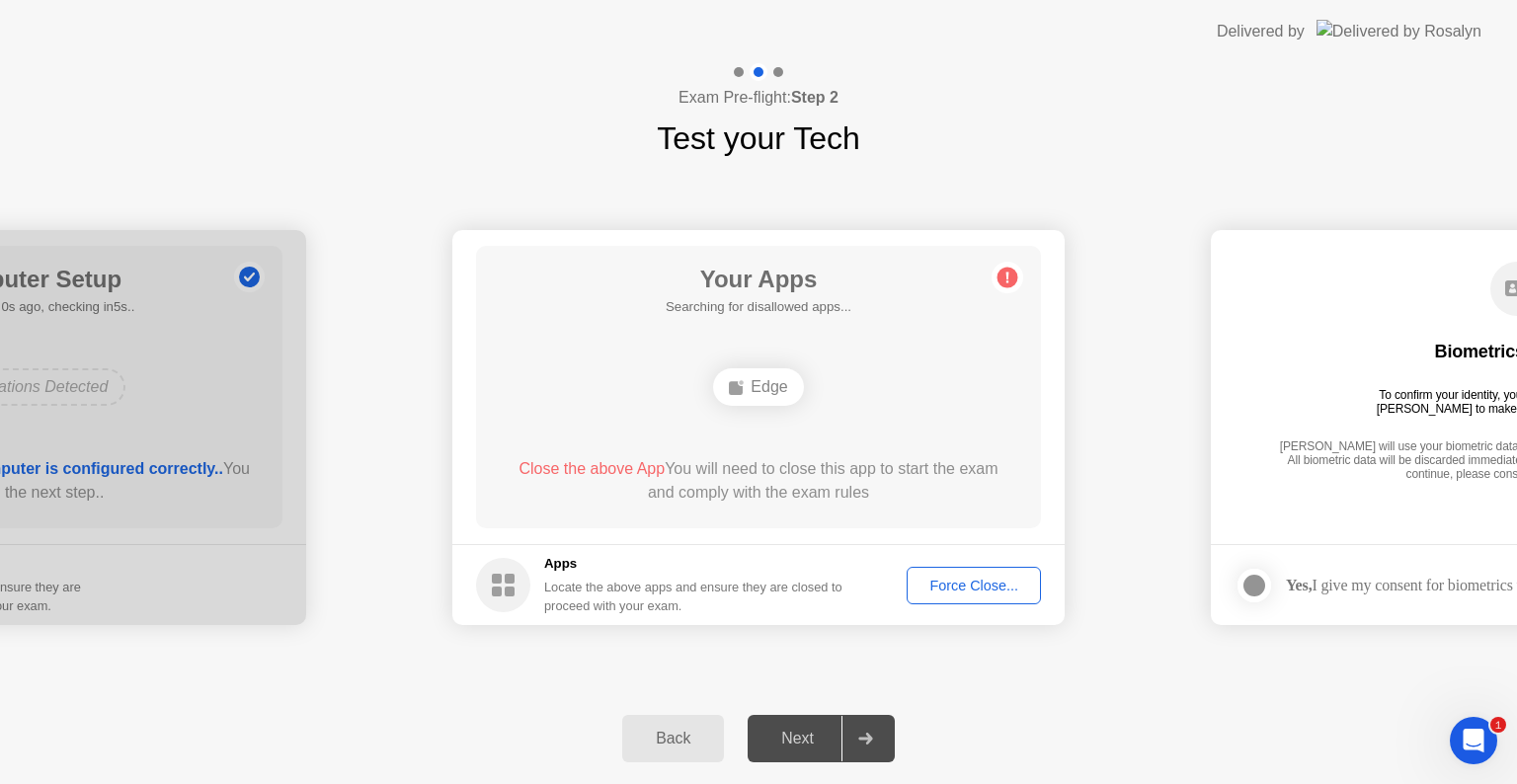click on "Edge" 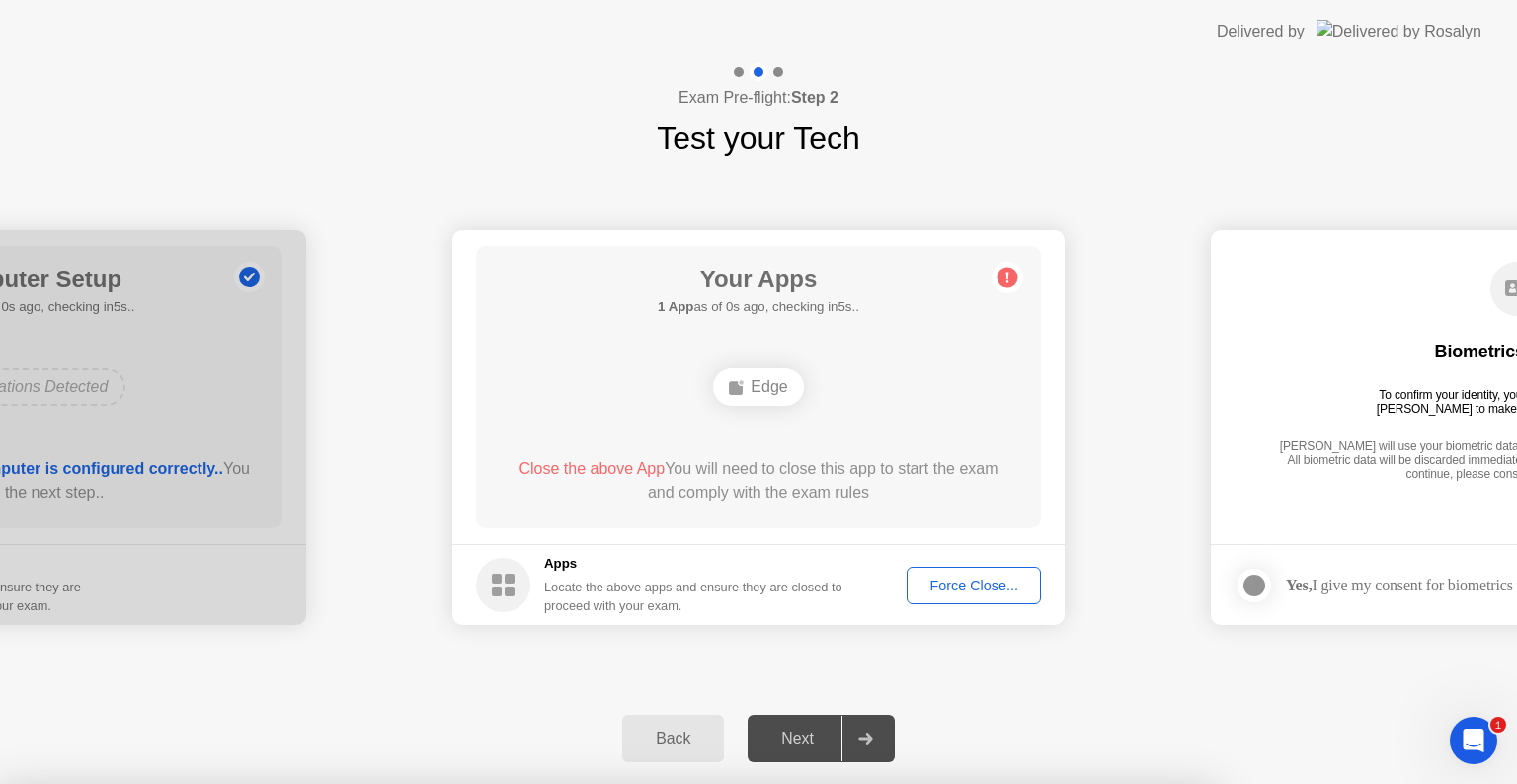 click on "Need help? Let [PERSON_NAME] close your apps for you  Clicking "Confirm" below will force close  Edge  even if there are unsaved changes..  Learn more about closing apps  Edge  Cancel Confirm" at bounding box center (606, 940) 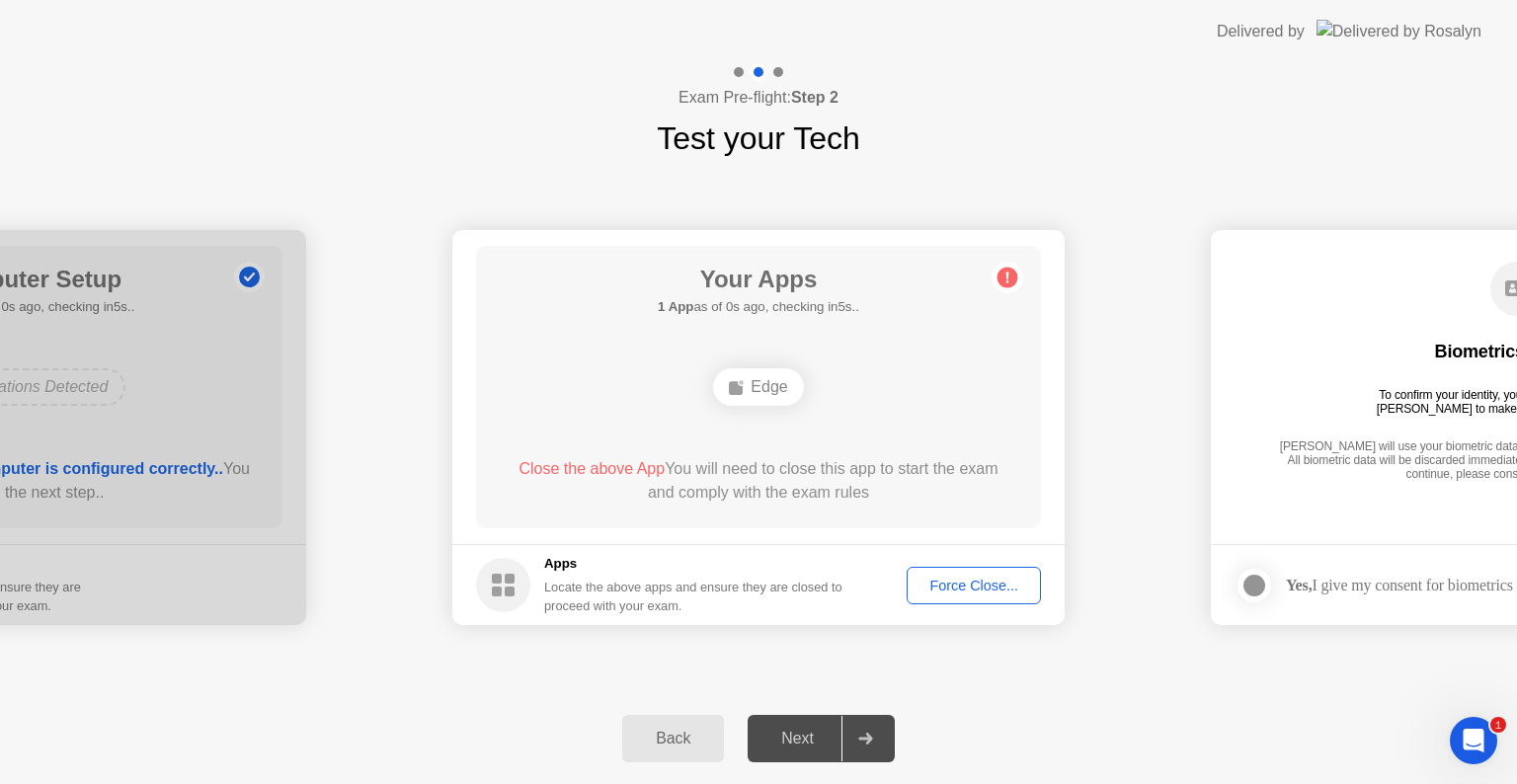 click on "Back" 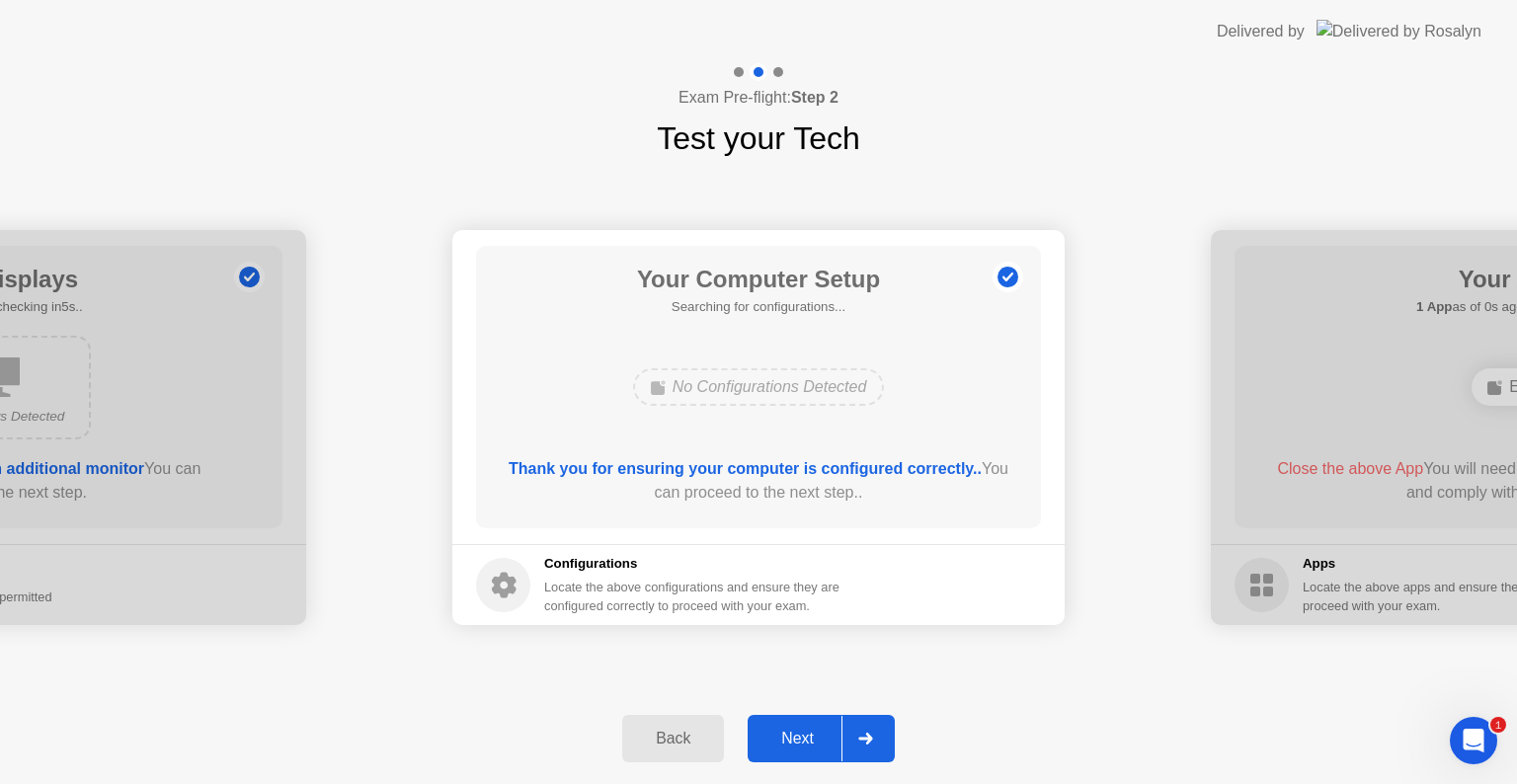 click on "Back" 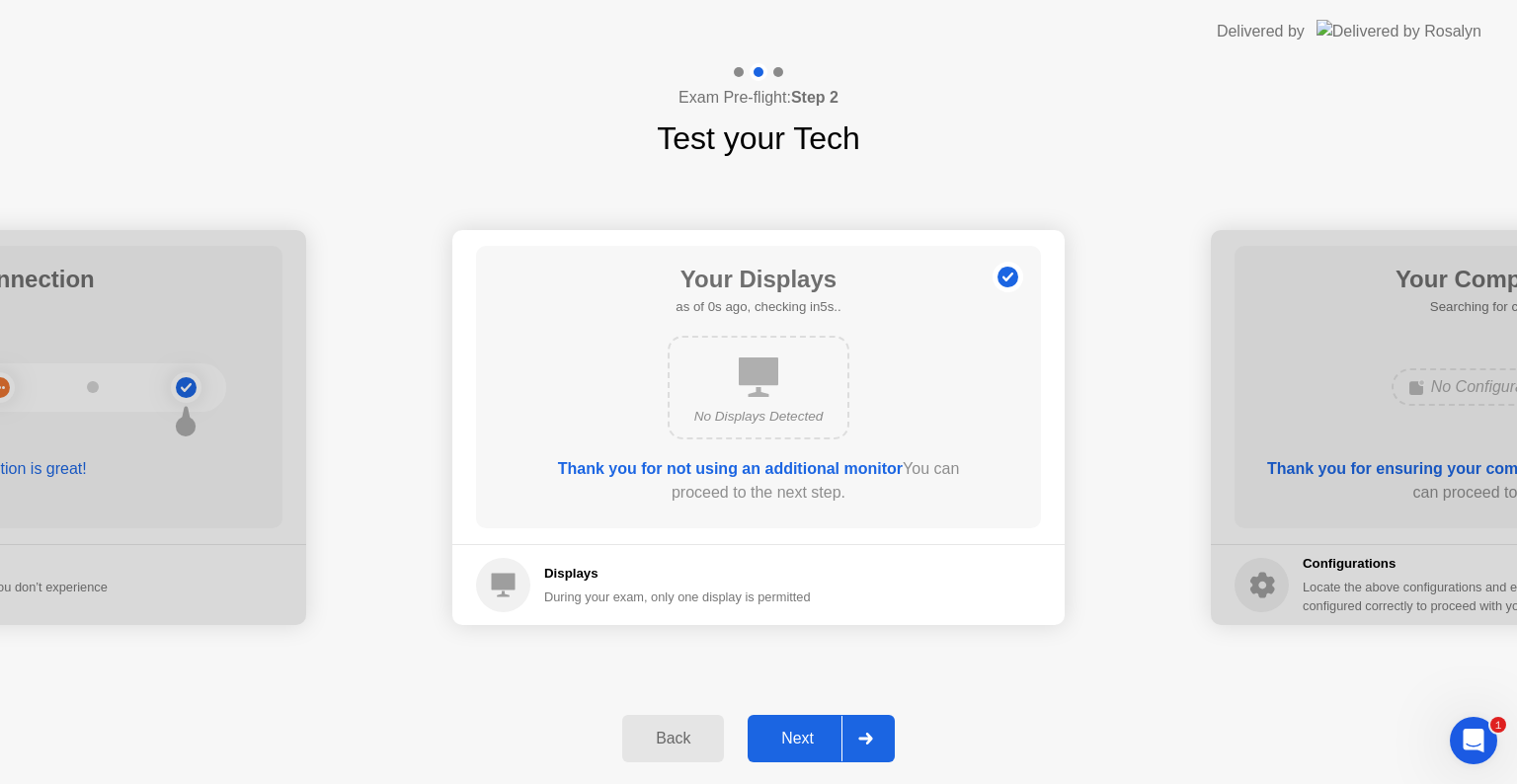 click on "Next" 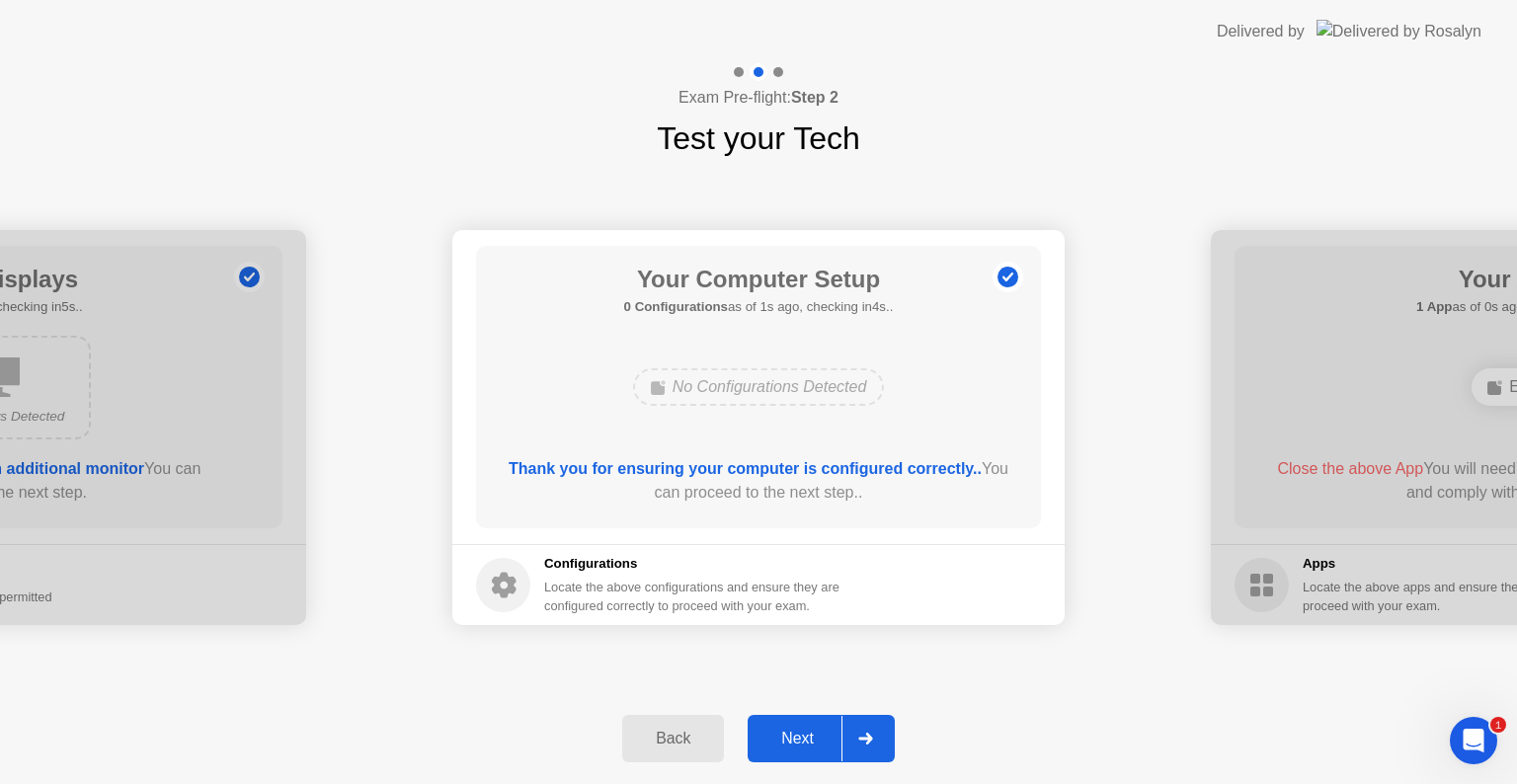 click on "Next" 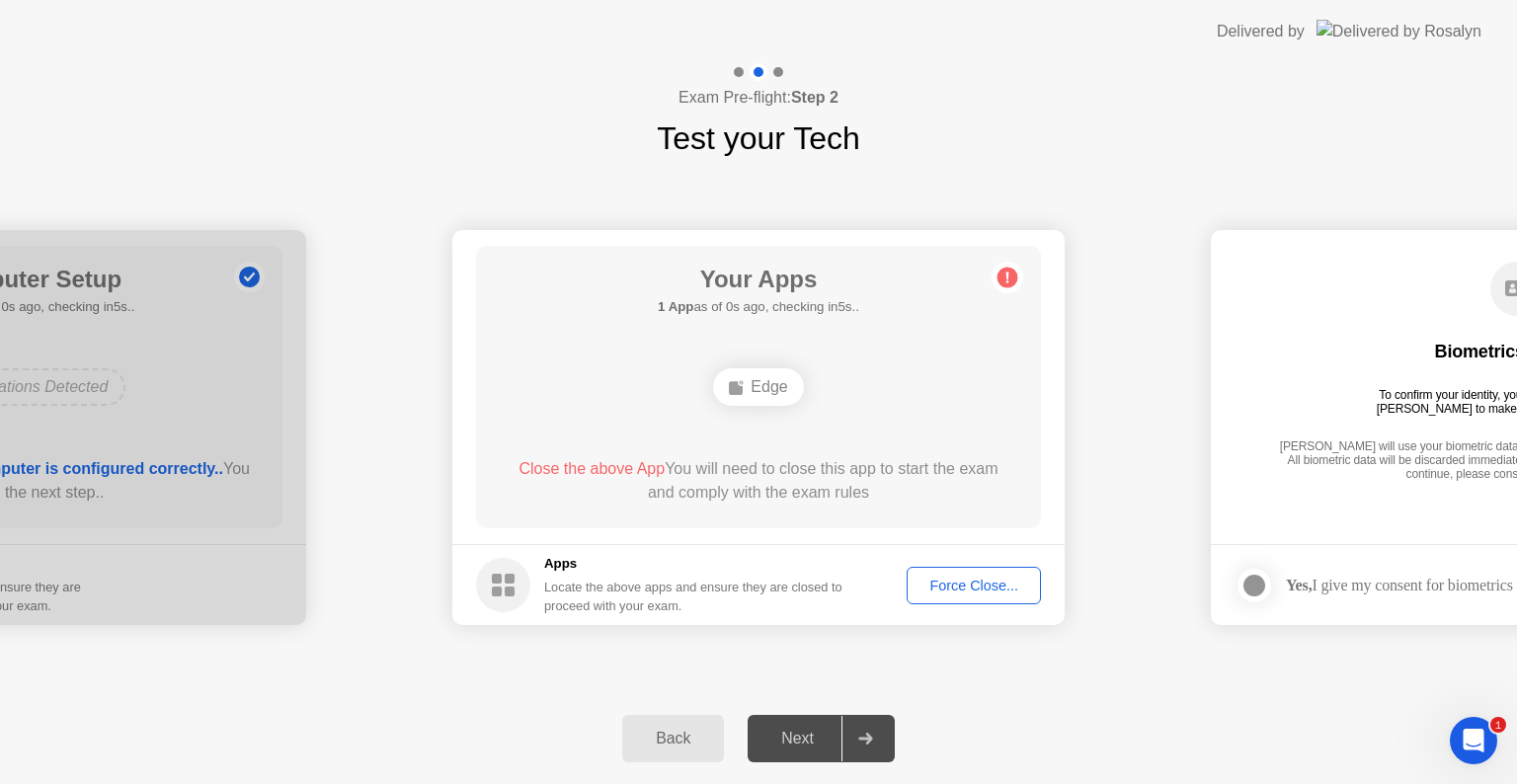 click on "Back" 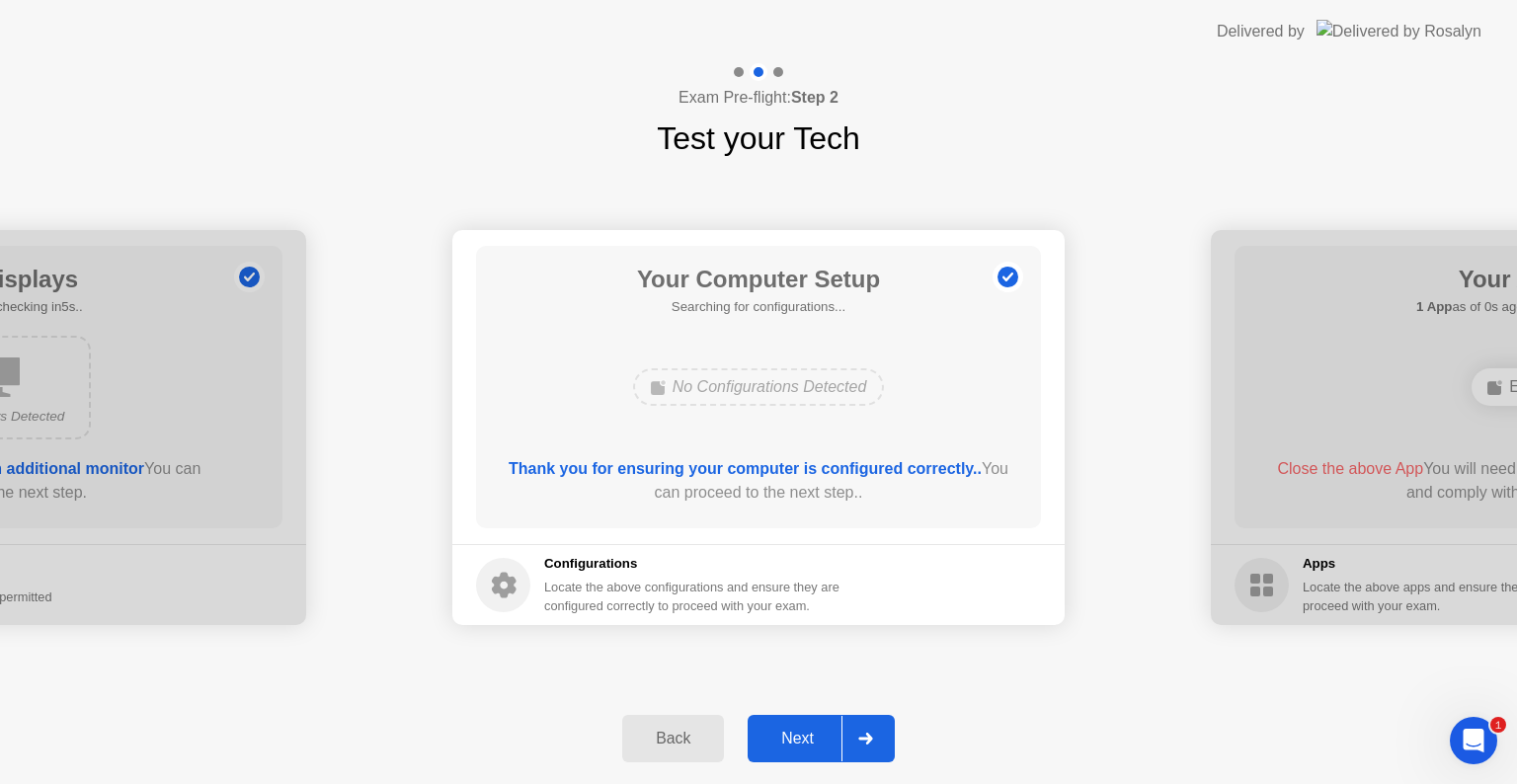 click on "Next" 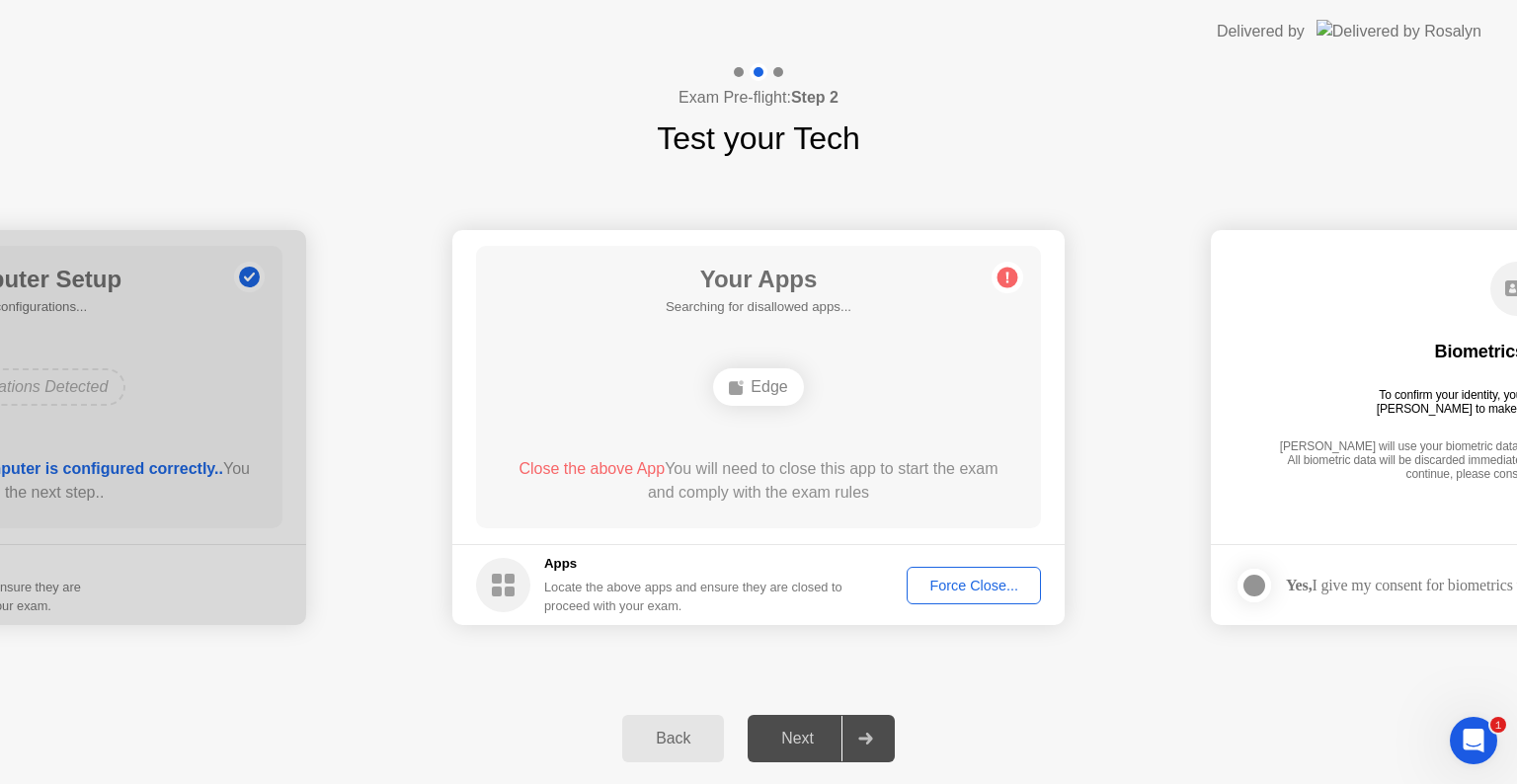 click on "Back" 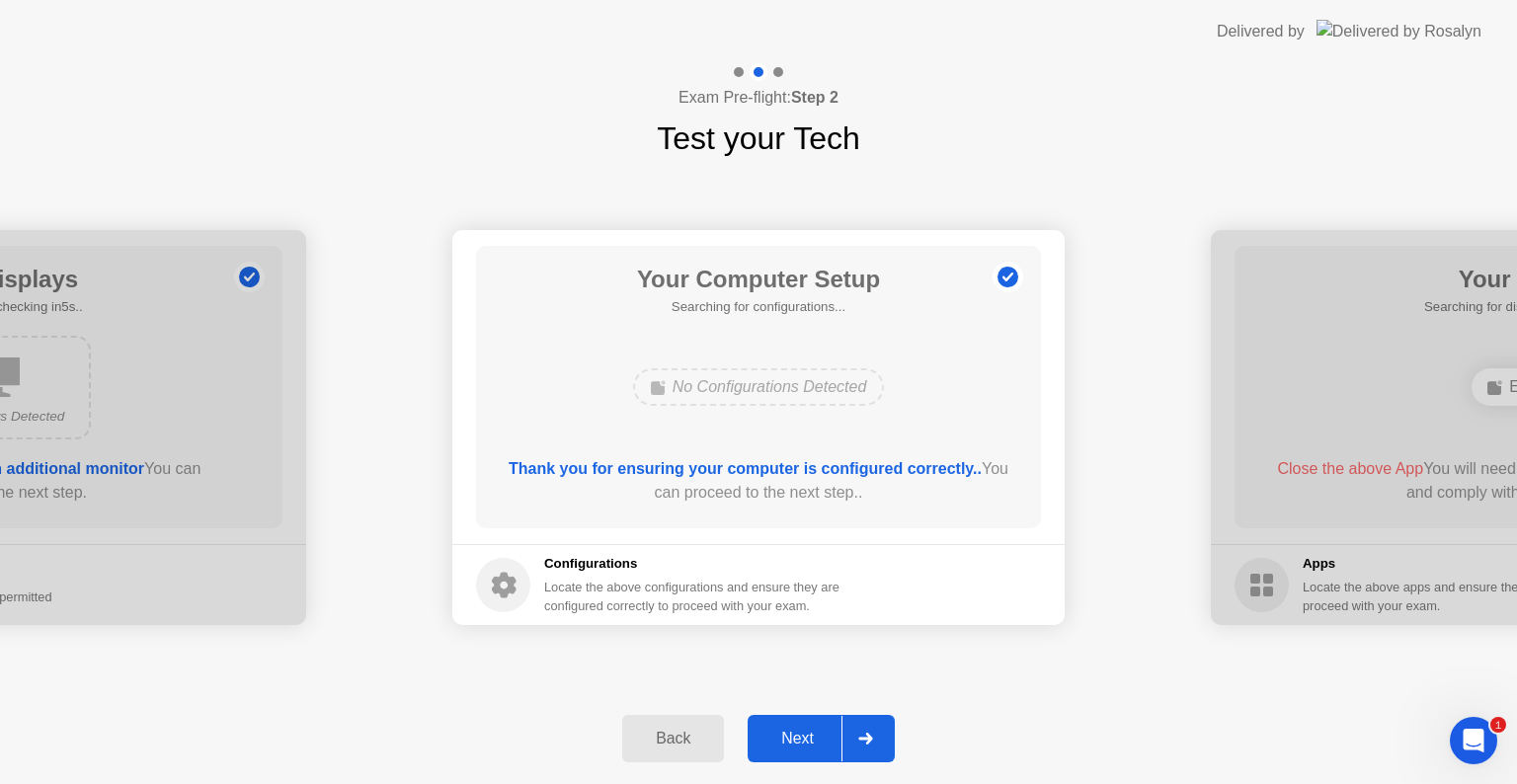 click on "Next" 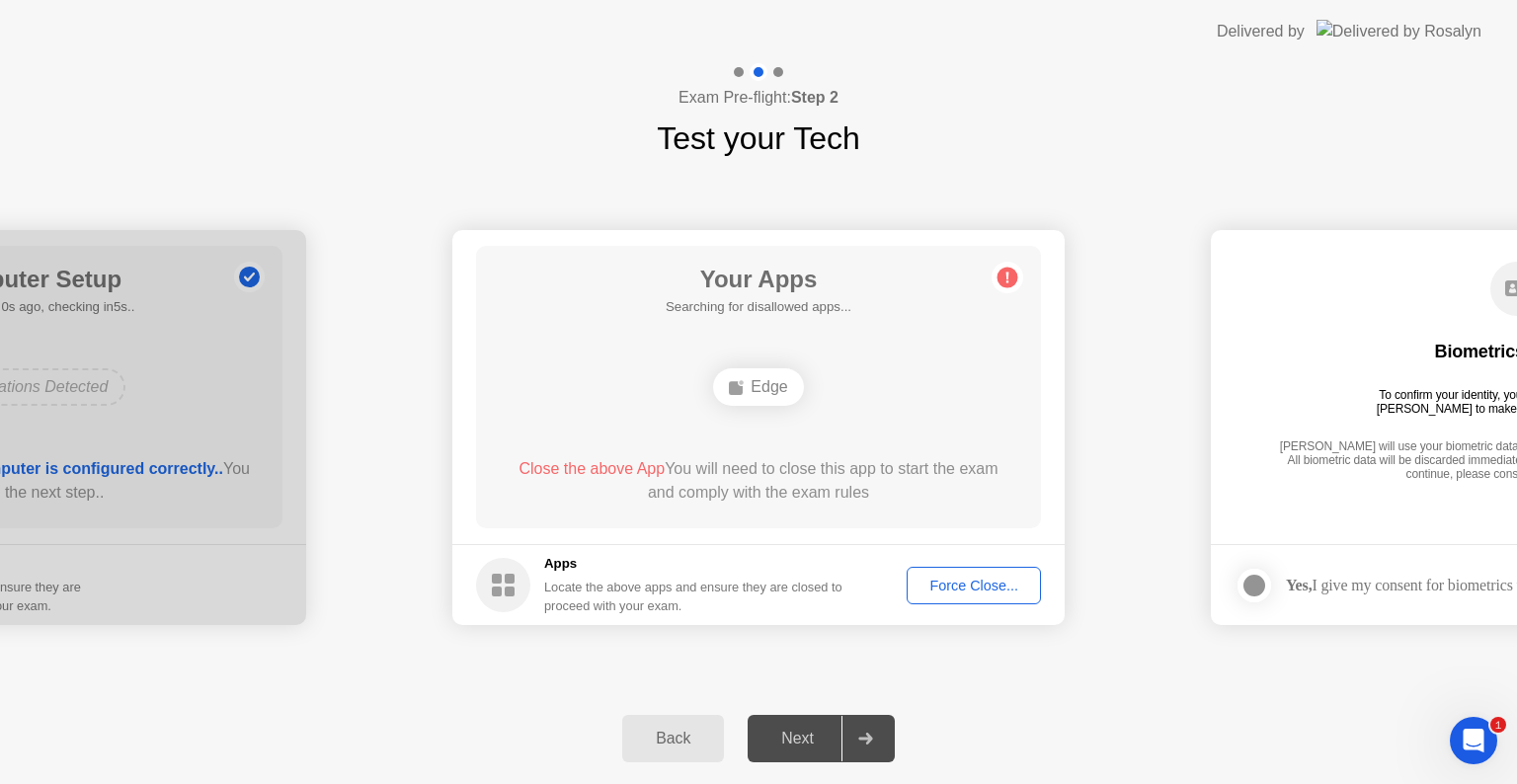 click on "Force Close..." 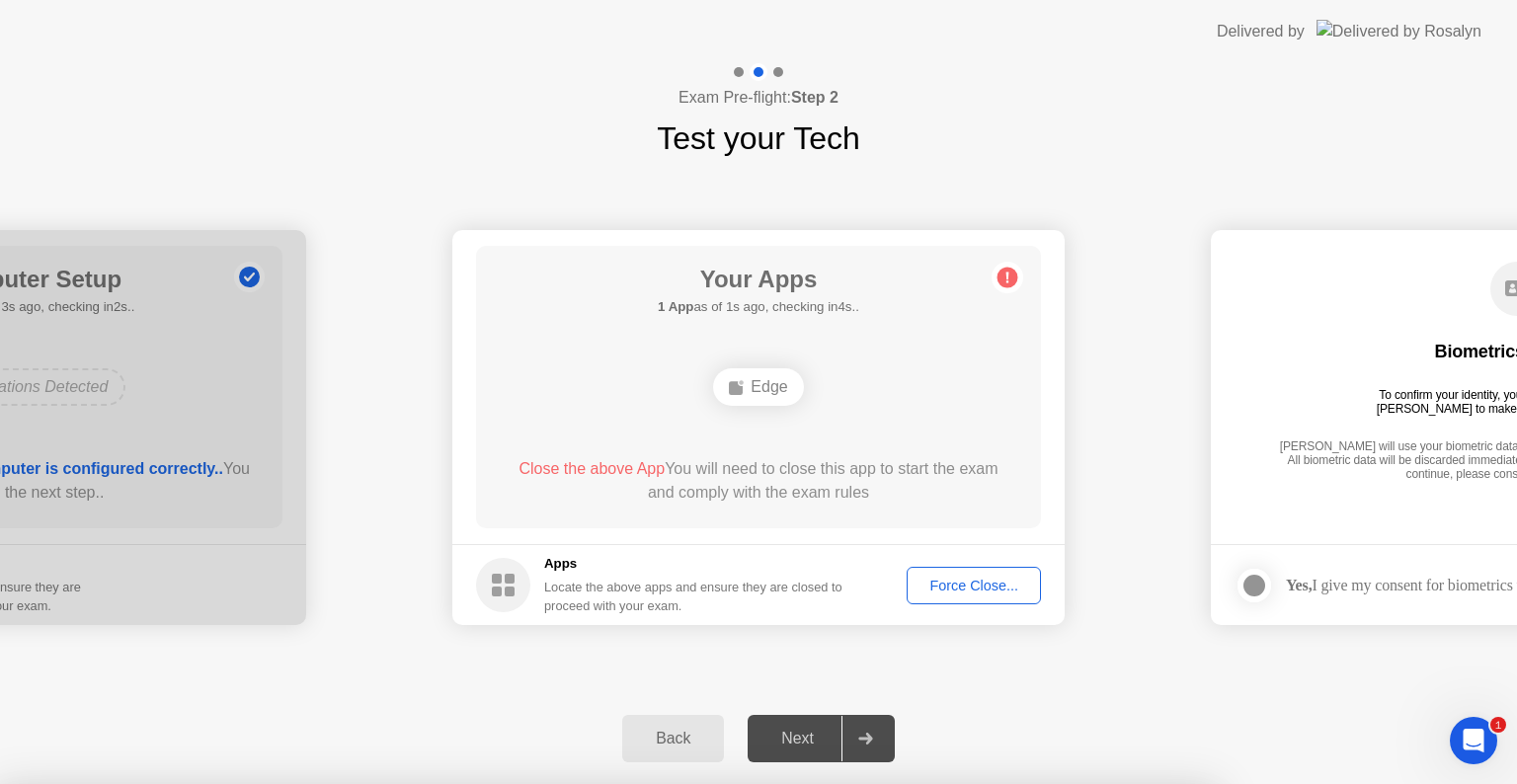 click at bounding box center (758, 784) 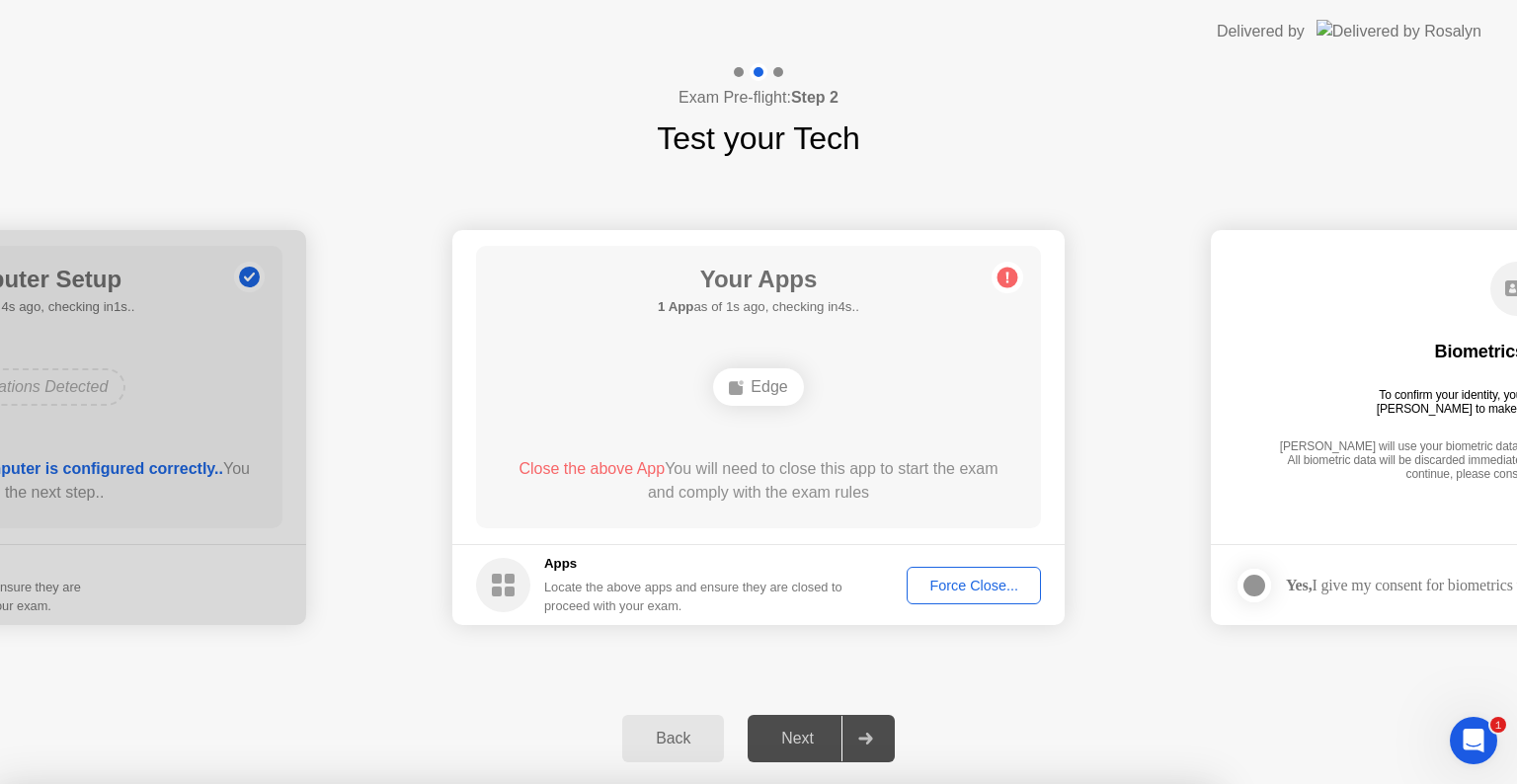 click at bounding box center [758, 784] 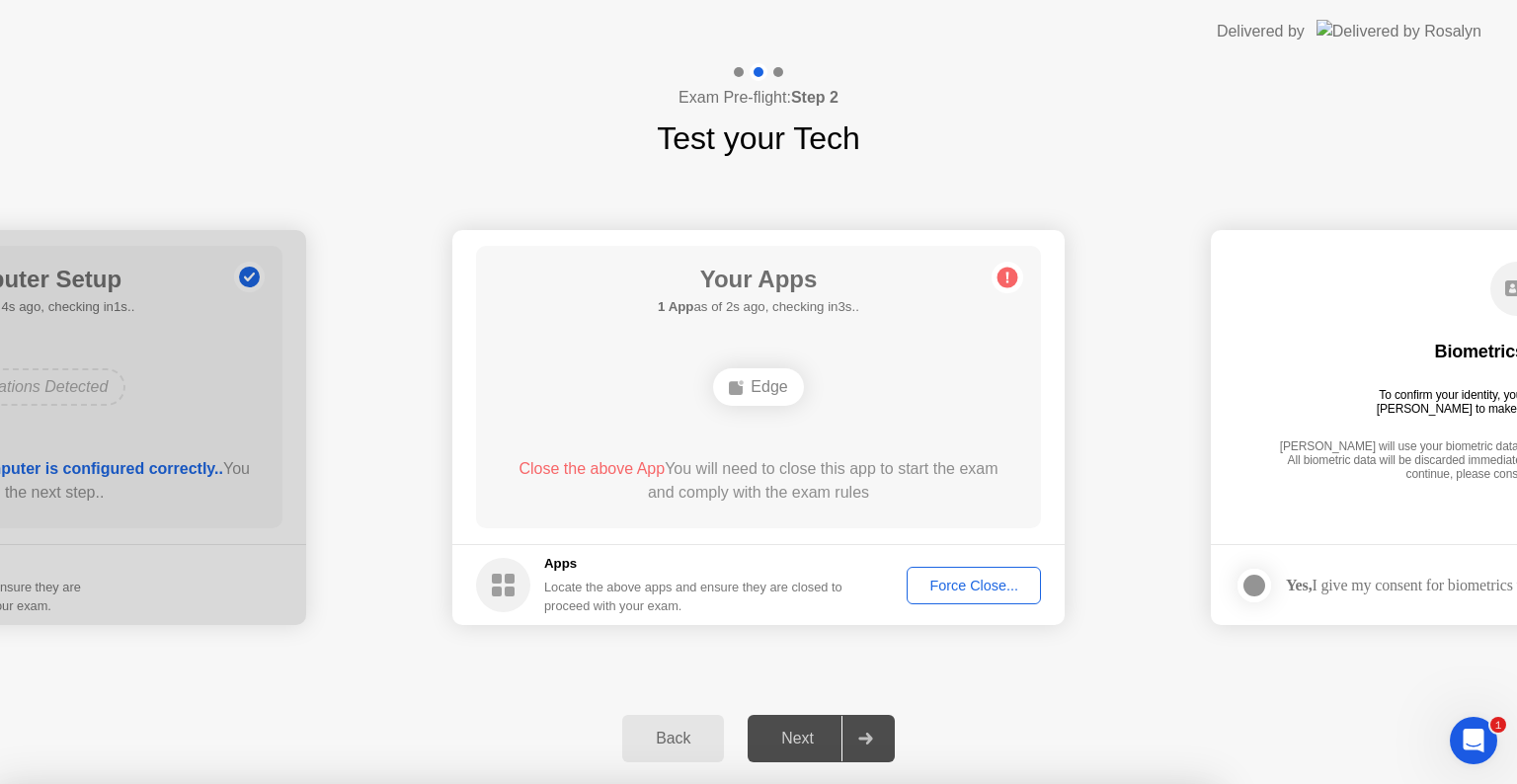 click on "Cancel" at bounding box center (537, 1057) 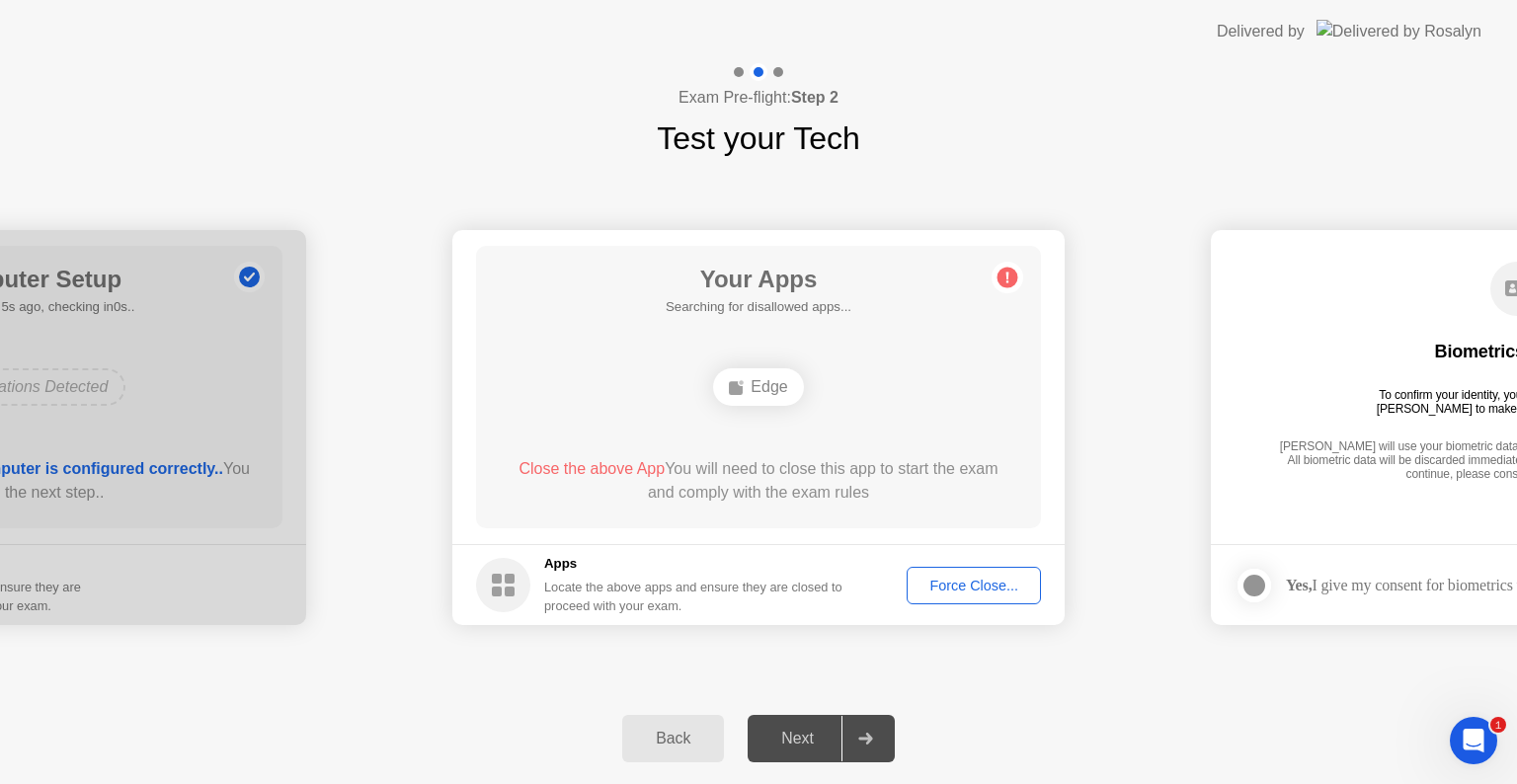 click at bounding box center [1474, 741] 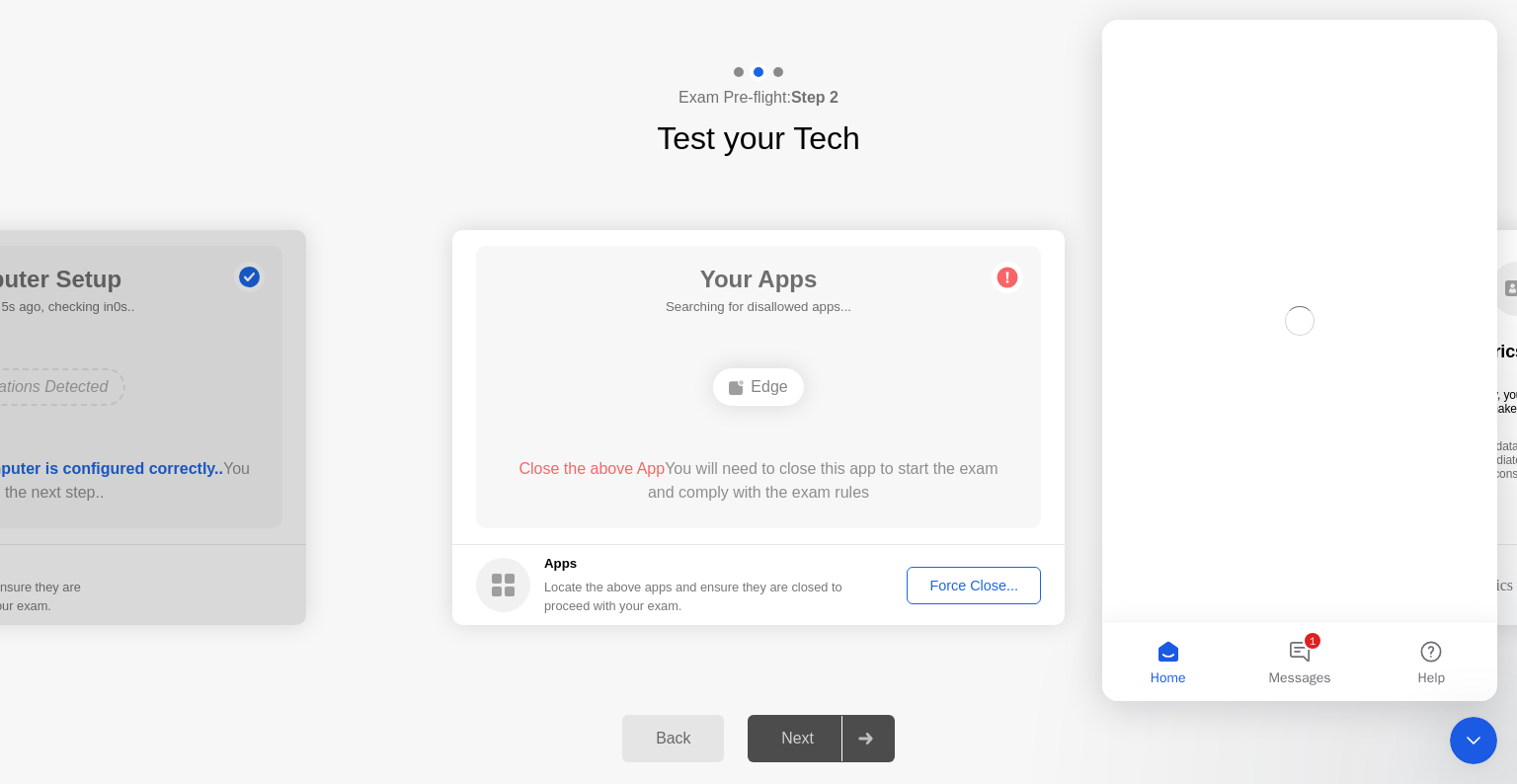 scroll, scrollTop: 0, scrollLeft: 0, axis: both 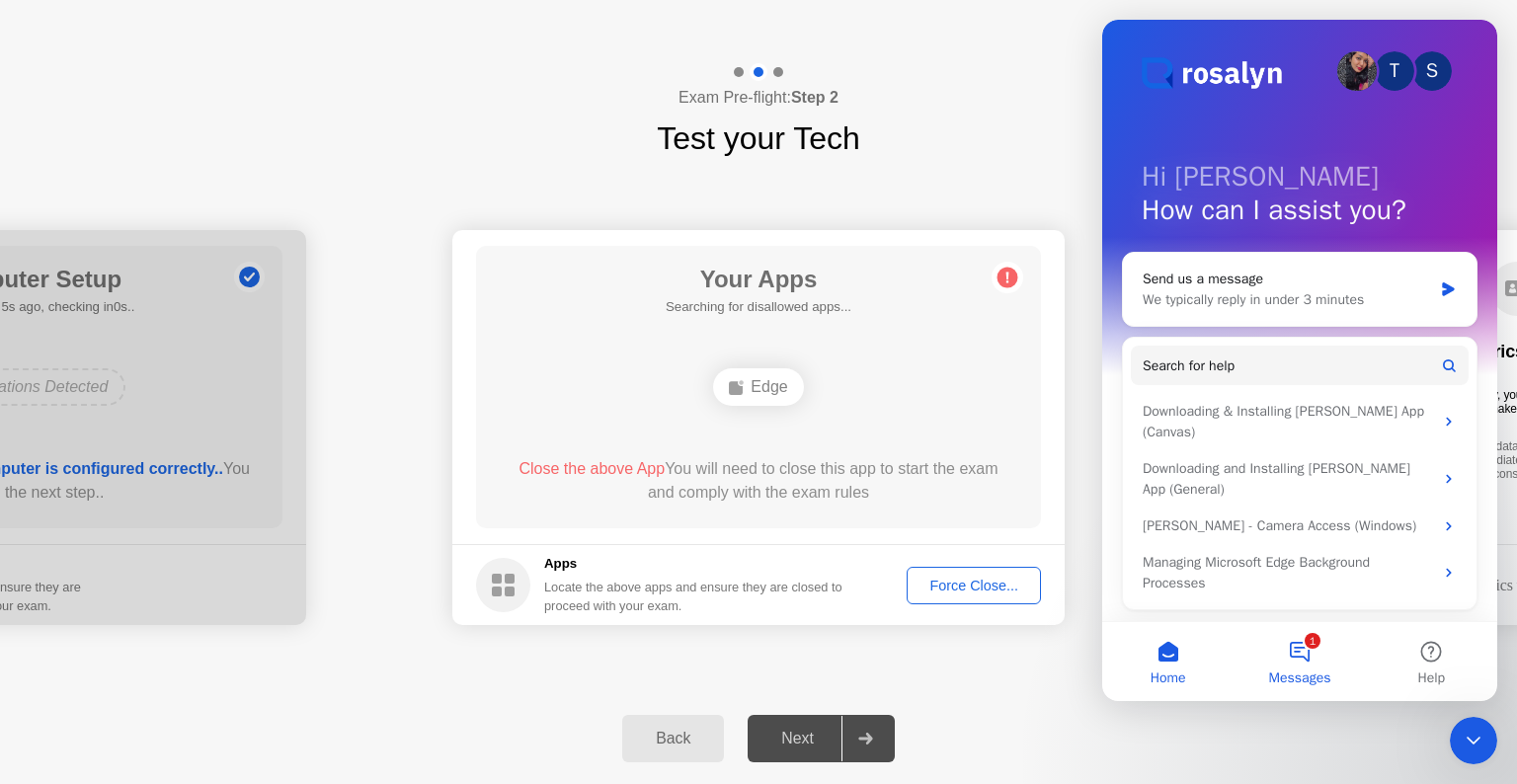click on "1 Messages" at bounding box center (1299, 662) 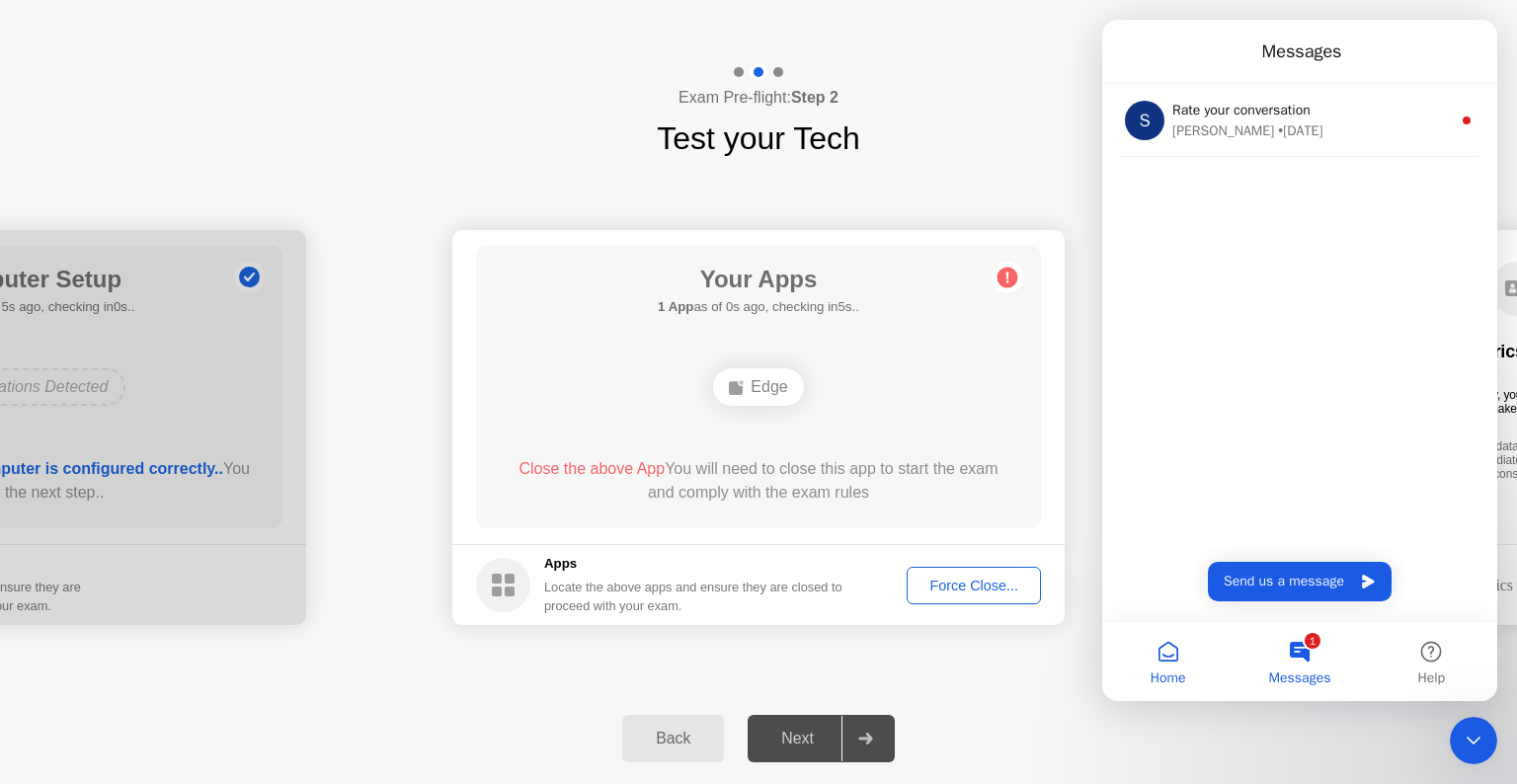 click on "Home" at bounding box center [1167, 662] 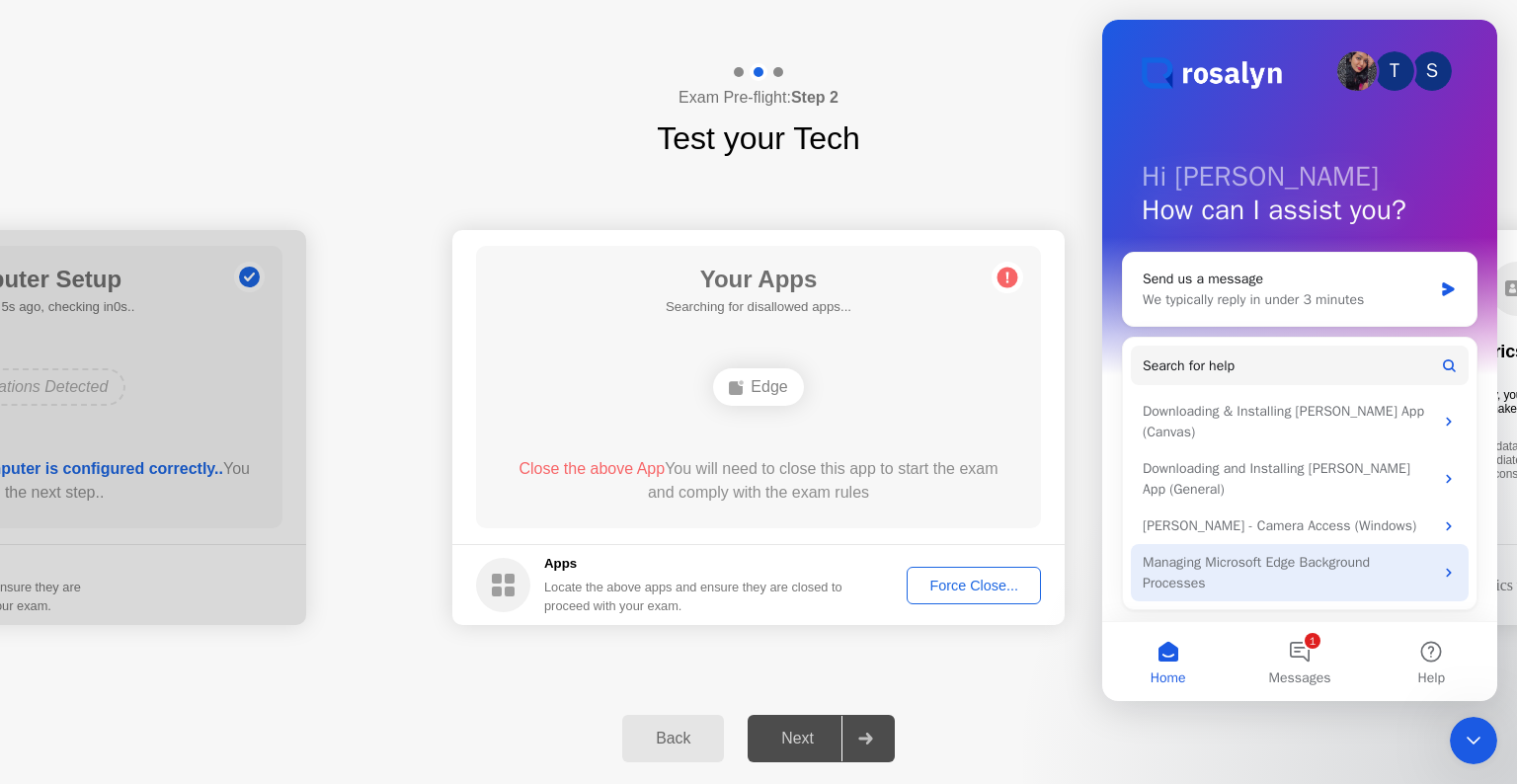 click on "Managing Microsoft Edge Background Processes" at bounding box center [1288, 573] 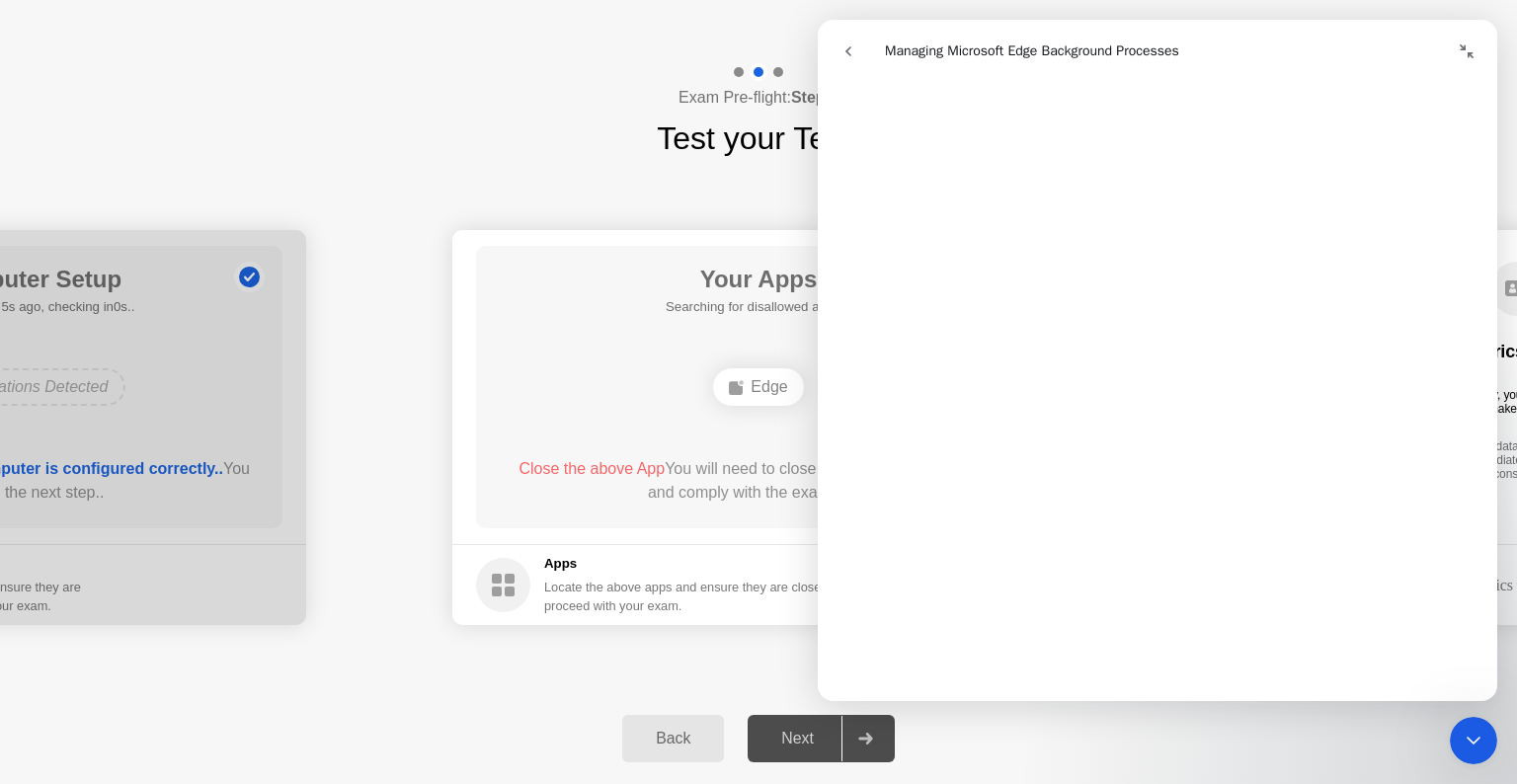 scroll, scrollTop: 1284, scrollLeft: 0, axis: vertical 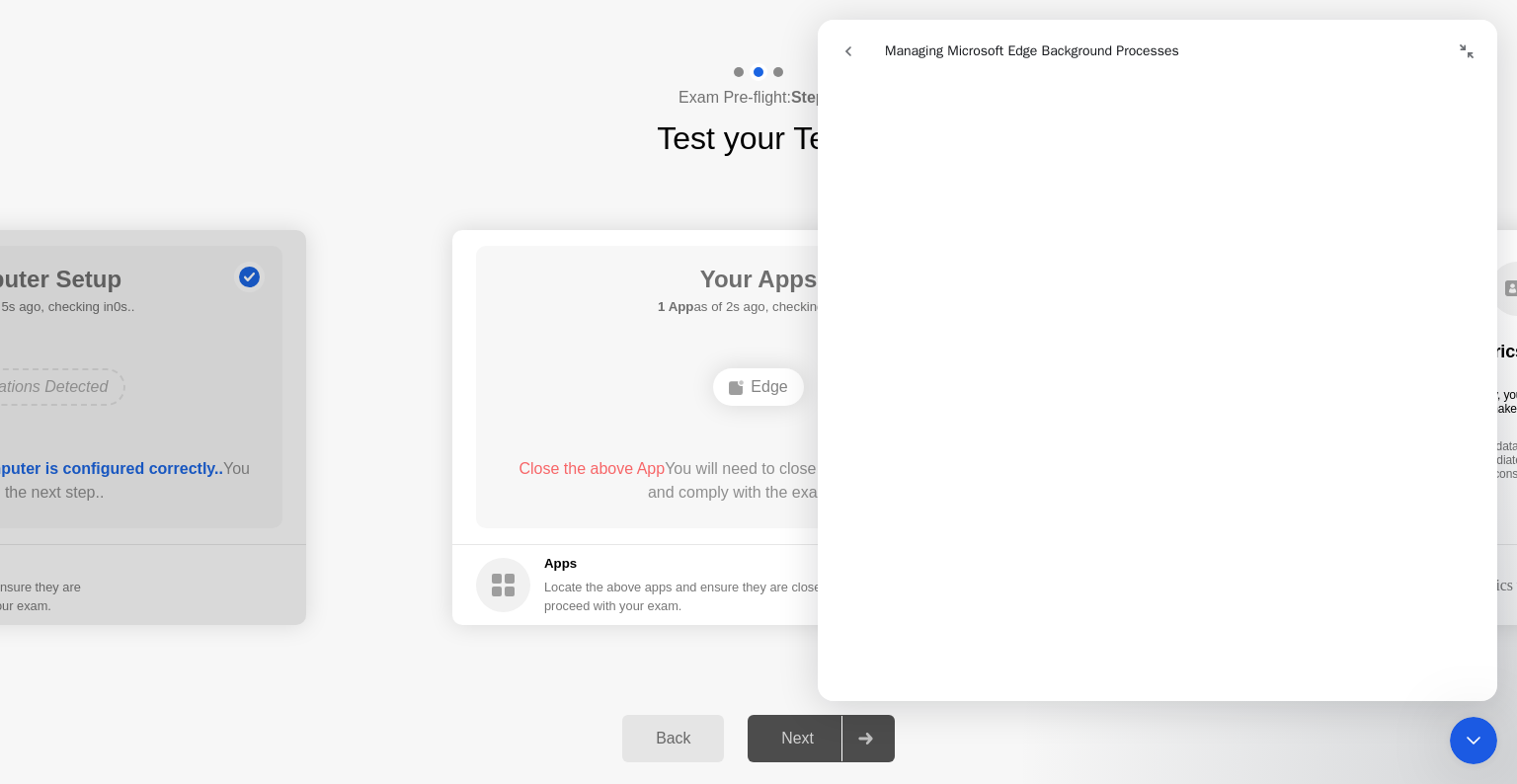click on "Back Next" 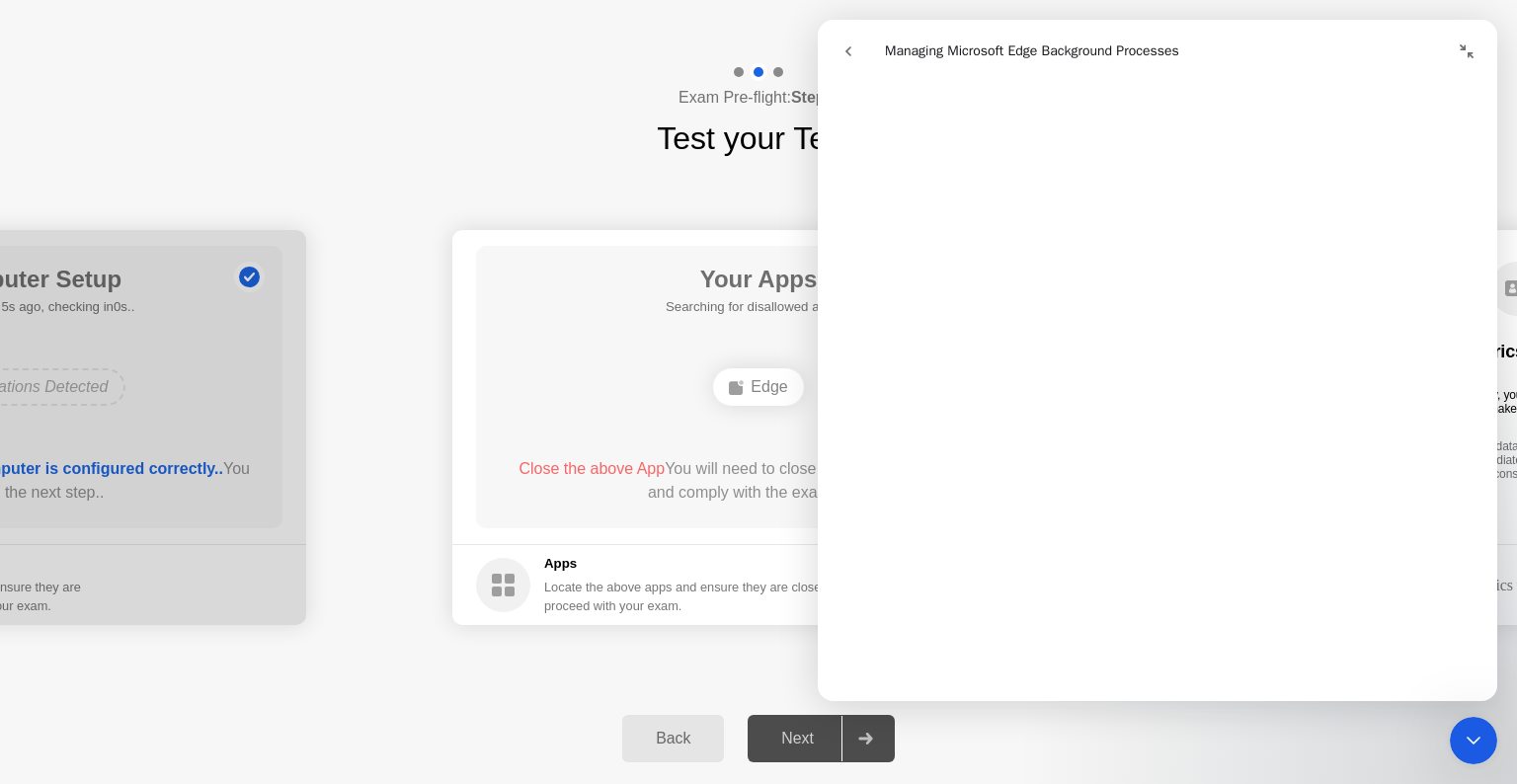 scroll, scrollTop: 1679, scrollLeft: 0, axis: vertical 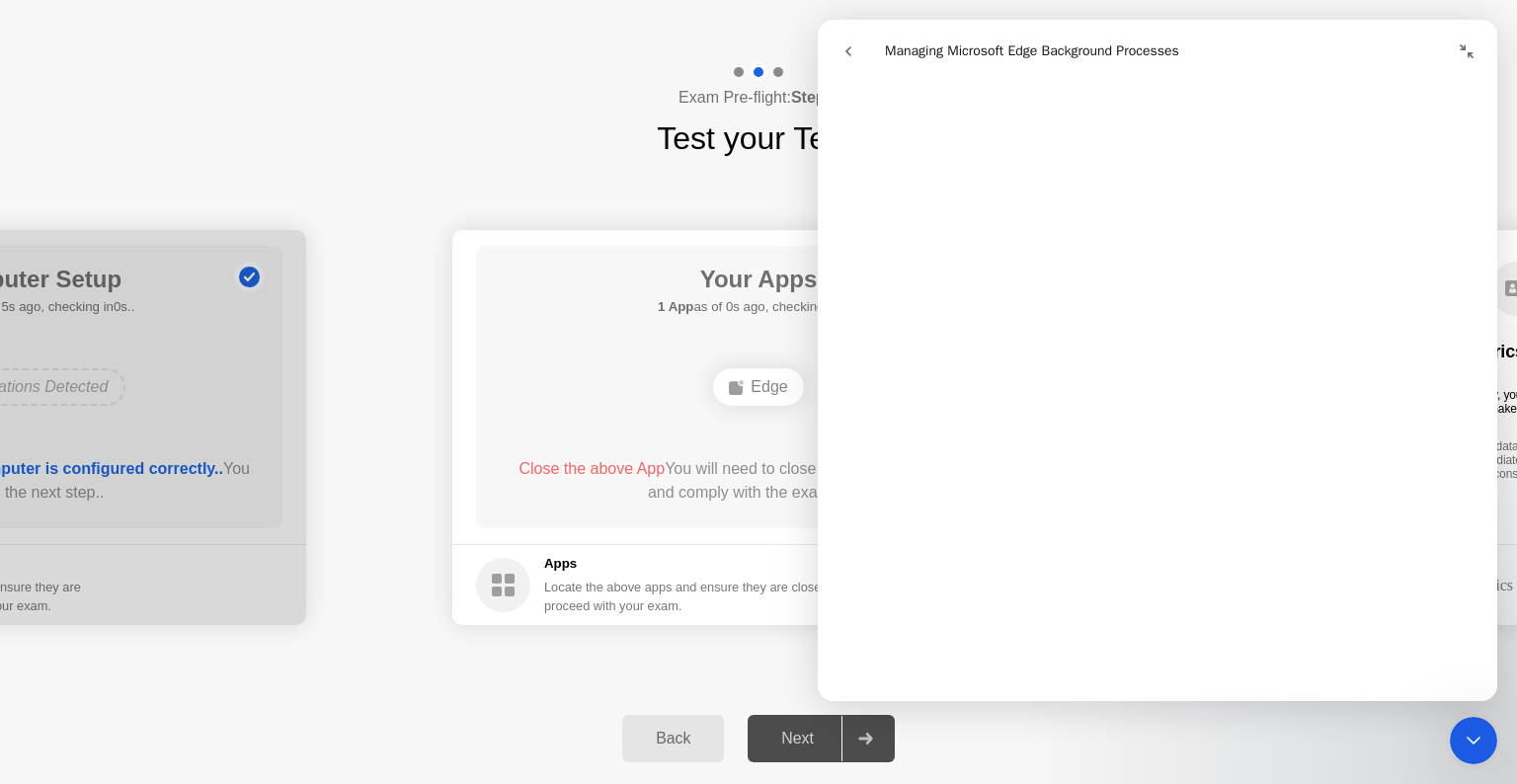click on "Edge" 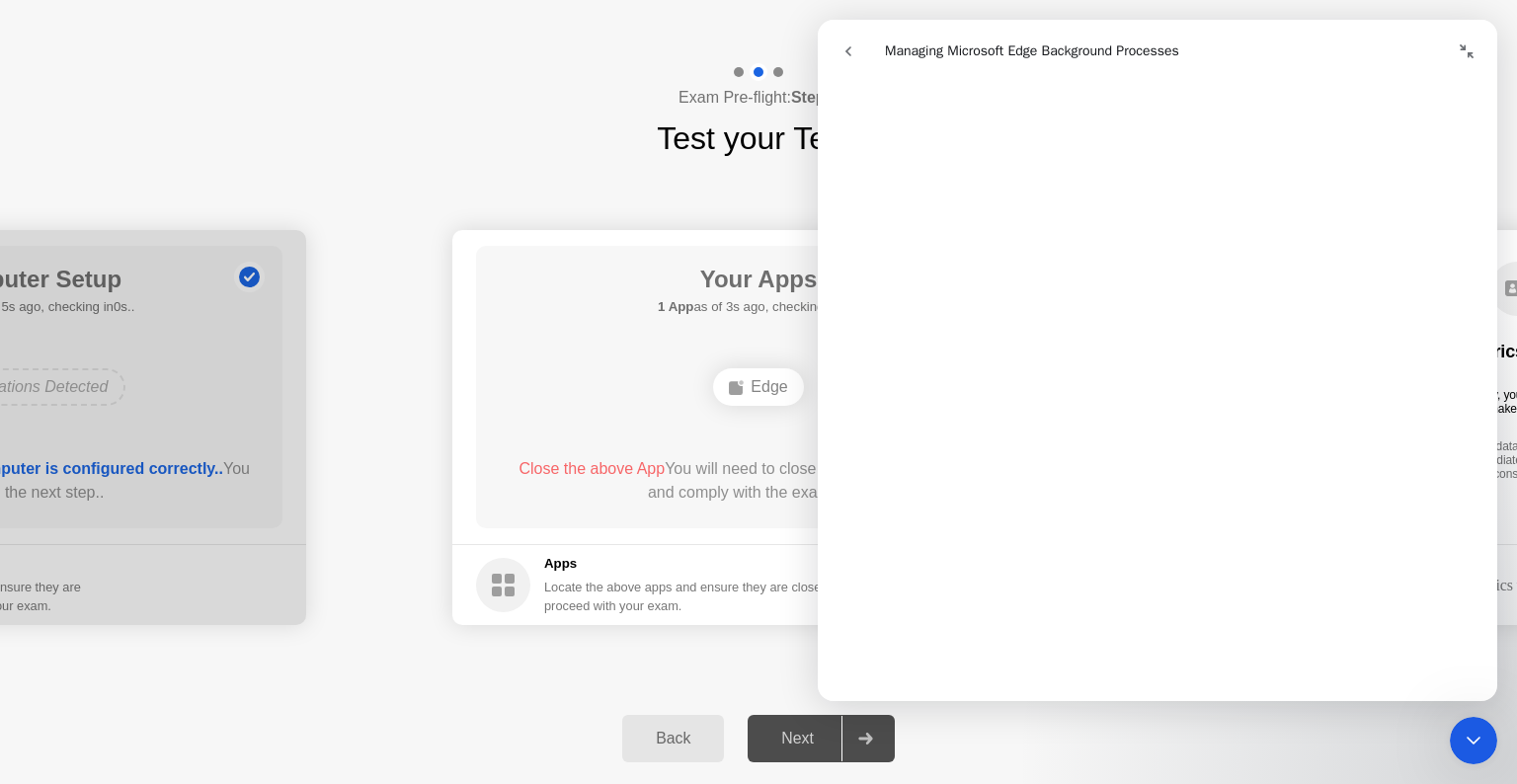 drag, startPoint x: 651, startPoint y: 689, endPoint x: 664, endPoint y: 687, distance: 13.152946 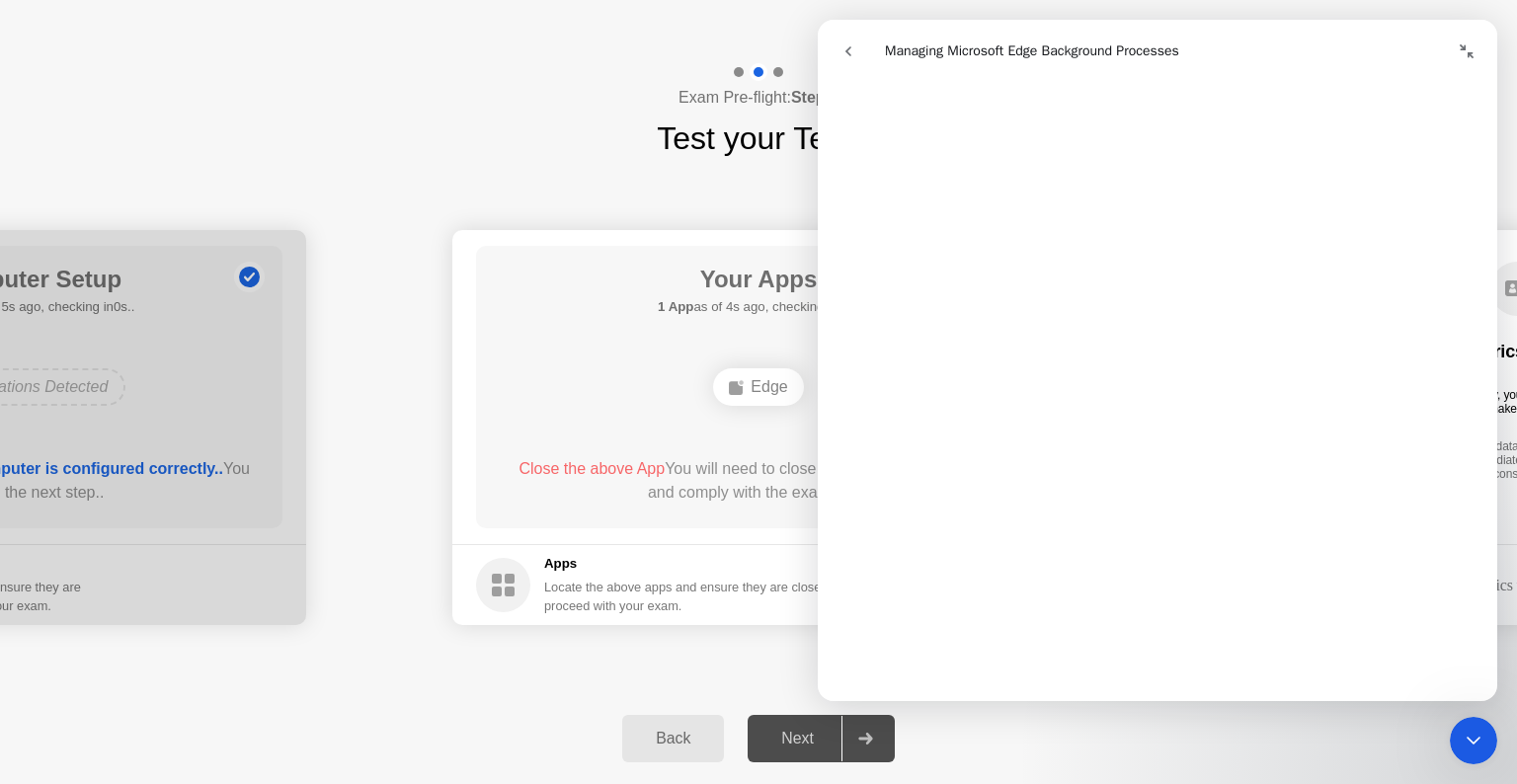 click 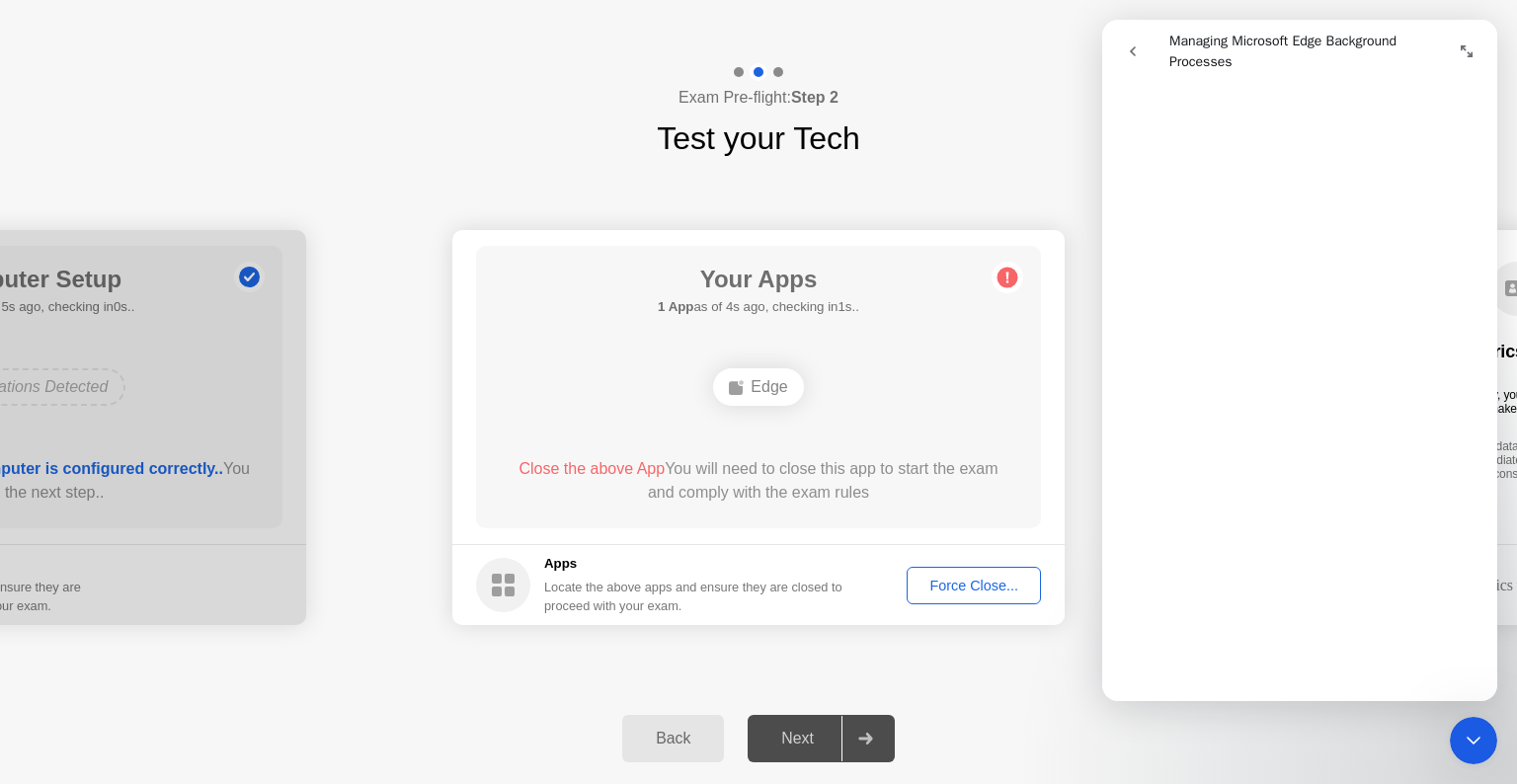 scroll, scrollTop: 1673, scrollLeft: 0, axis: vertical 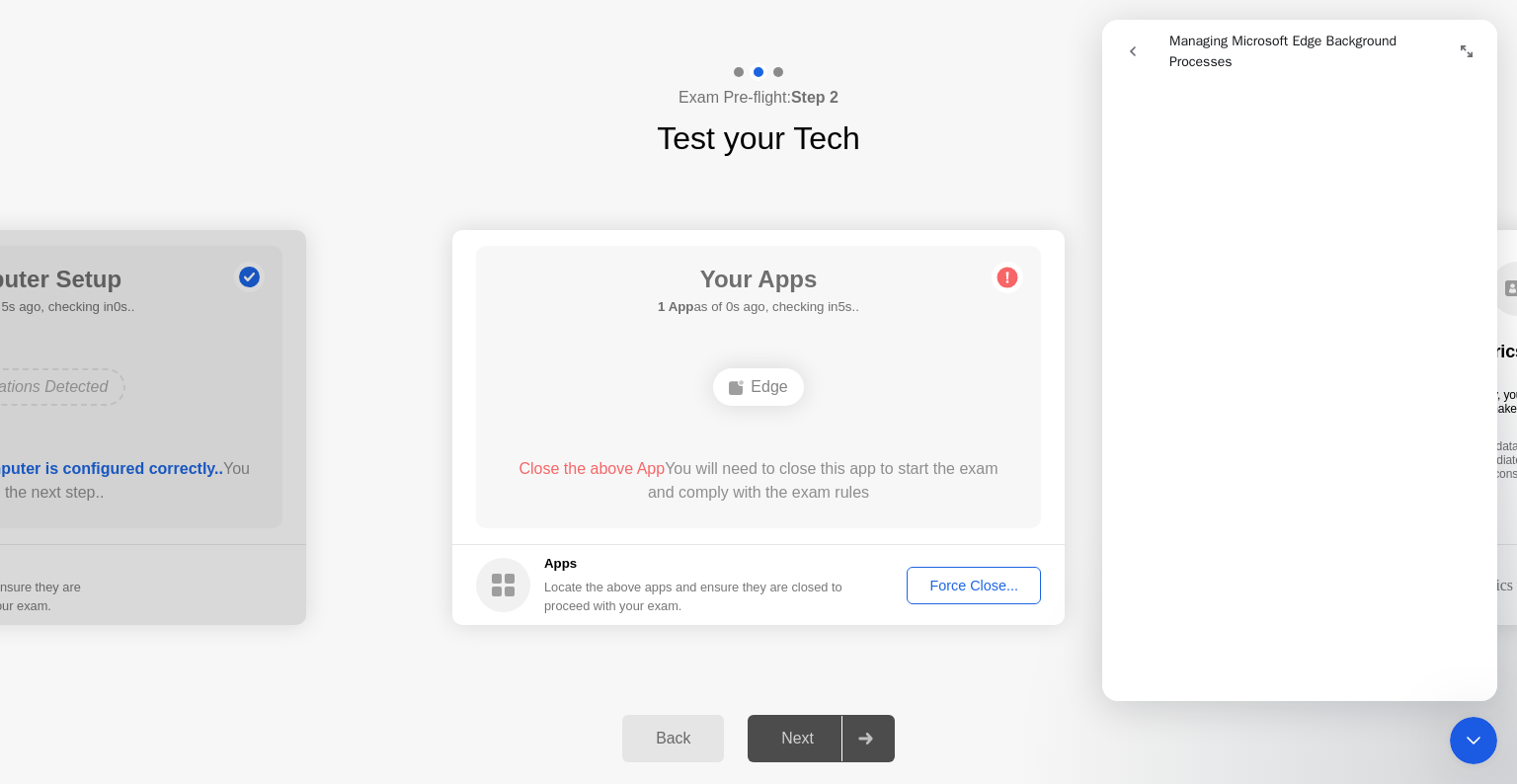 click on "Apps Locate the above apps and ensure they are closed to proceed with your exam. Force Close..." 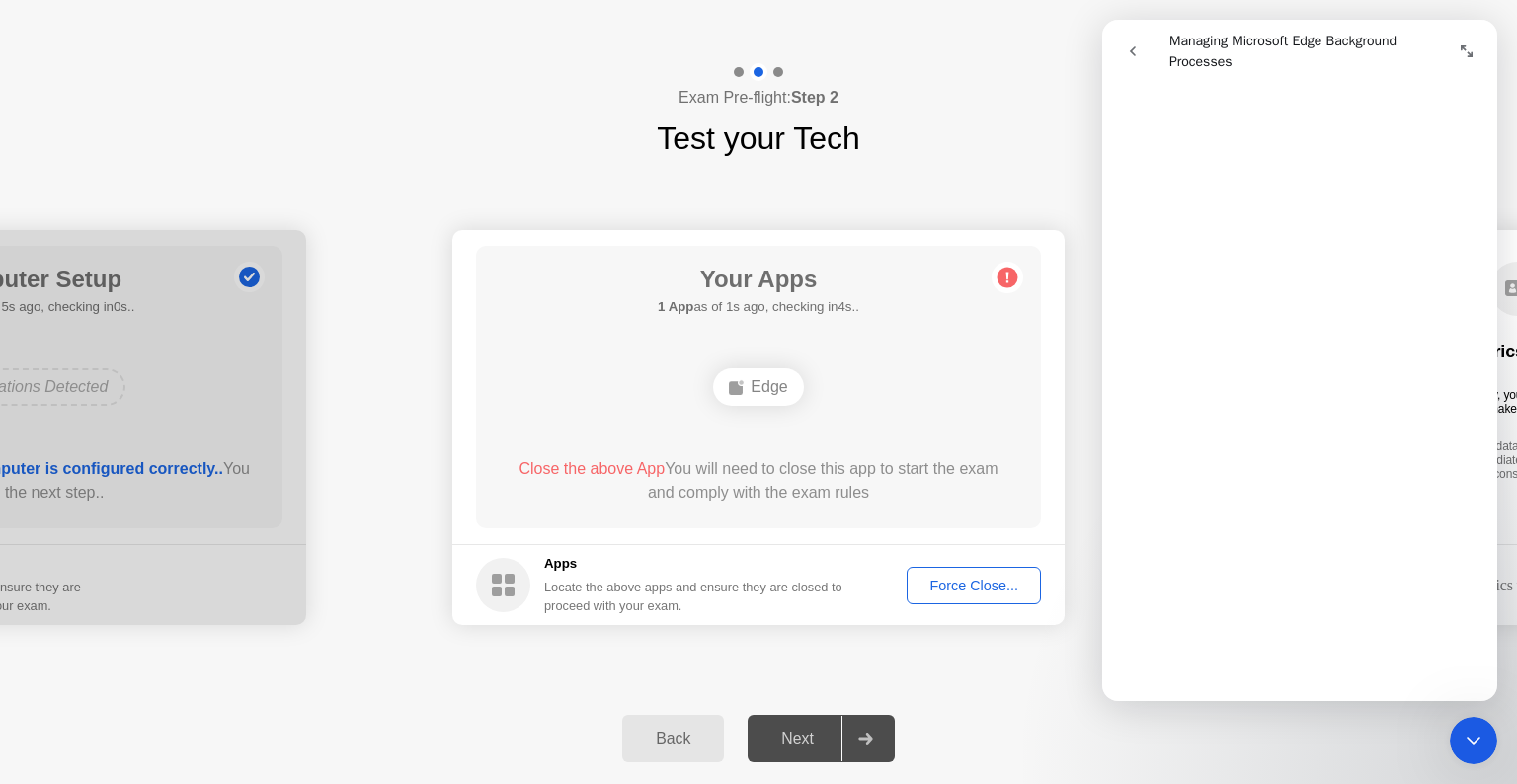 click on "Force Close..." 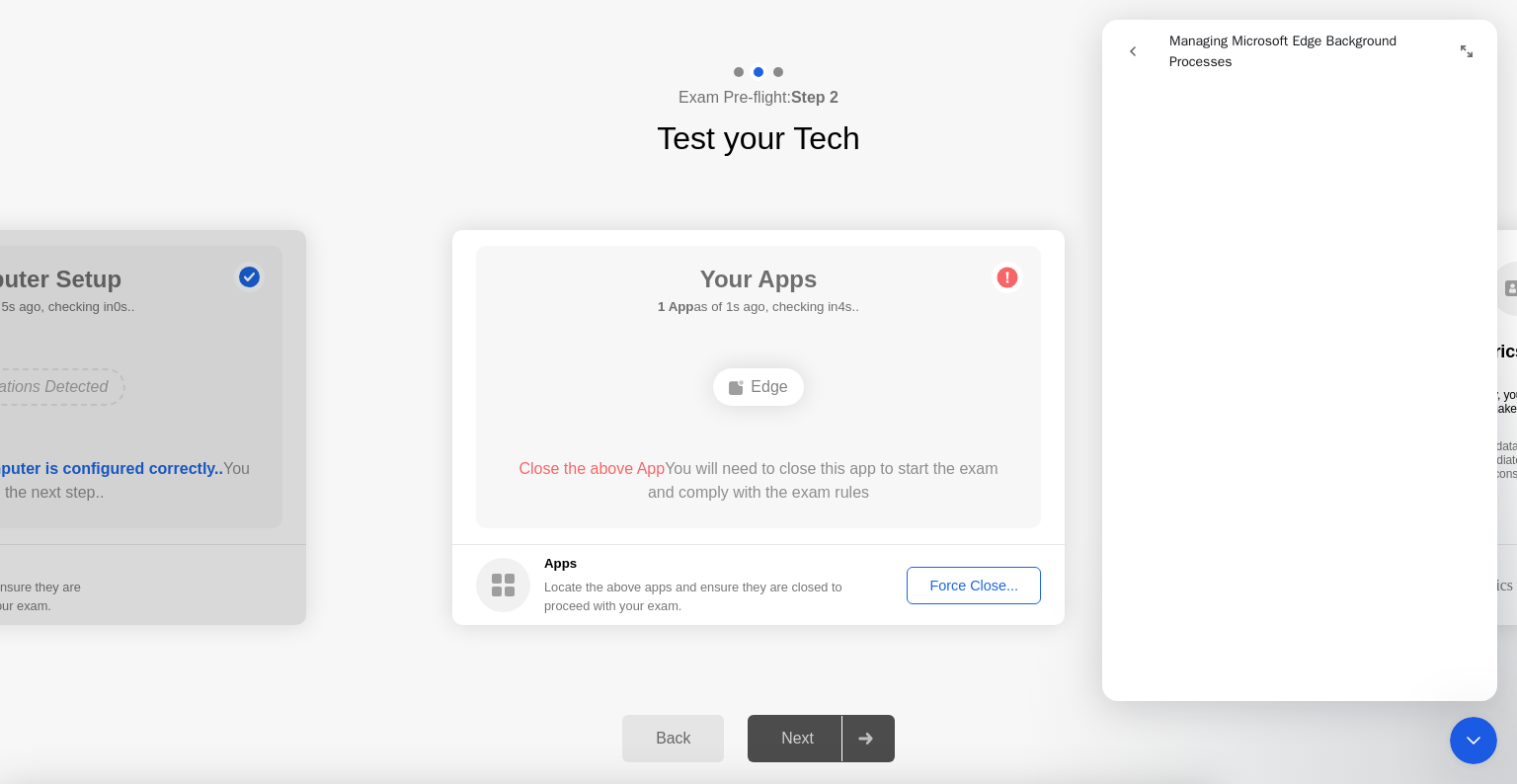 click on "Confirm" at bounding box center [673, 1057] 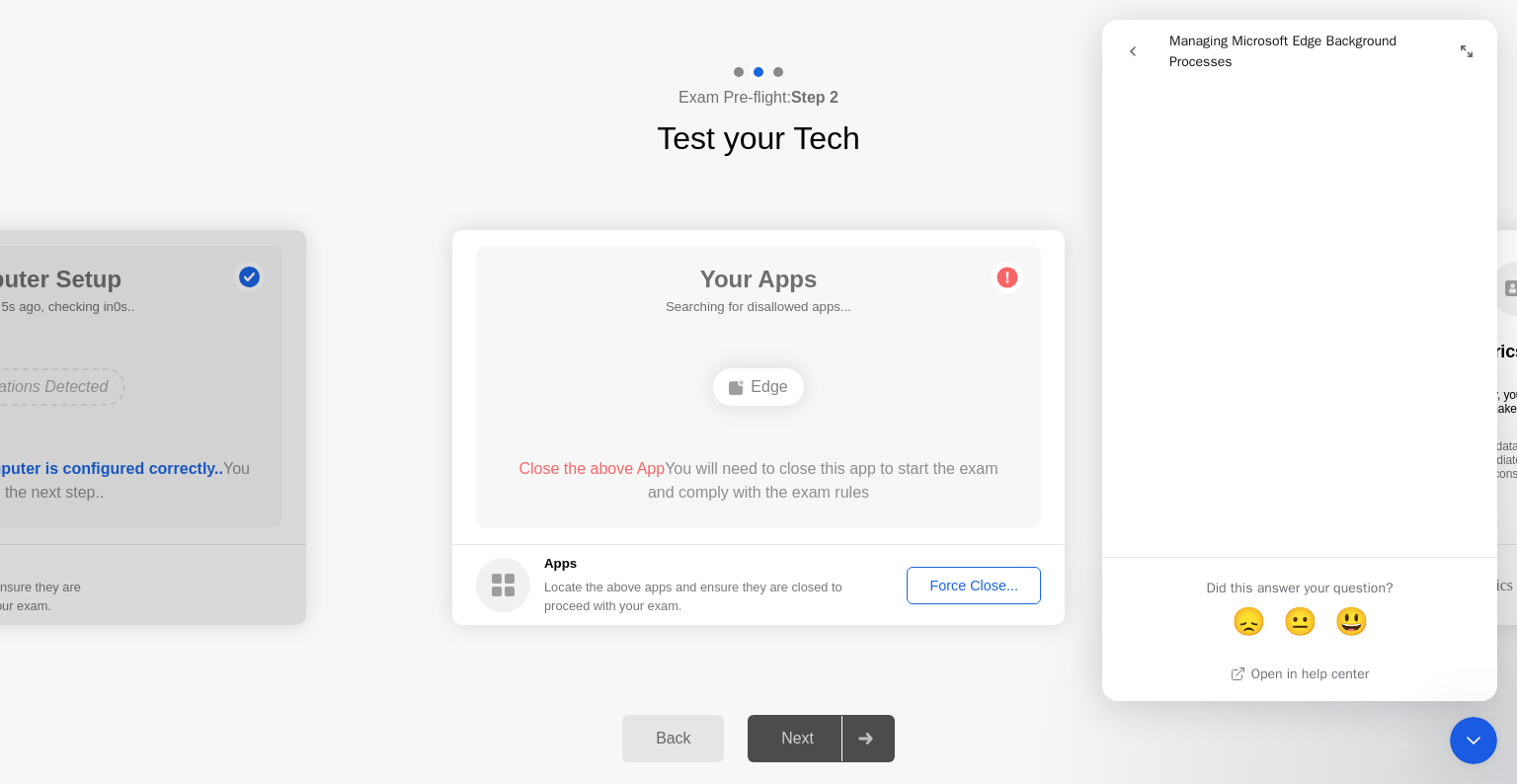 scroll, scrollTop: 1873, scrollLeft: 0, axis: vertical 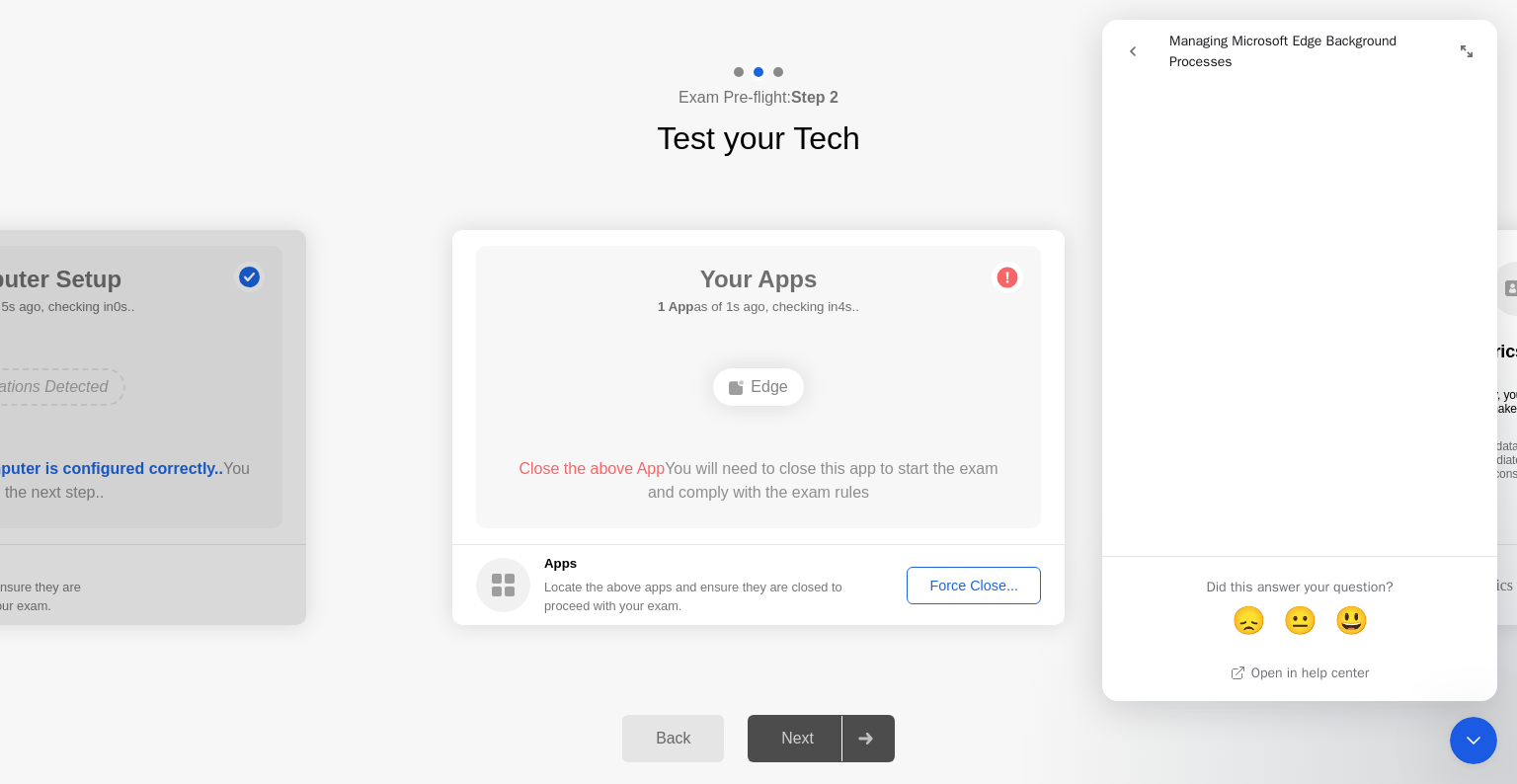 click at bounding box center [1133, 51] 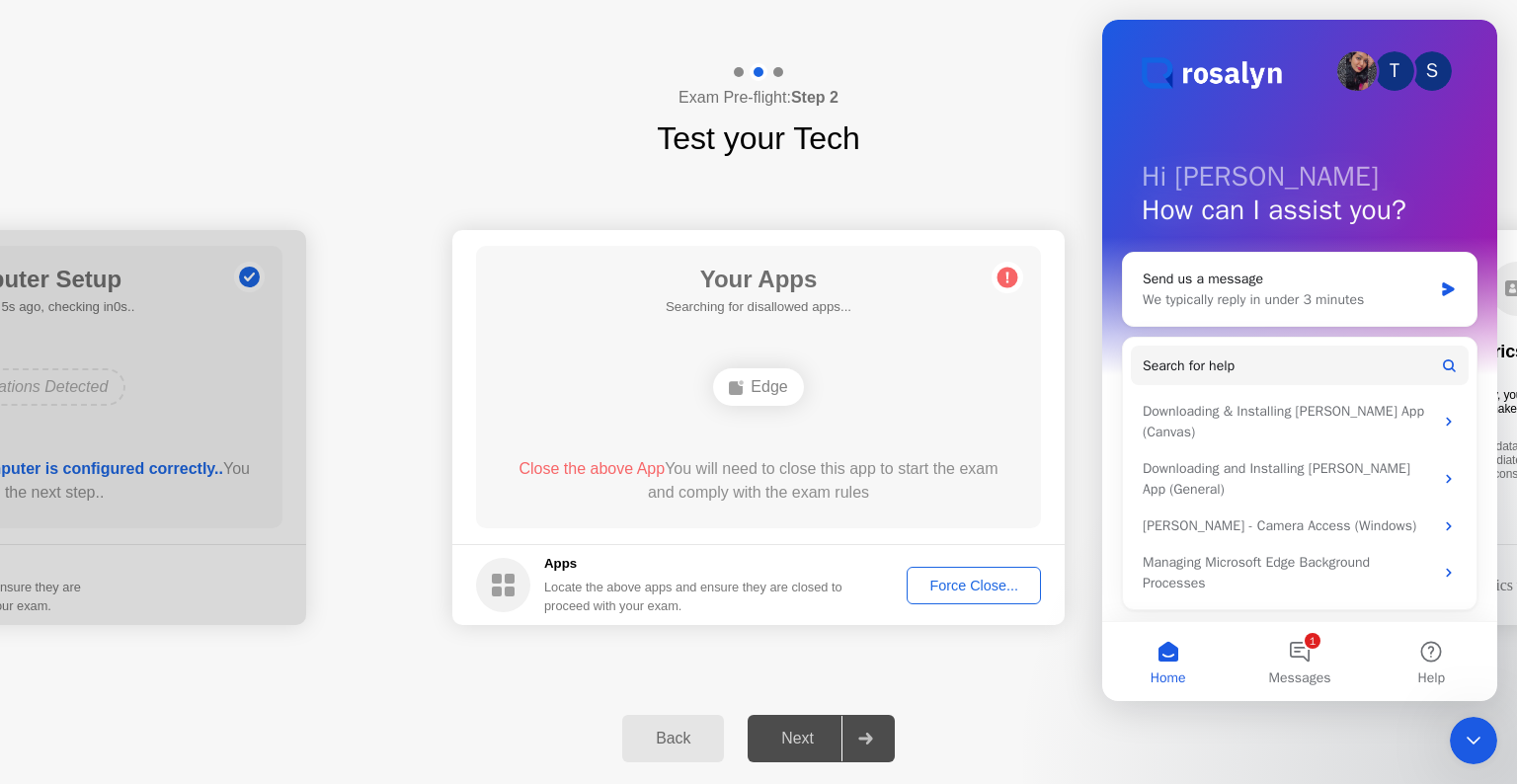 drag, startPoint x: 1481, startPoint y: 737, endPoint x: 2804, endPoint y: 1440, distance: 1498.1782 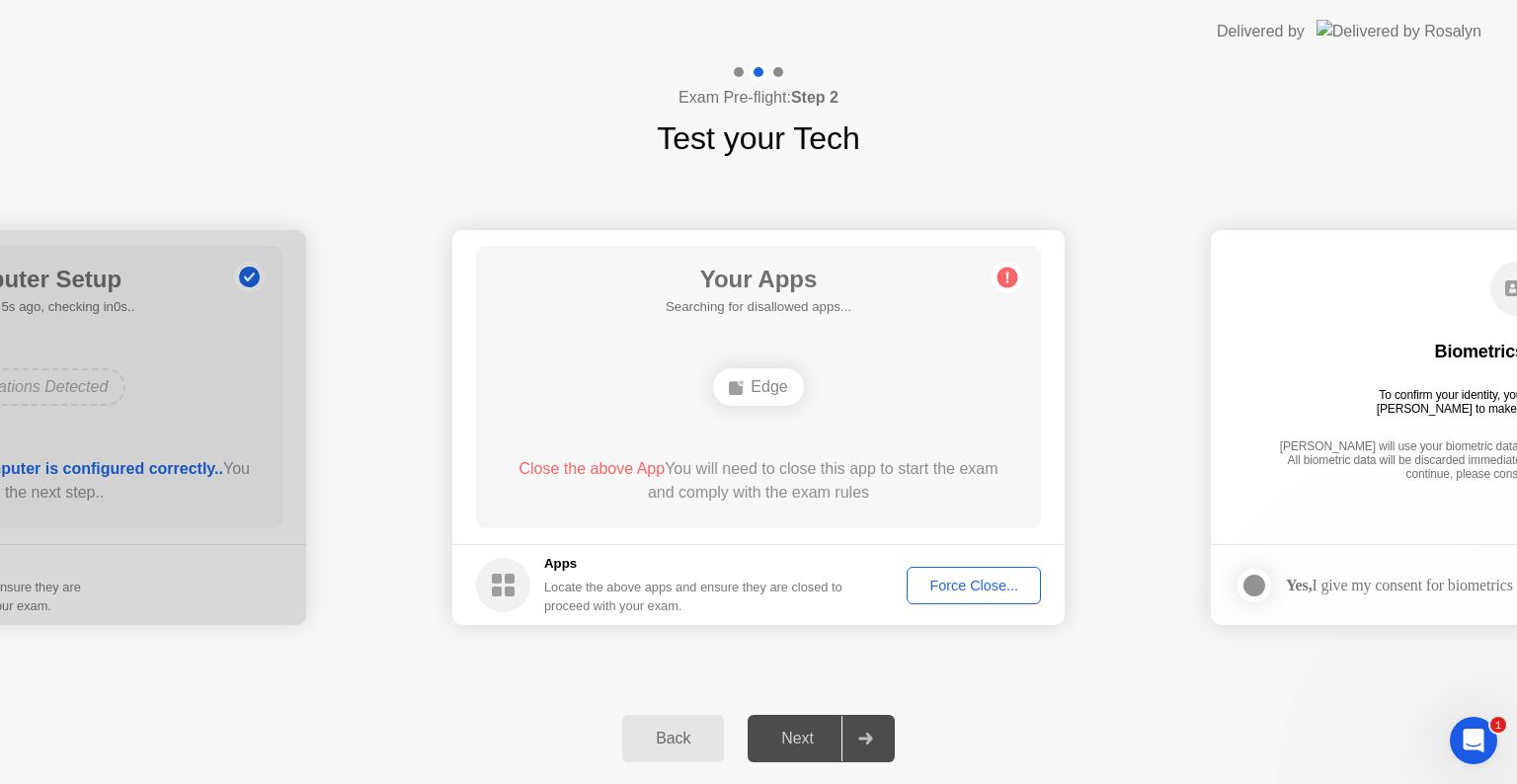 scroll, scrollTop: 0, scrollLeft: 0, axis: both 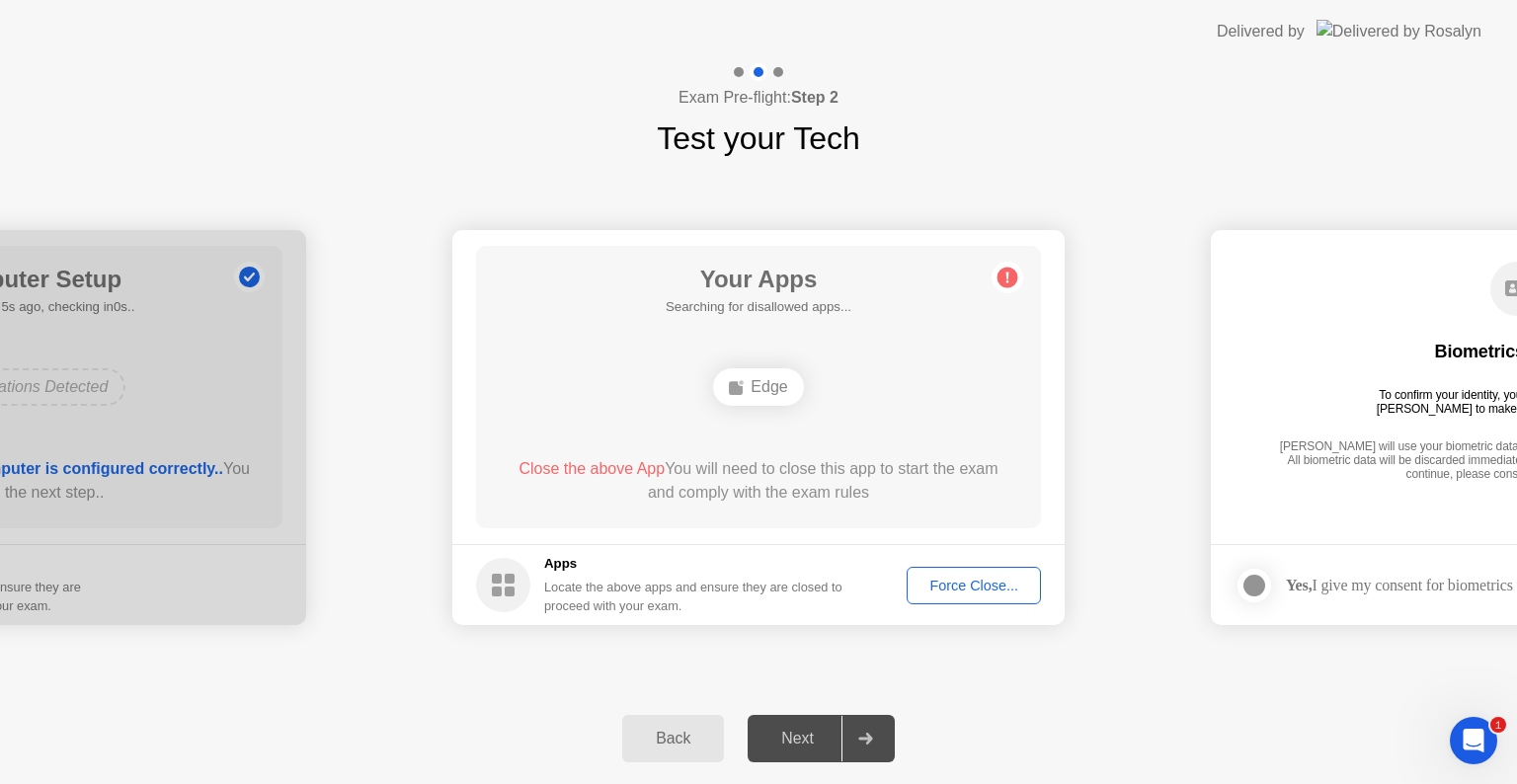 click on "Force Close..." 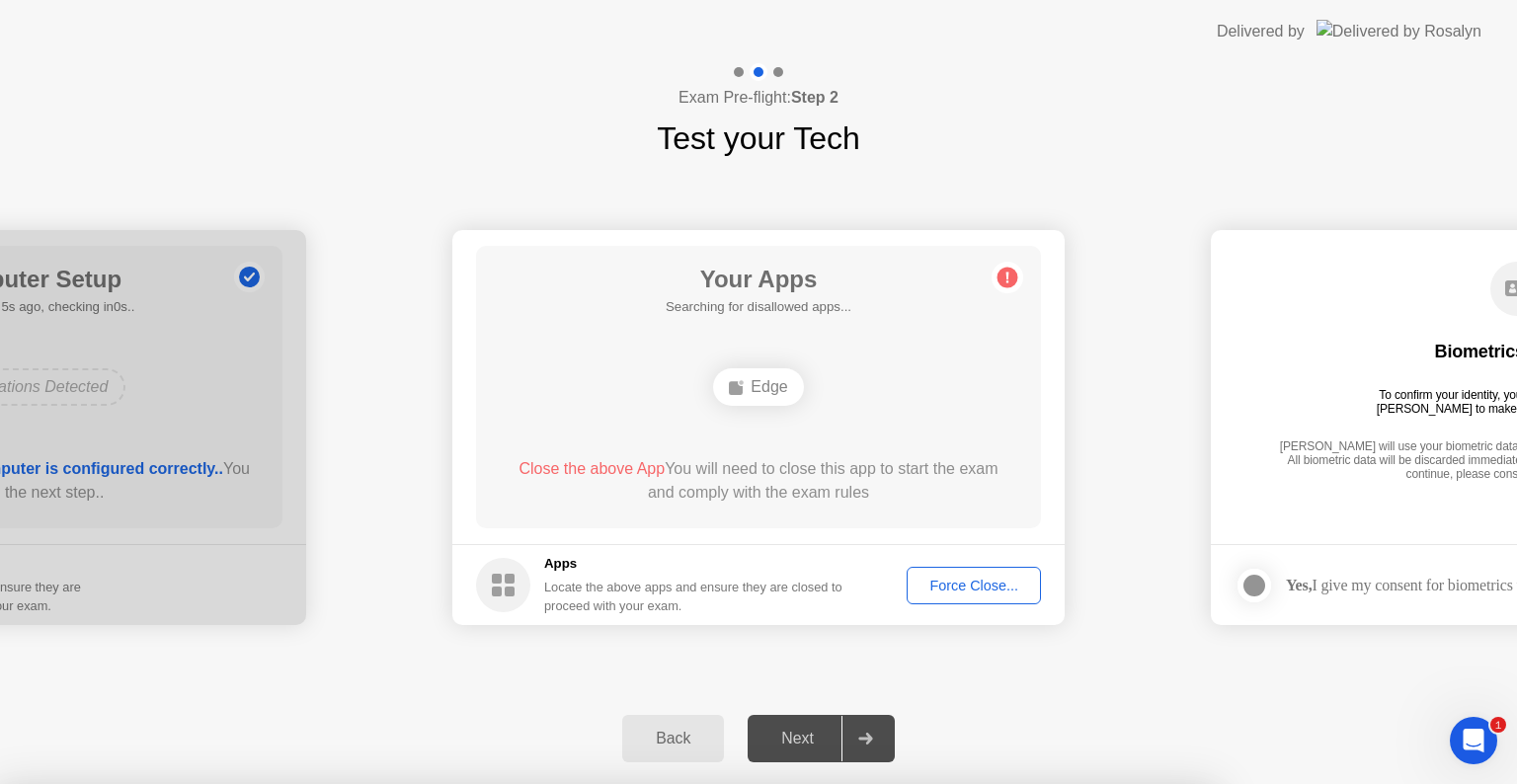 click on "Confirm" at bounding box center (673, 1057) 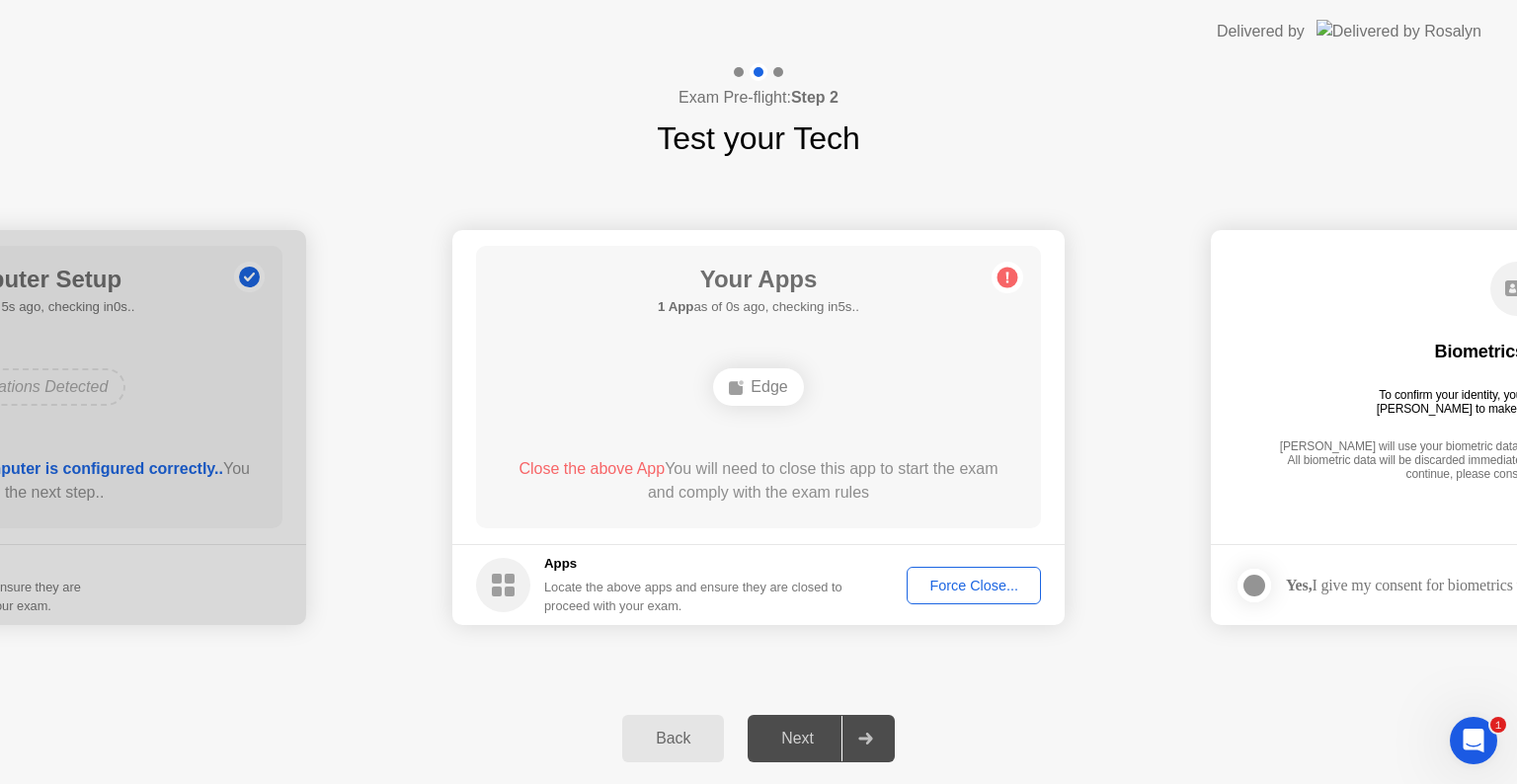 click on "Back" 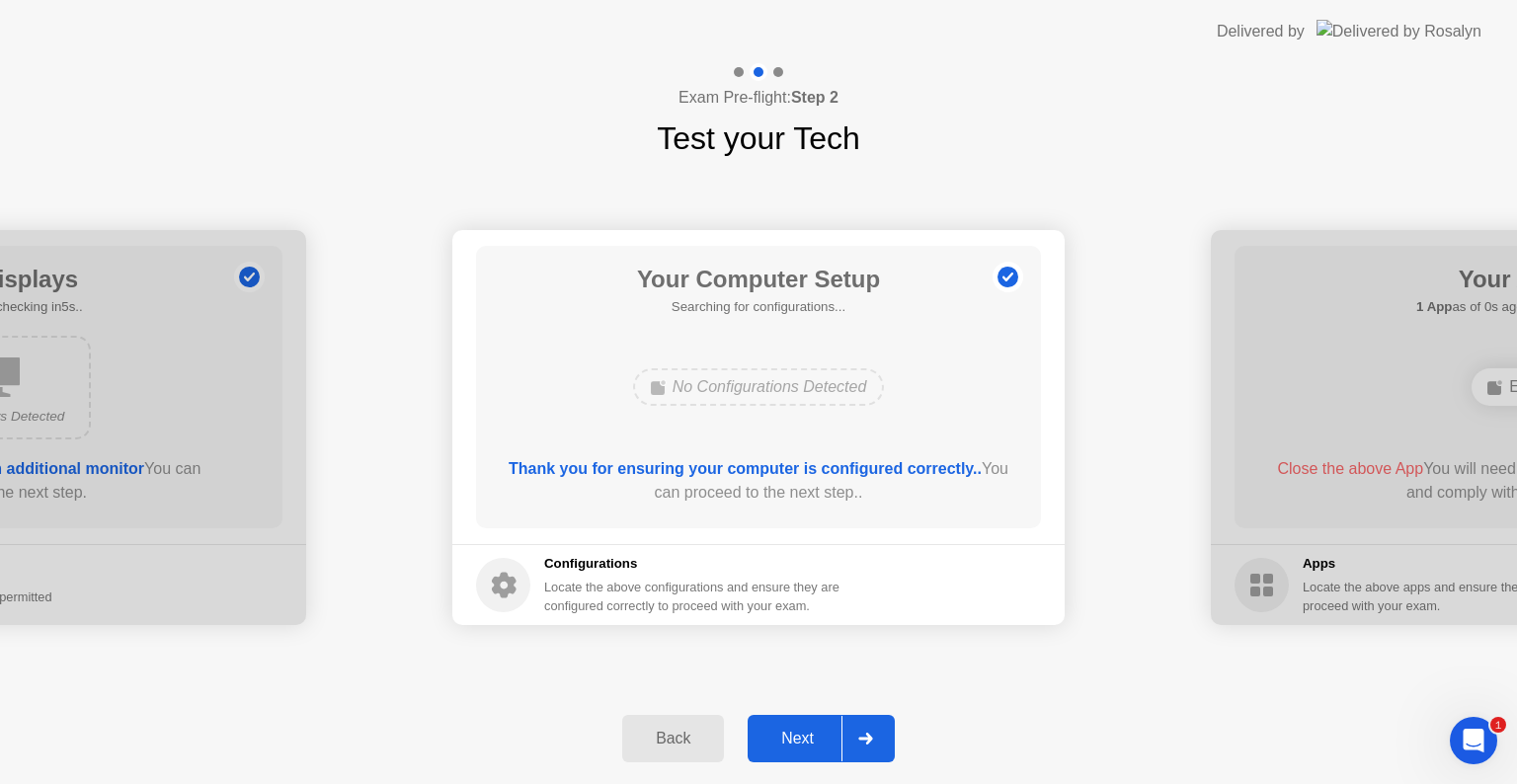 click on "Next" 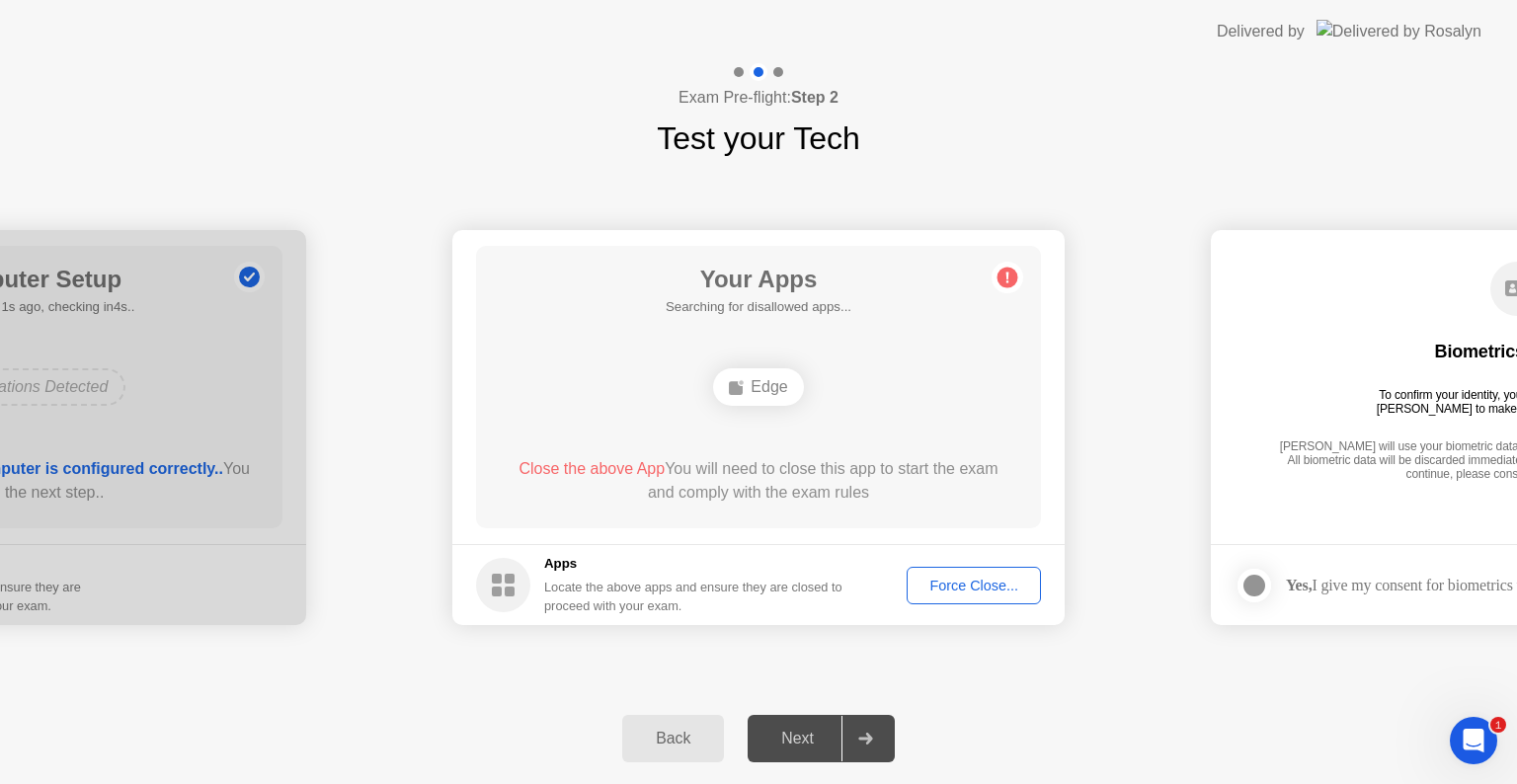 click on "**********" 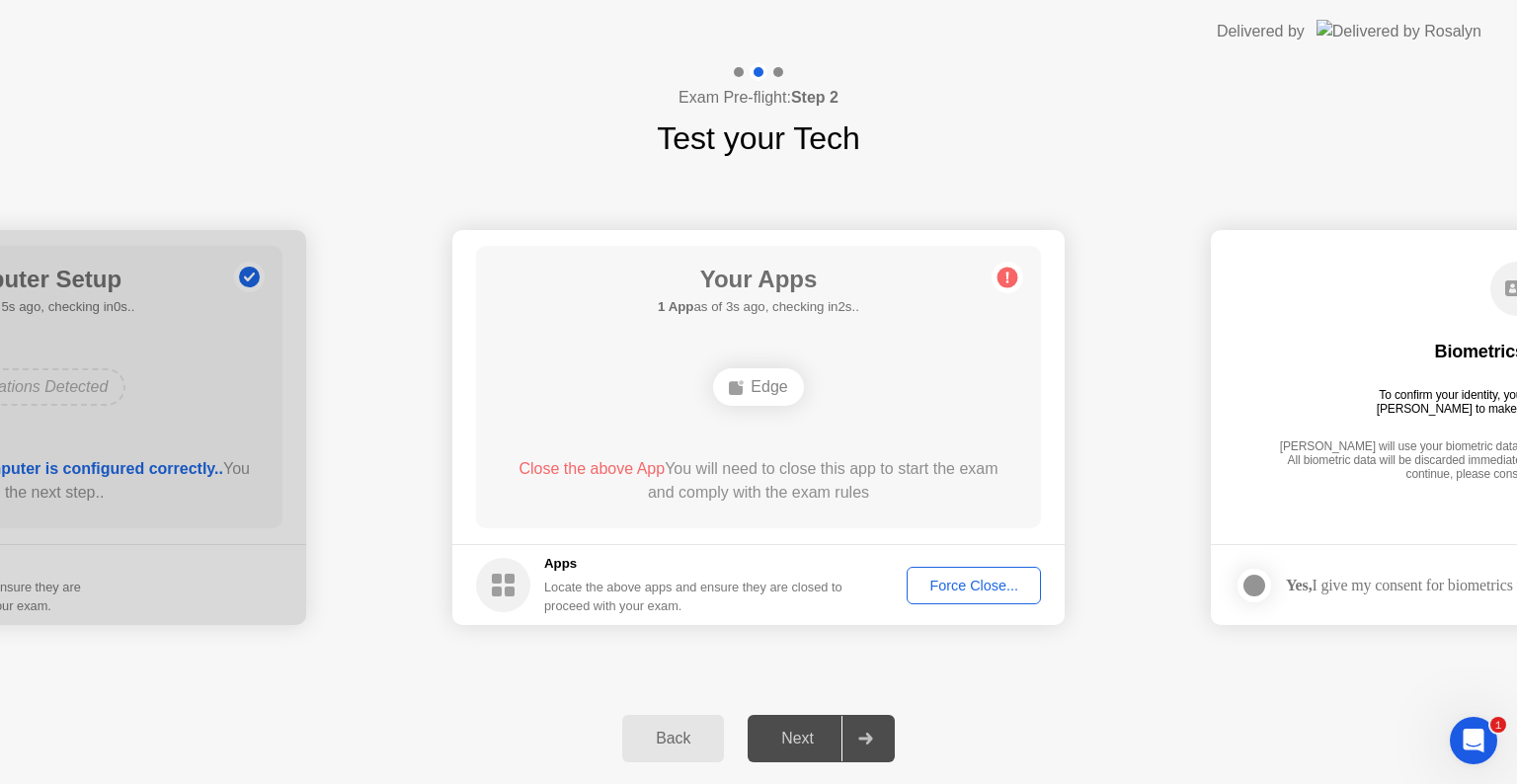 click on "**********" 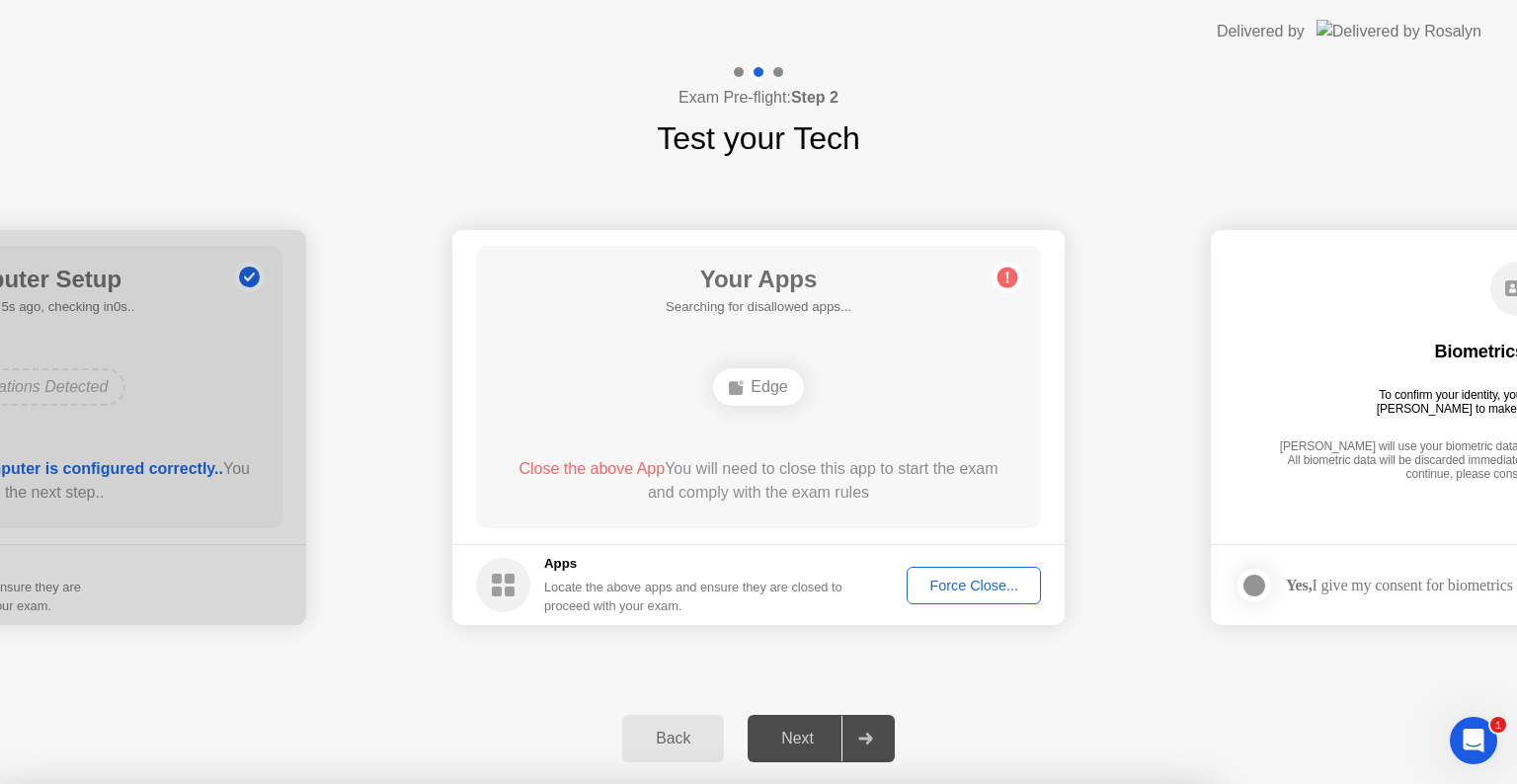 click on "Yes" at bounding box center [559, 896] 